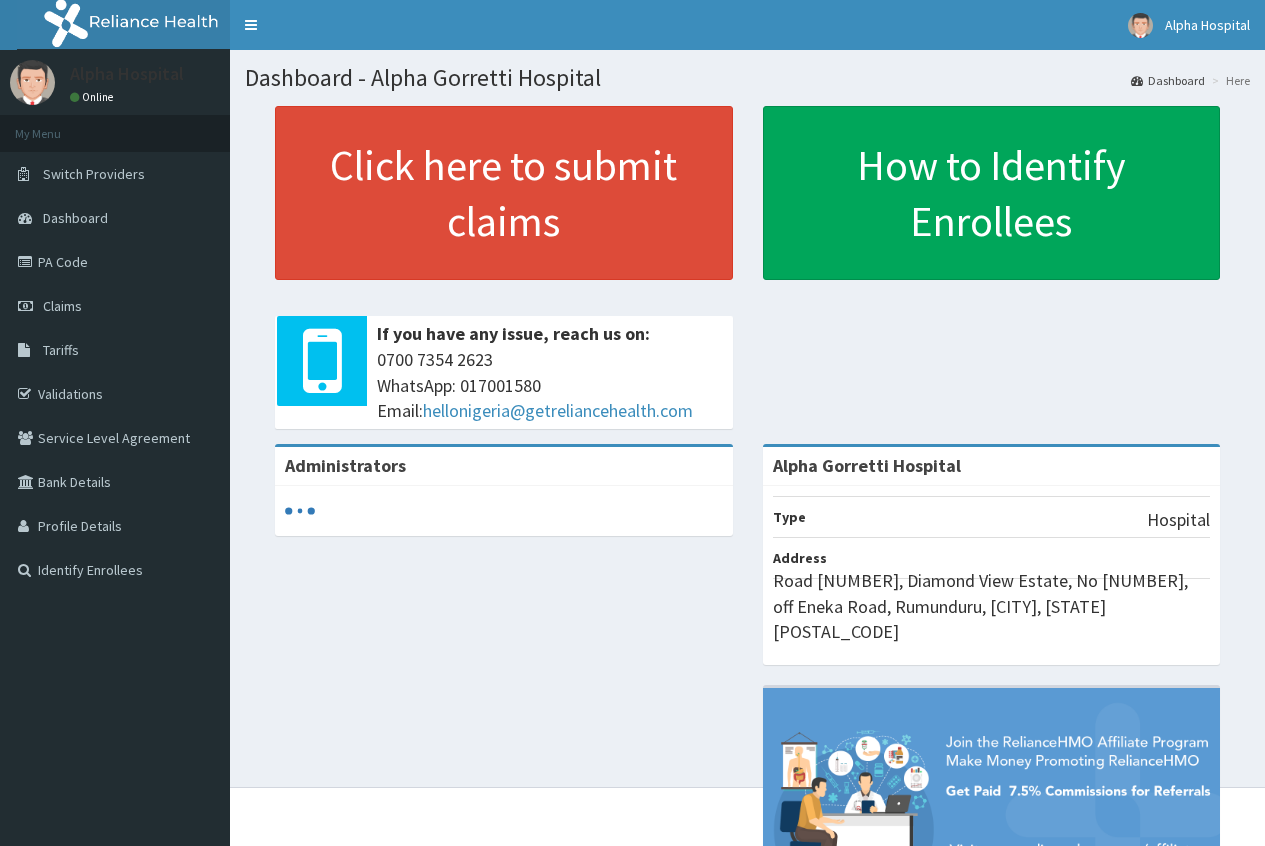 scroll, scrollTop: 0, scrollLeft: 0, axis: both 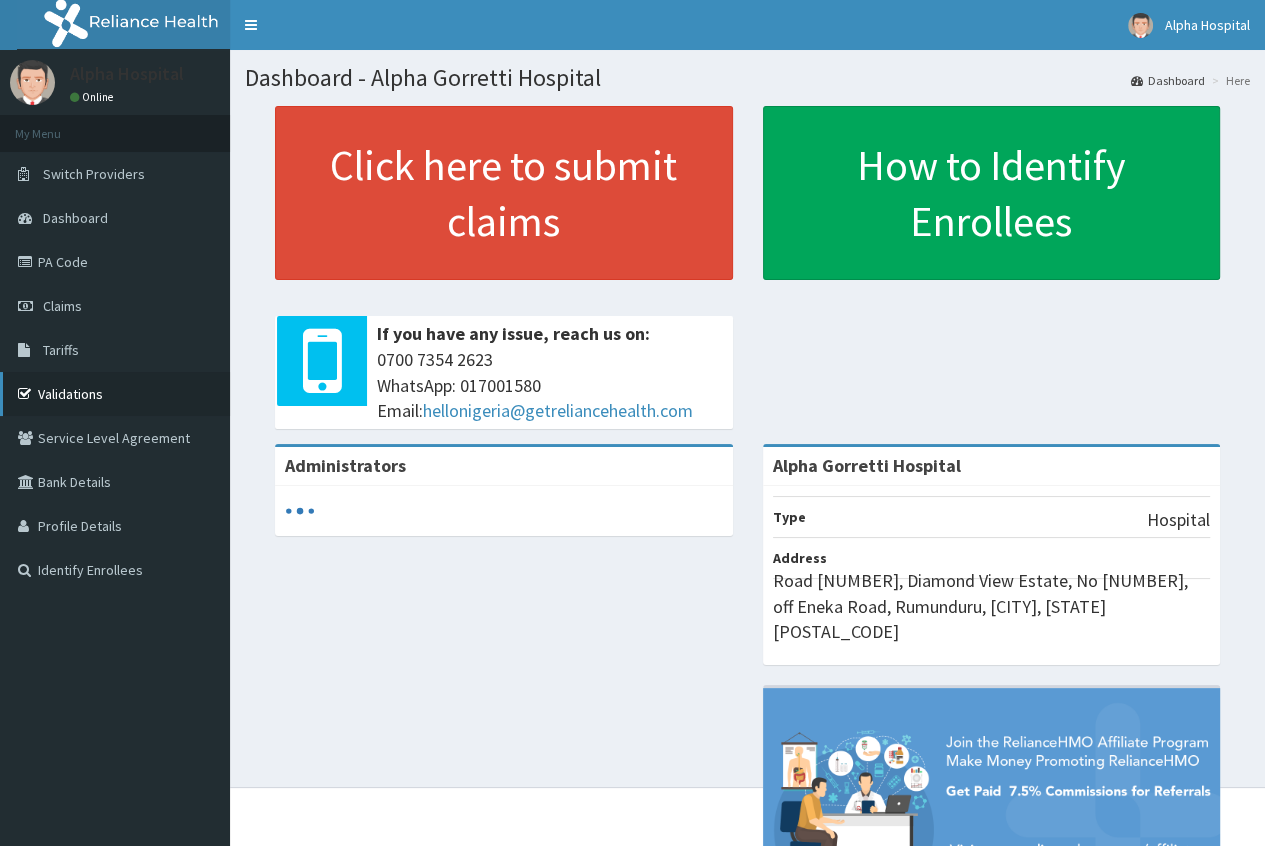 click on "Validations" at bounding box center (115, 394) 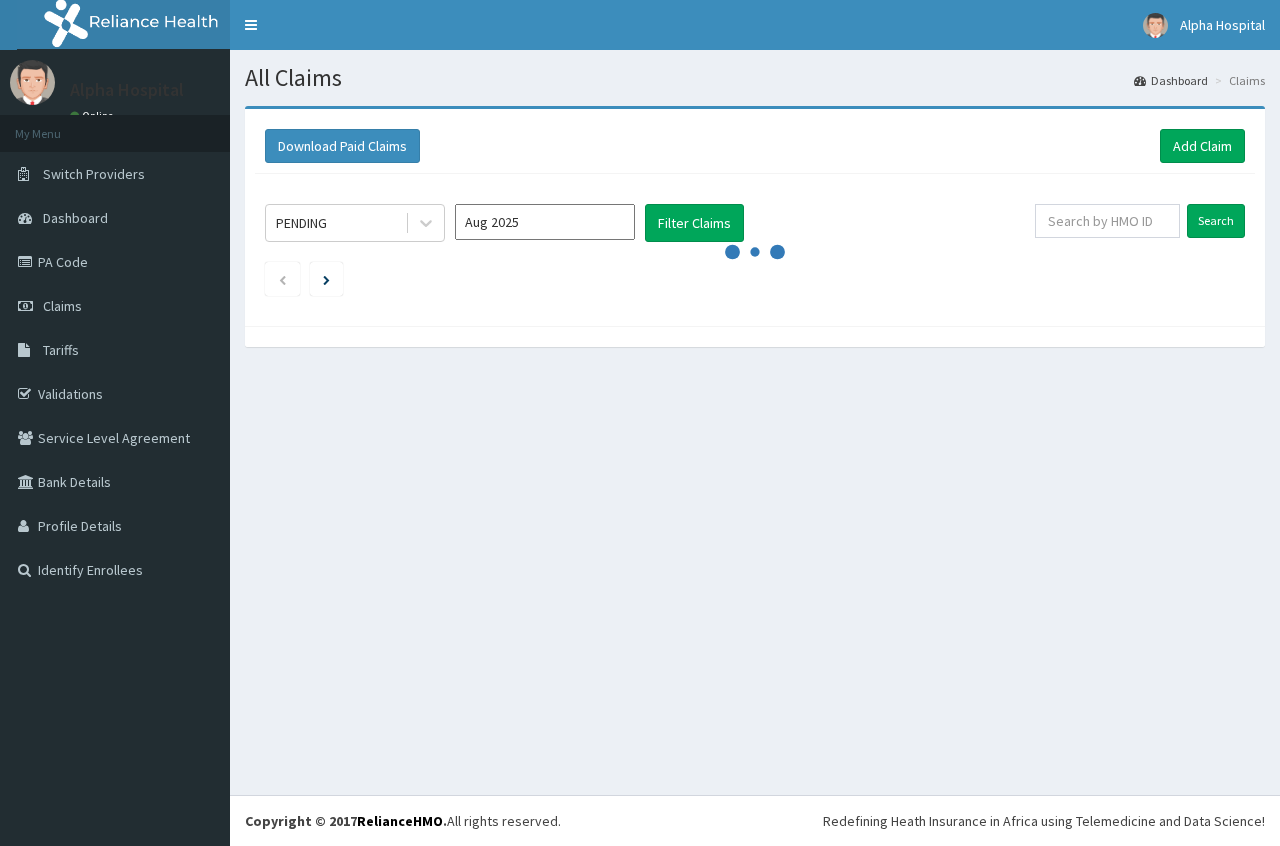 scroll, scrollTop: 0, scrollLeft: 0, axis: both 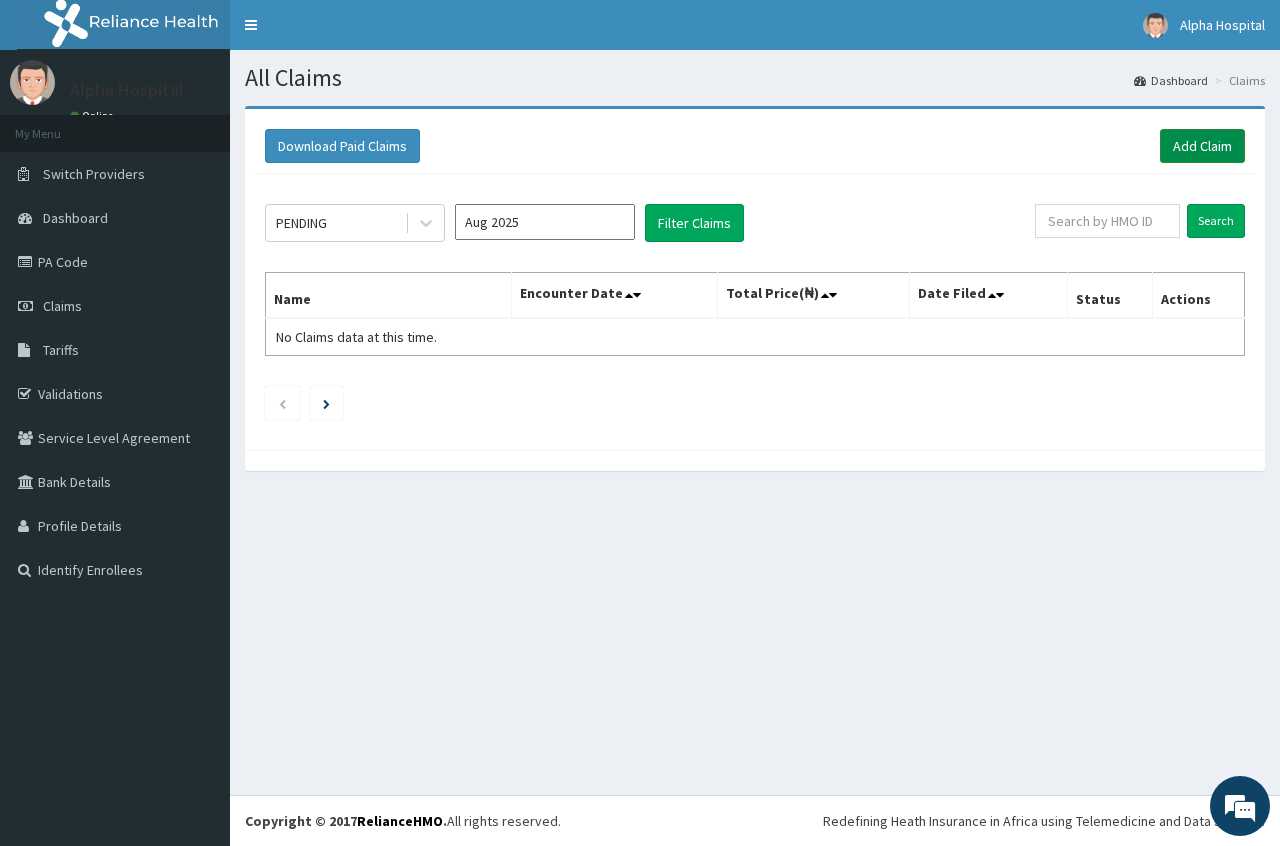 click on "Add Claim" at bounding box center (1202, 146) 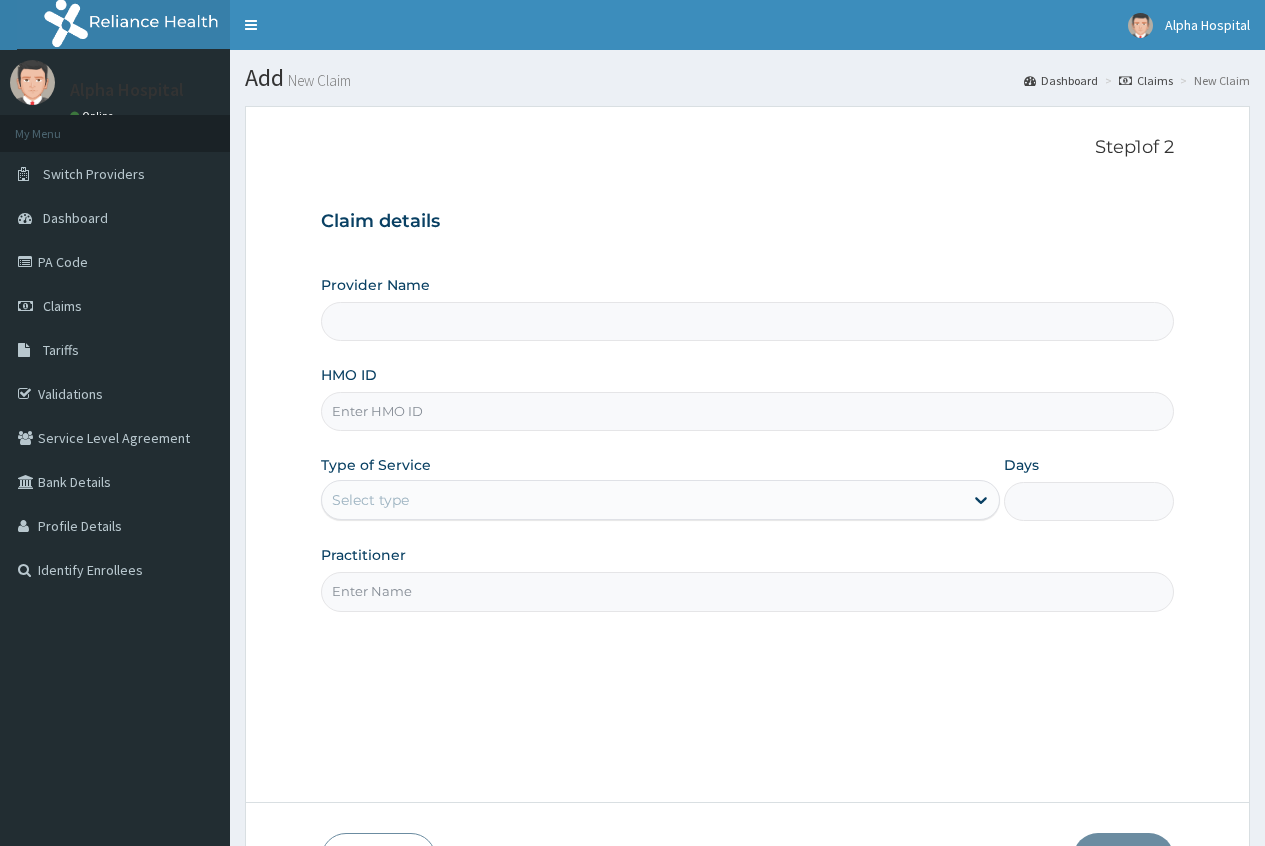 scroll, scrollTop: 0, scrollLeft: 0, axis: both 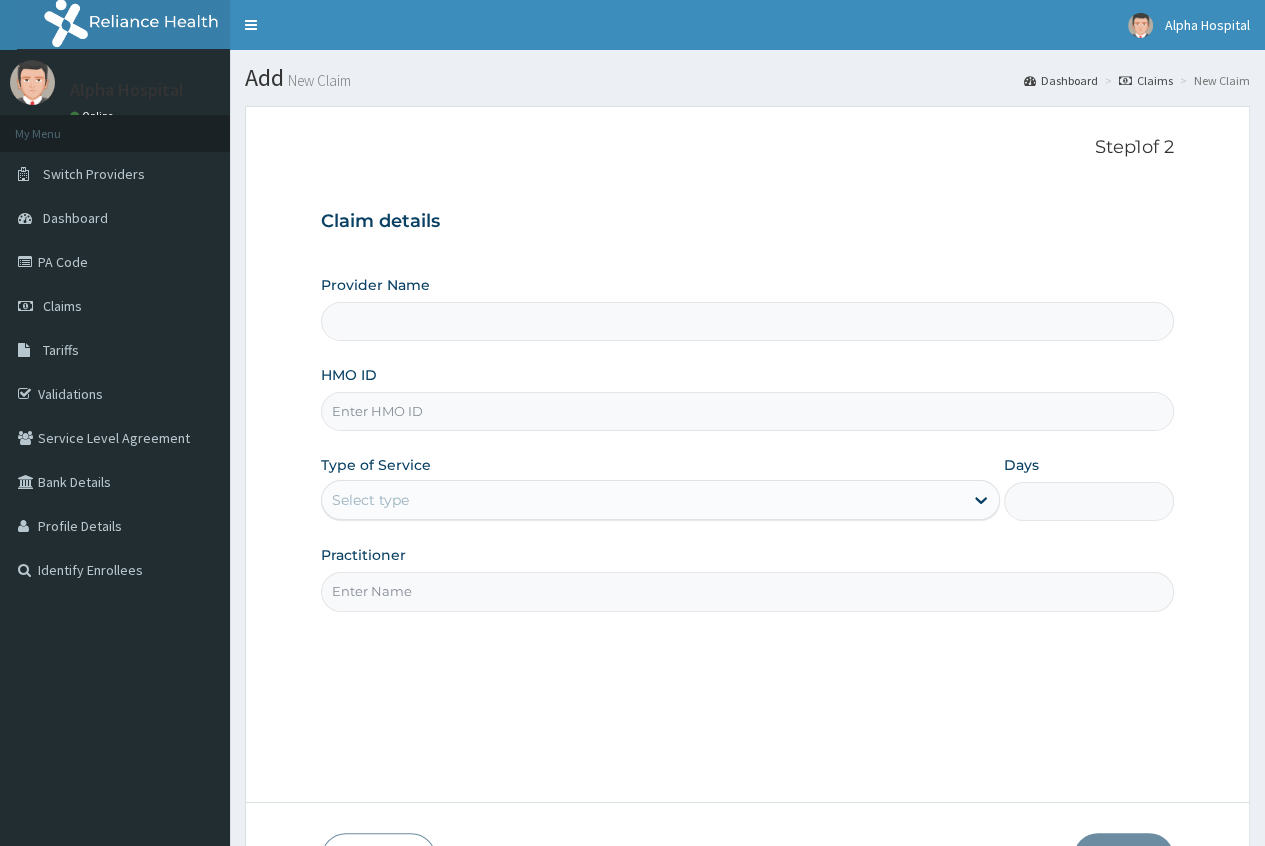 click on "Provider Name" at bounding box center (747, 321) 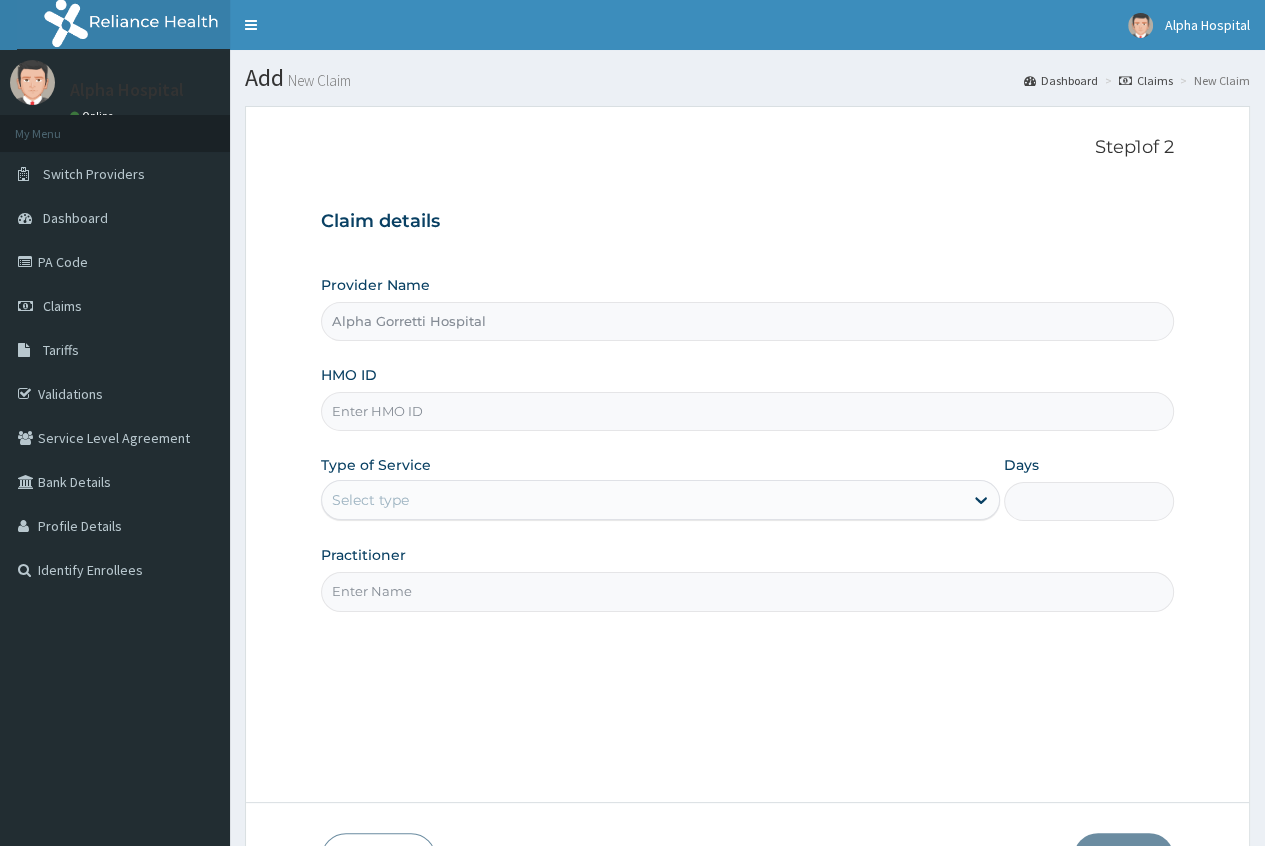 click on "HMO ID" at bounding box center [747, 411] 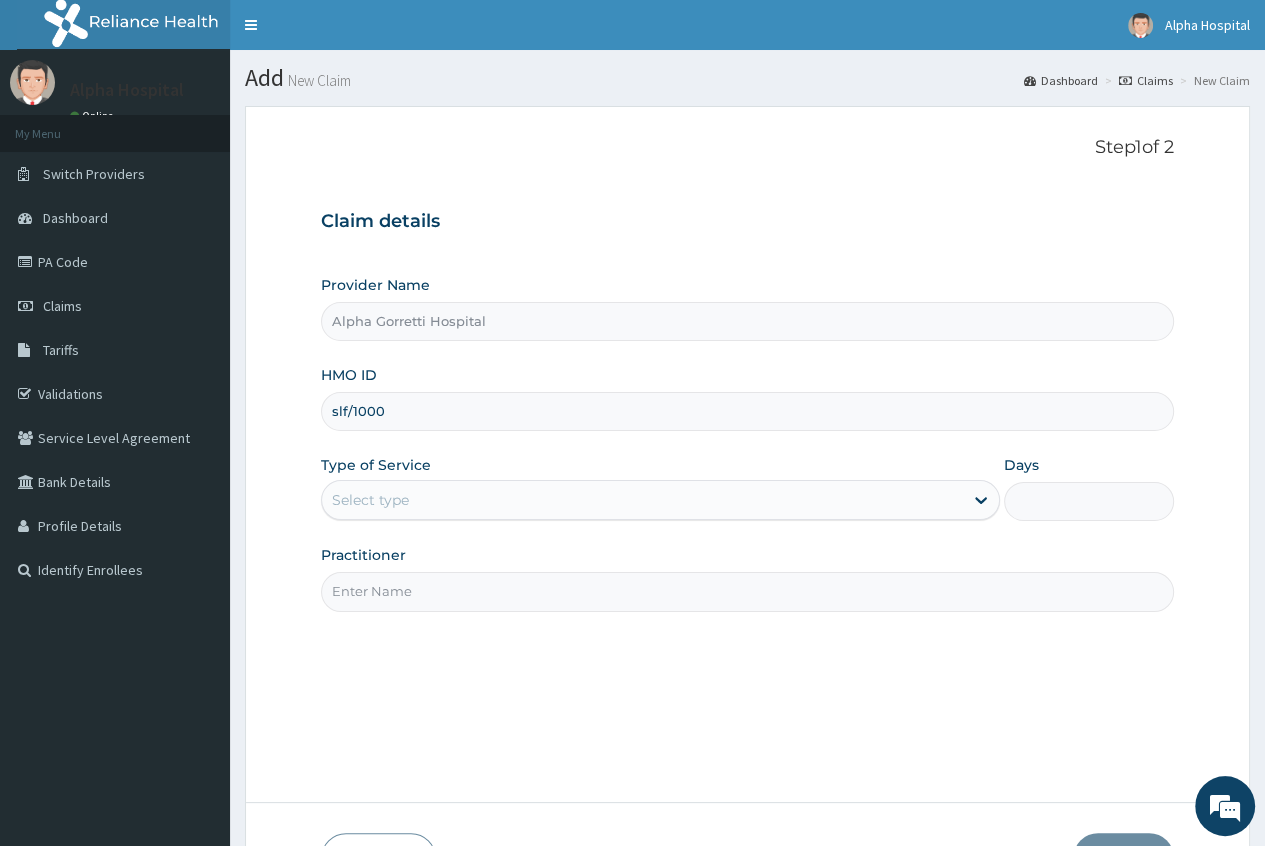 scroll, scrollTop: 0, scrollLeft: 0, axis: both 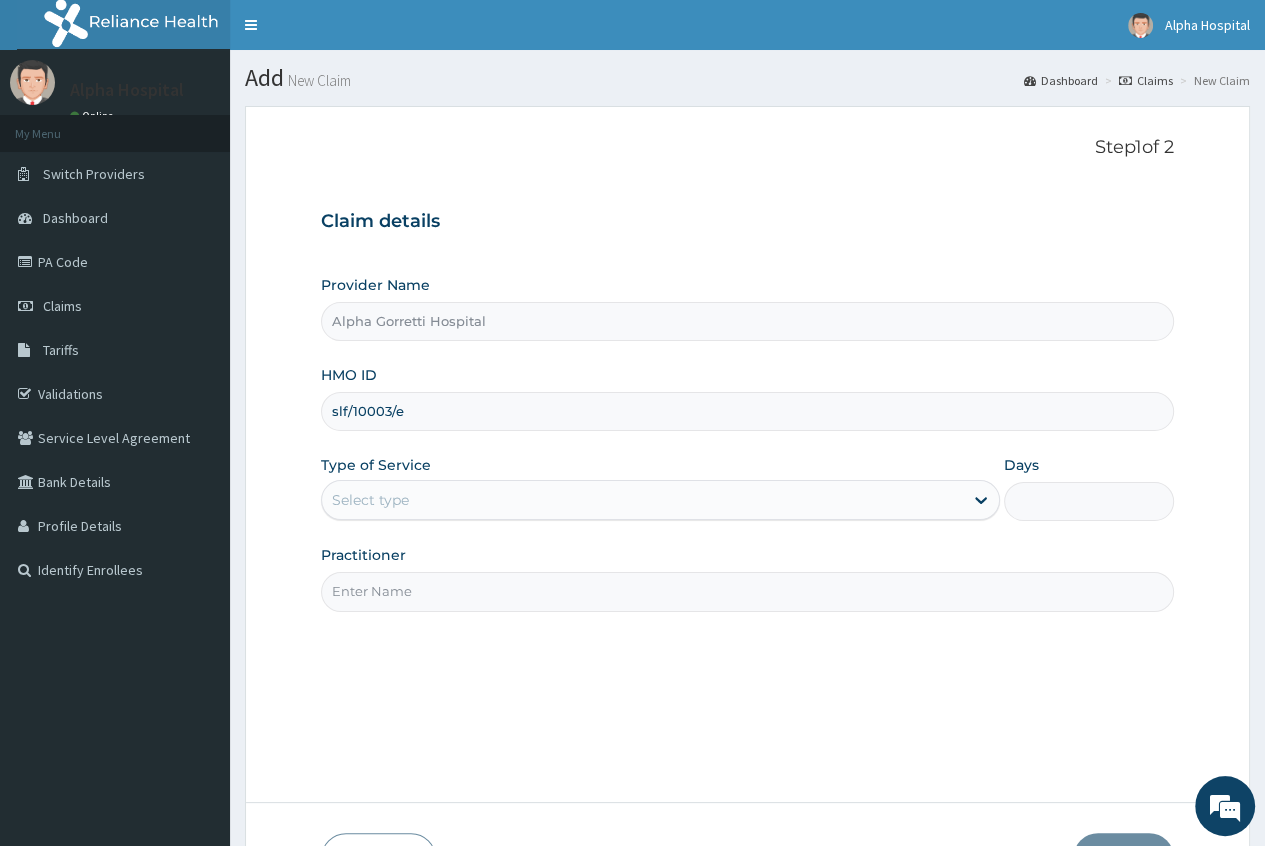 type on "slf/10003/e" 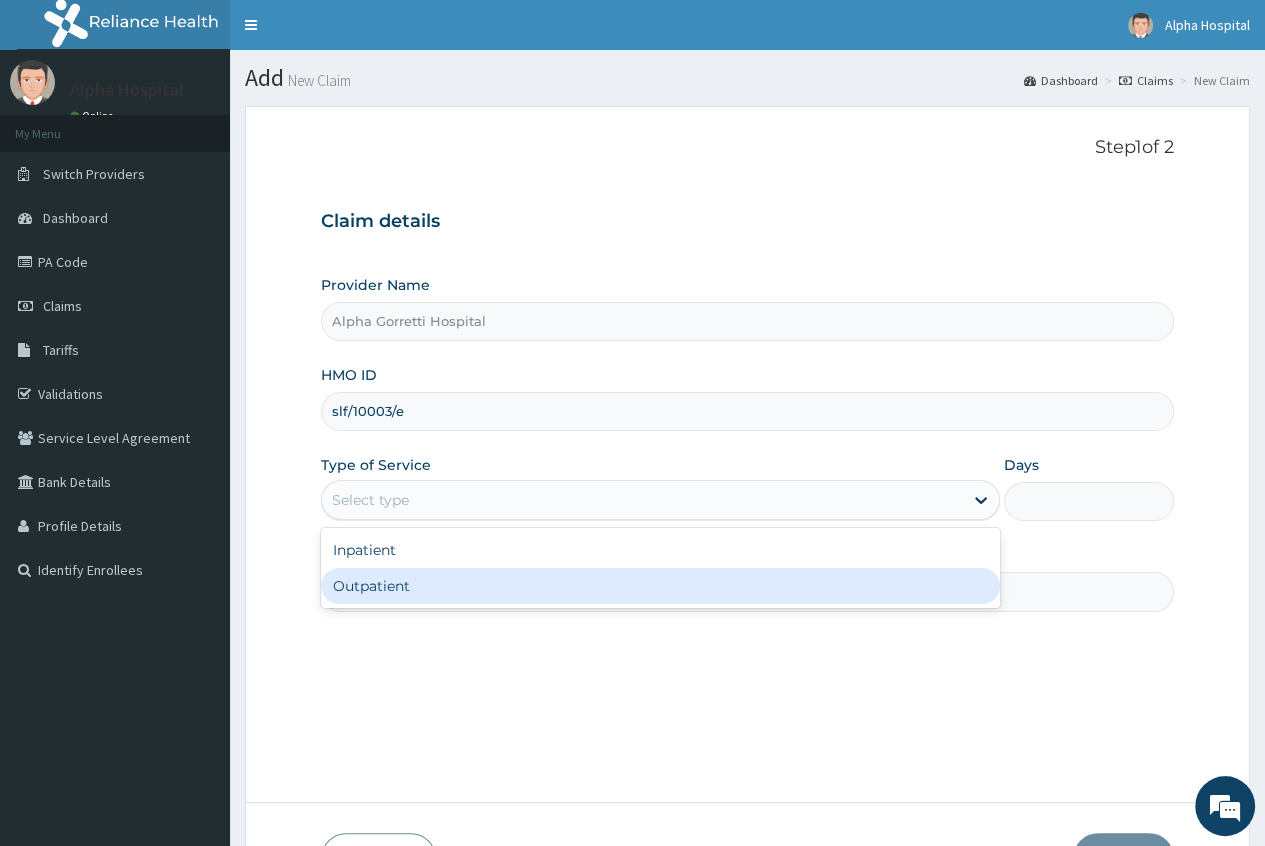click on "Outpatient" at bounding box center (660, 586) 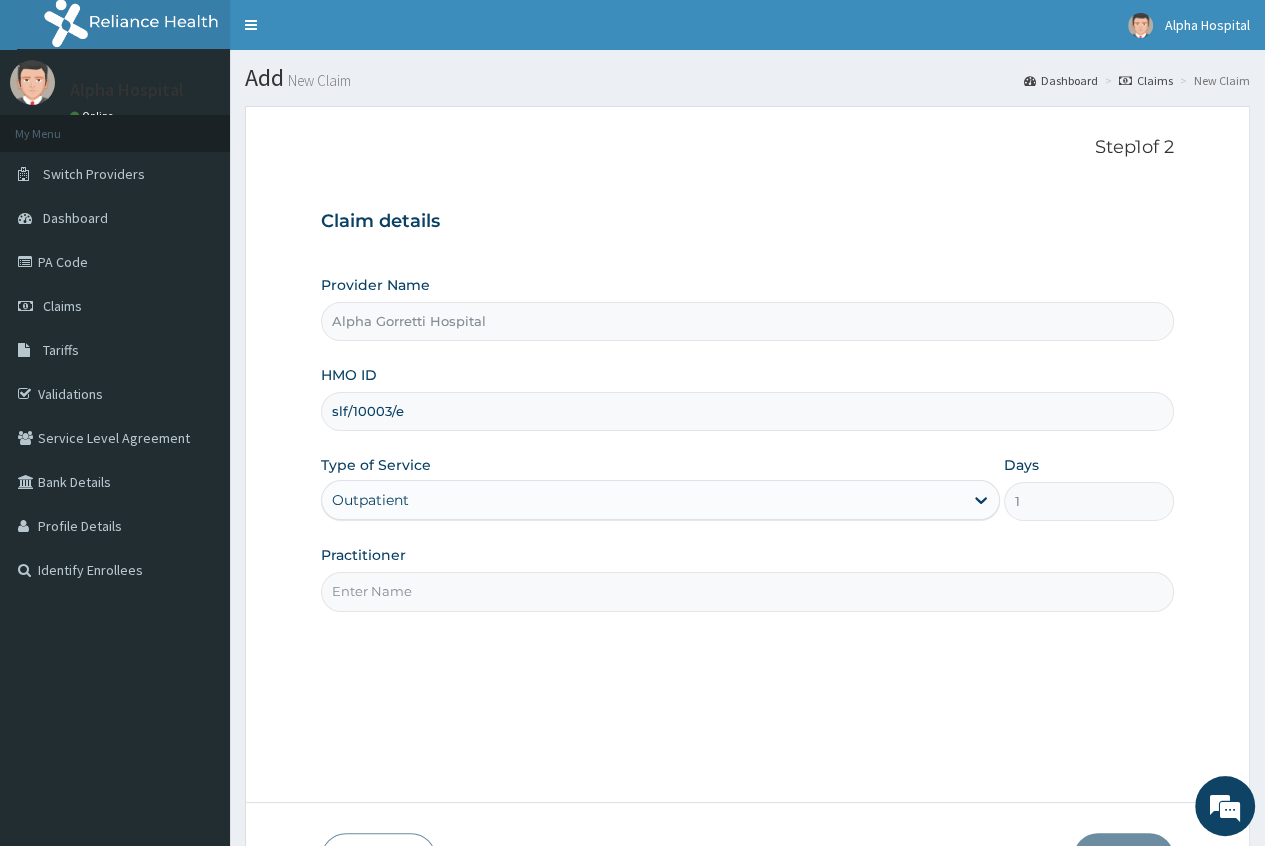 click on "Practitioner" at bounding box center (747, 591) 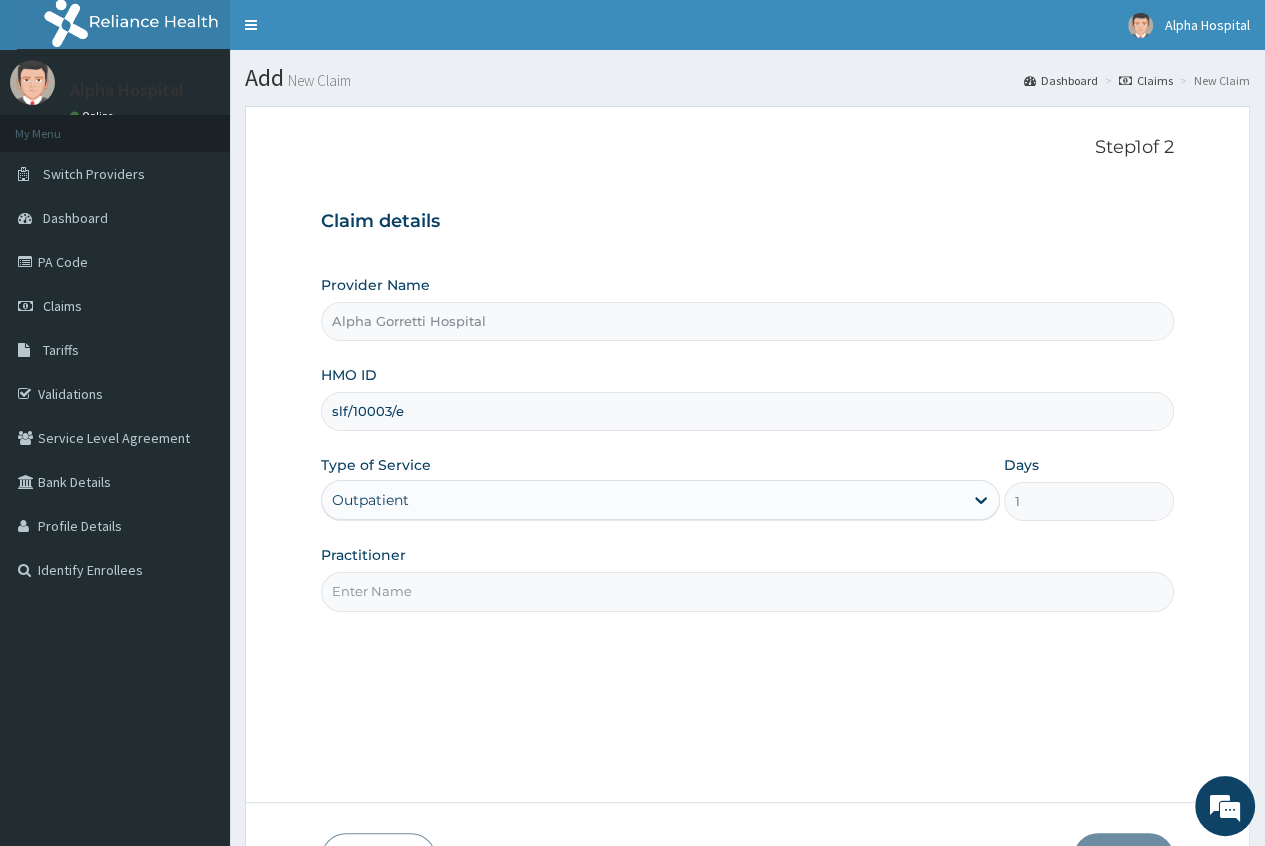 type on "DR. ADAOBI UKWU" 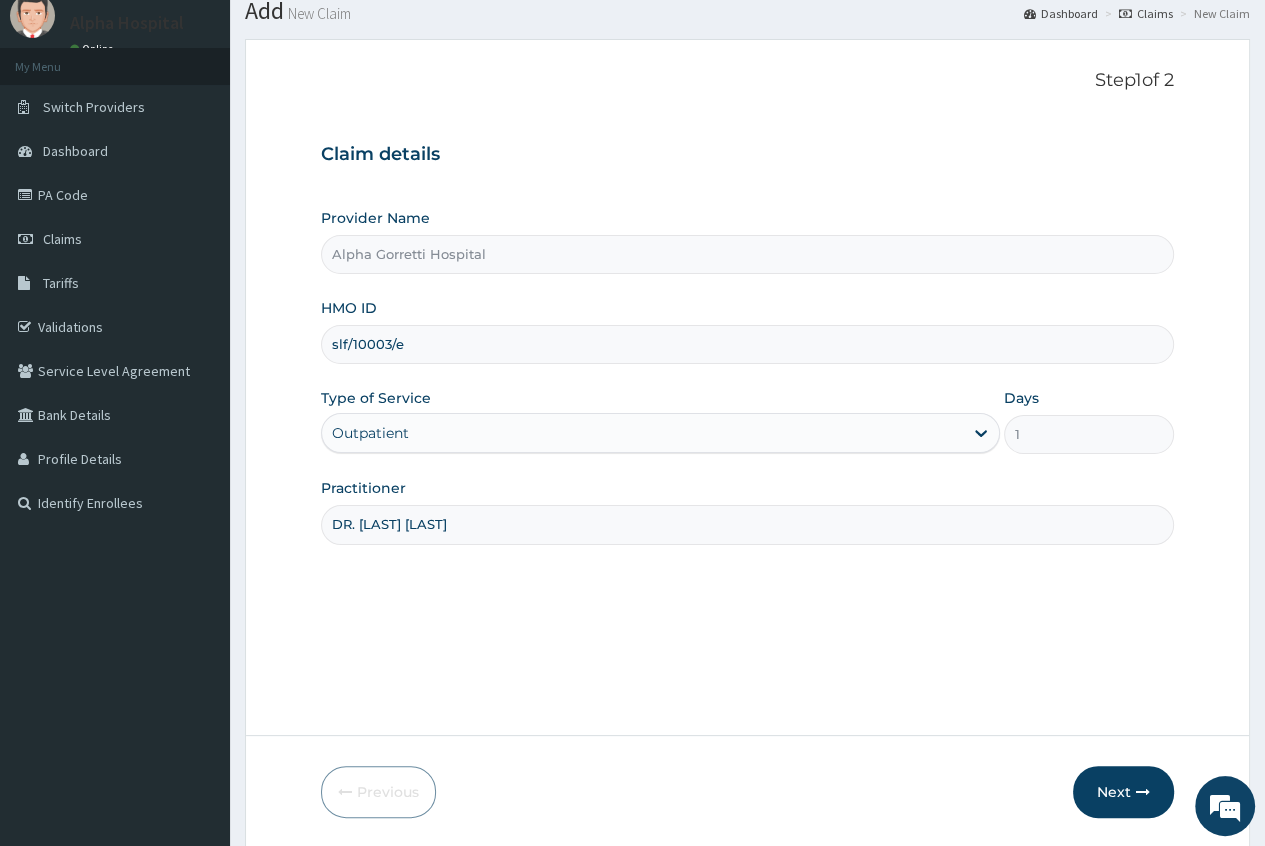 scroll, scrollTop: 135, scrollLeft: 0, axis: vertical 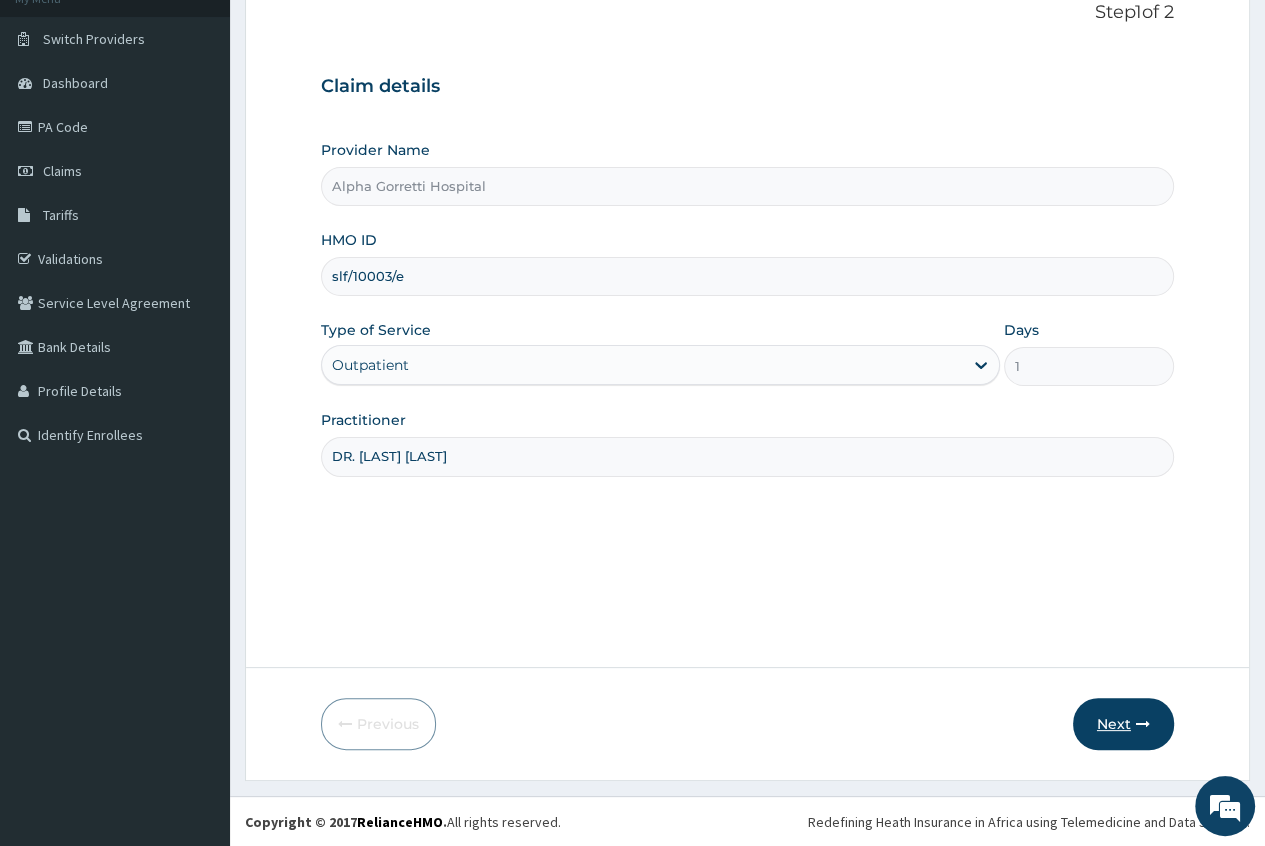 click at bounding box center [1143, 724] 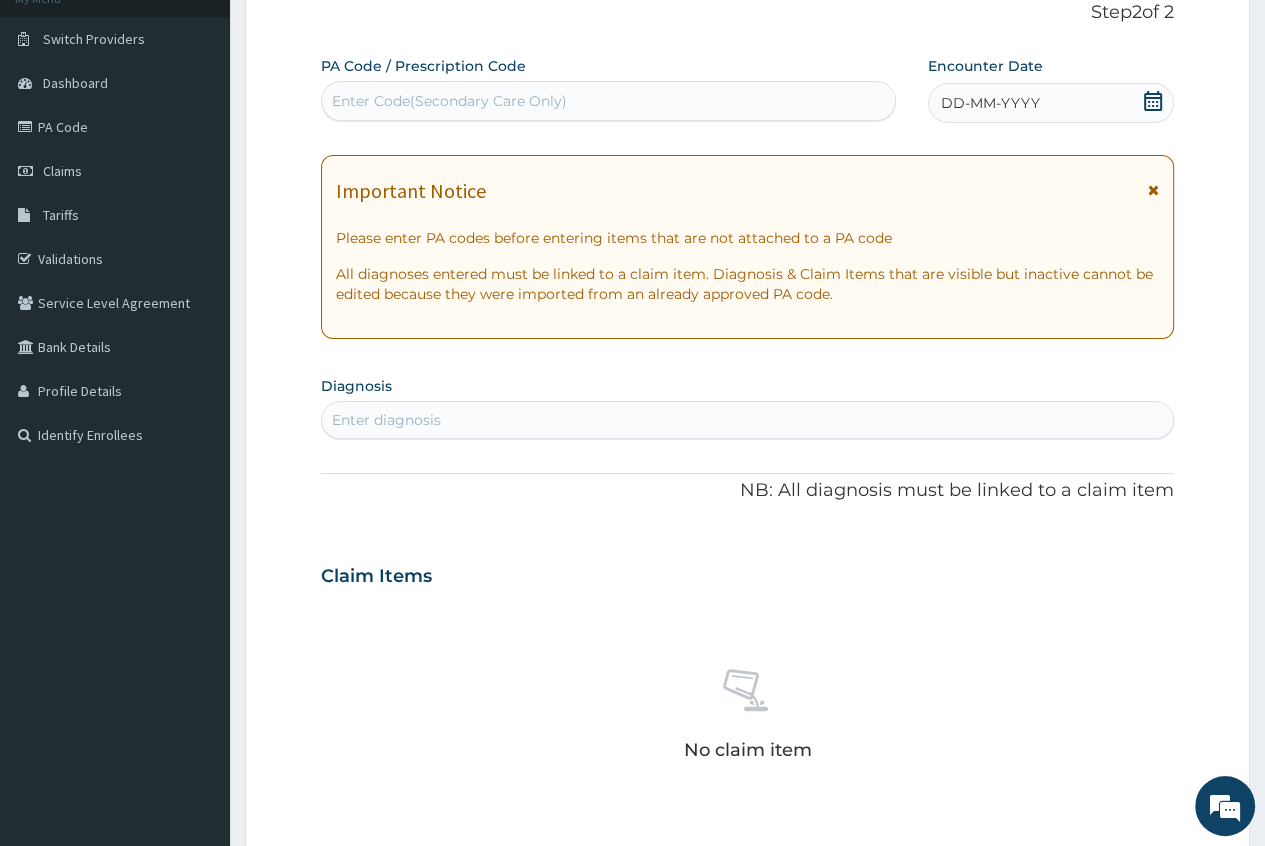 click on "Enter diagnosis" at bounding box center (747, 420) 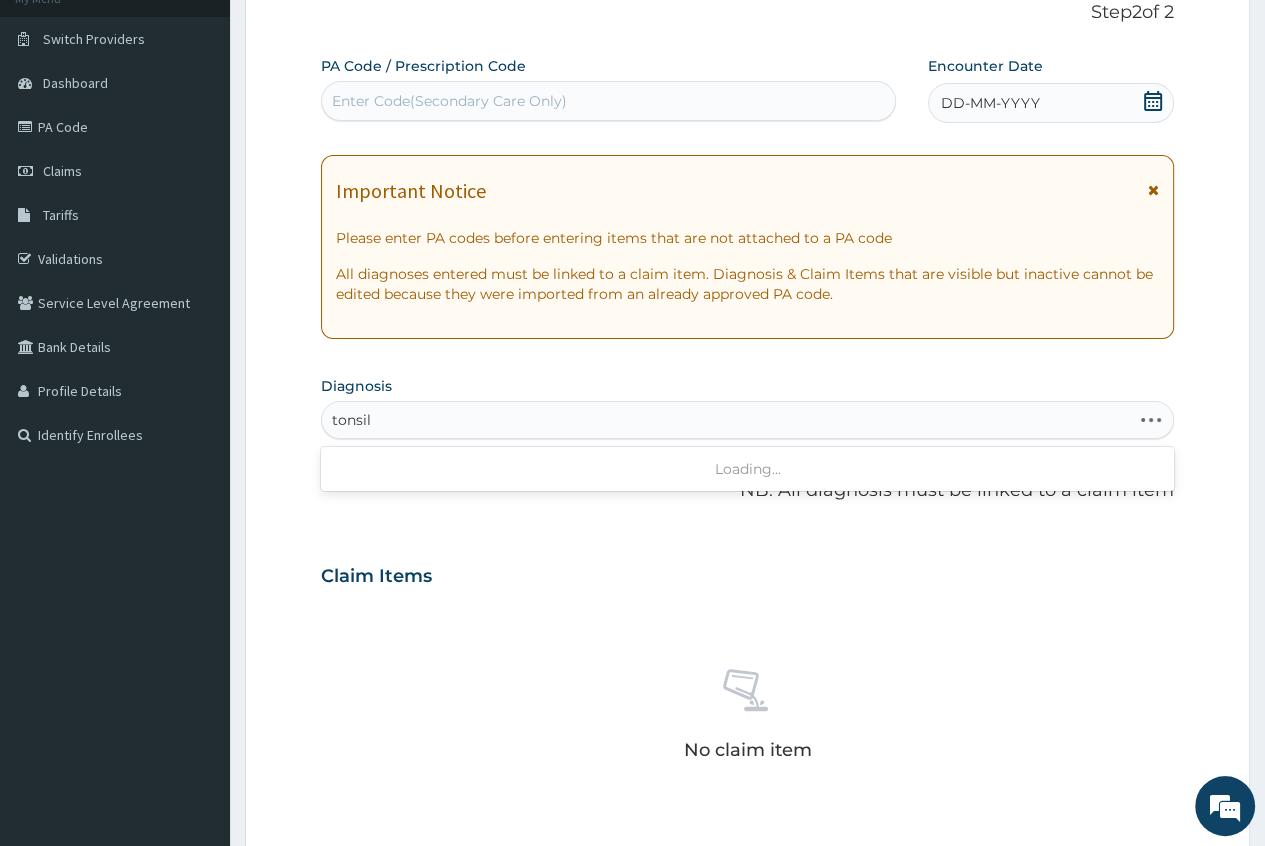 type on "tonsil" 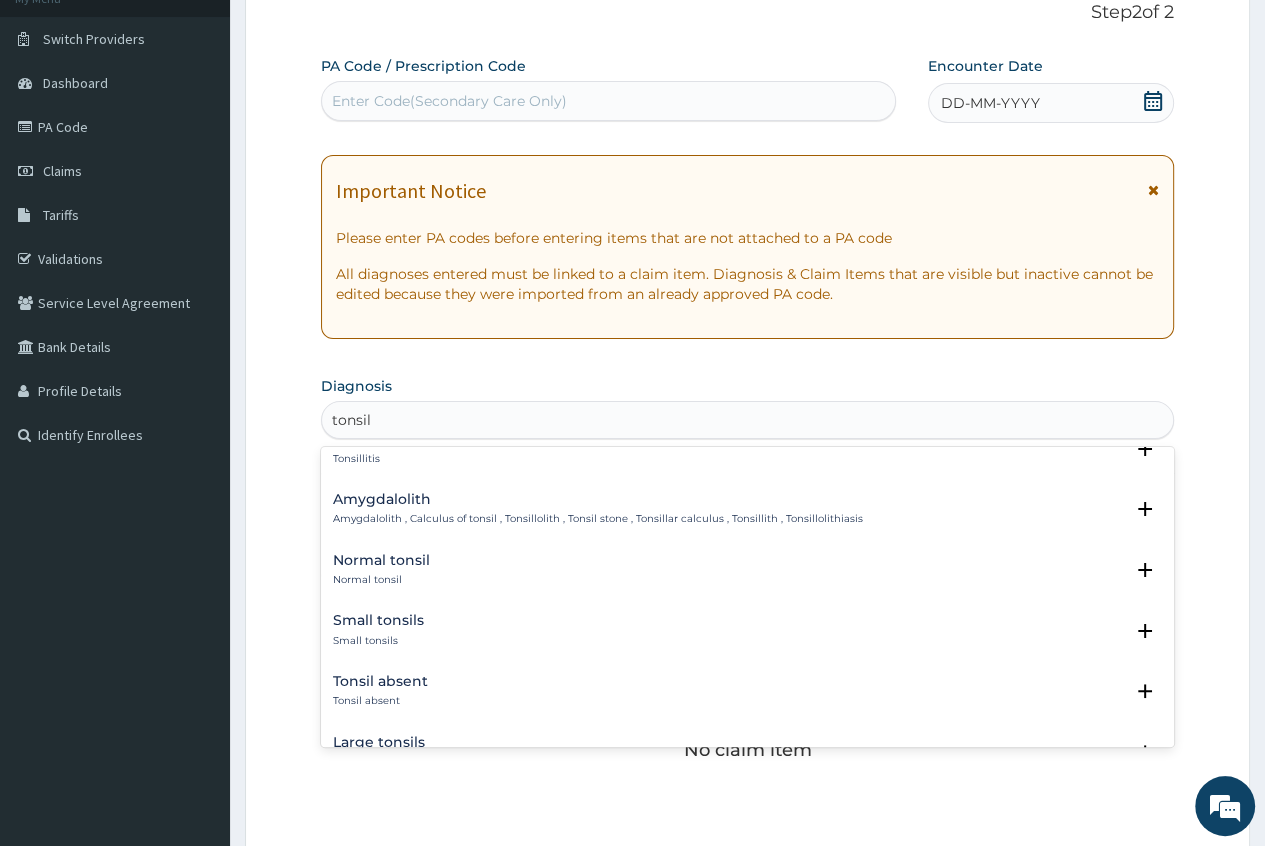 scroll, scrollTop: 0, scrollLeft: 0, axis: both 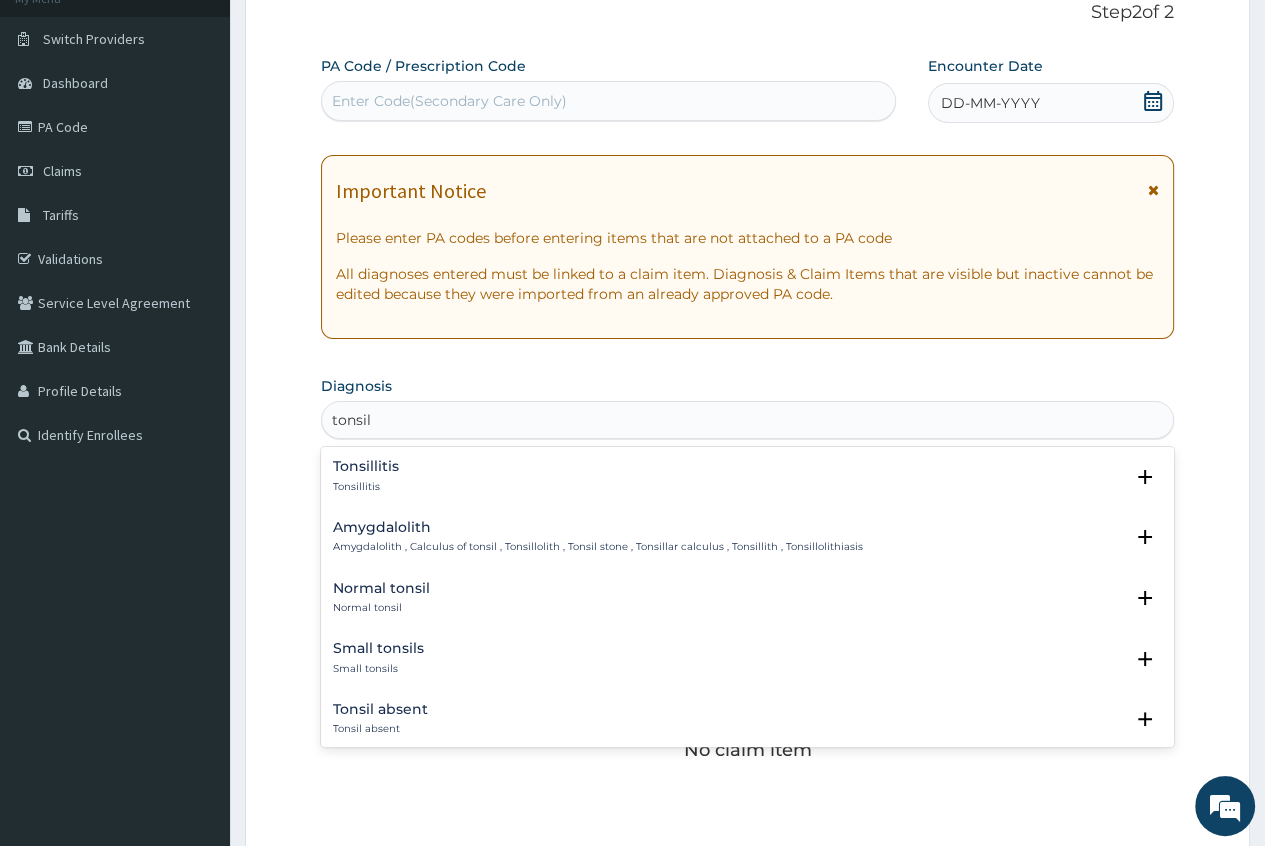 click on "Tonsillitis" at bounding box center (366, 466) 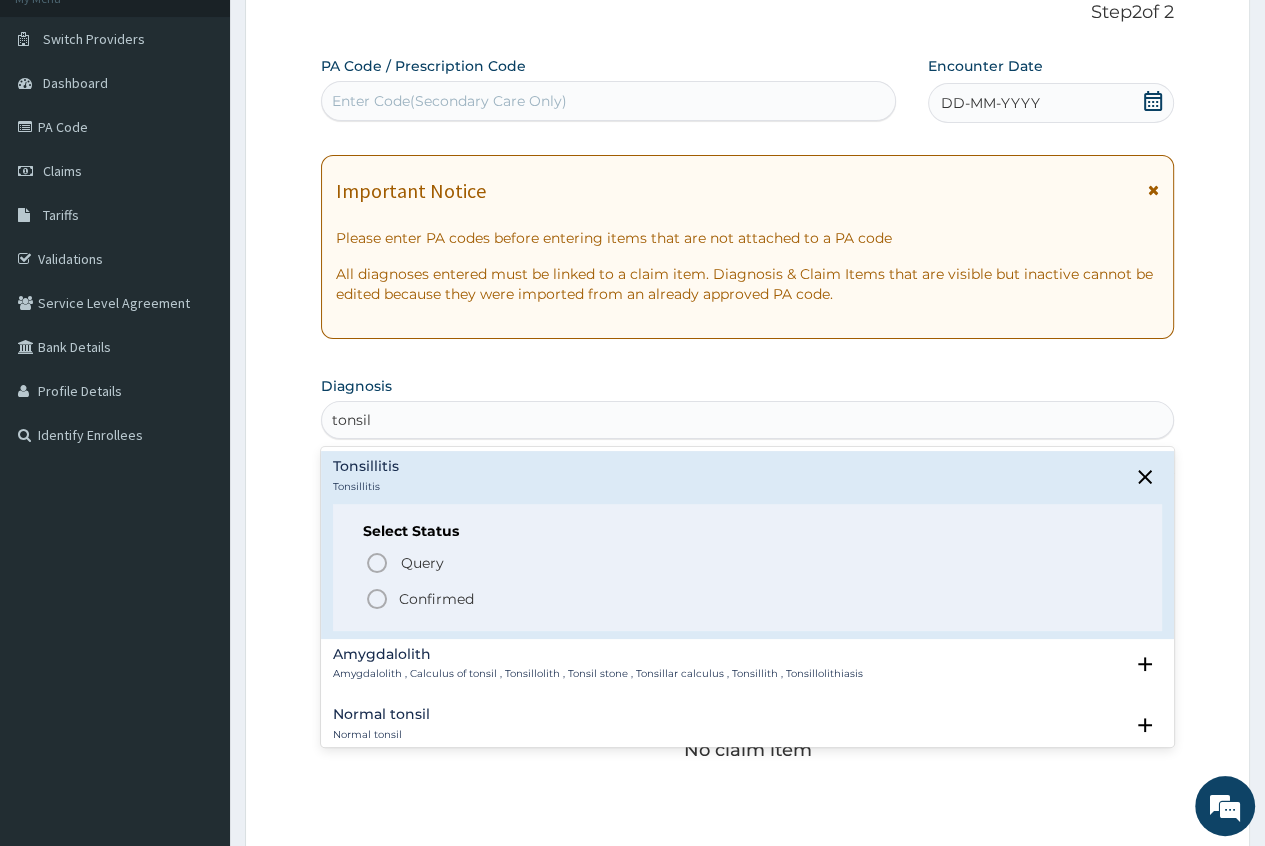 click on "Confirmed" at bounding box center (436, 599) 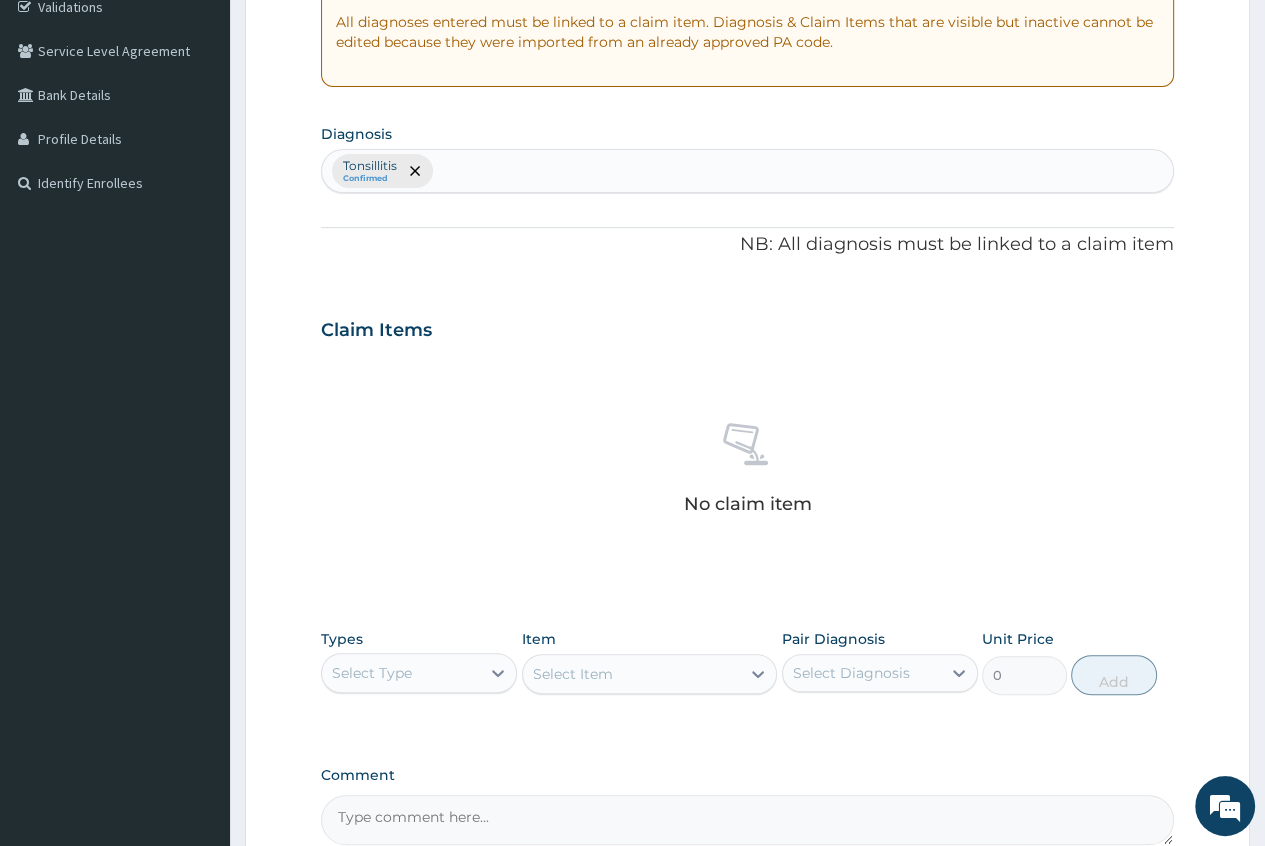 scroll, scrollTop: 435, scrollLeft: 0, axis: vertical 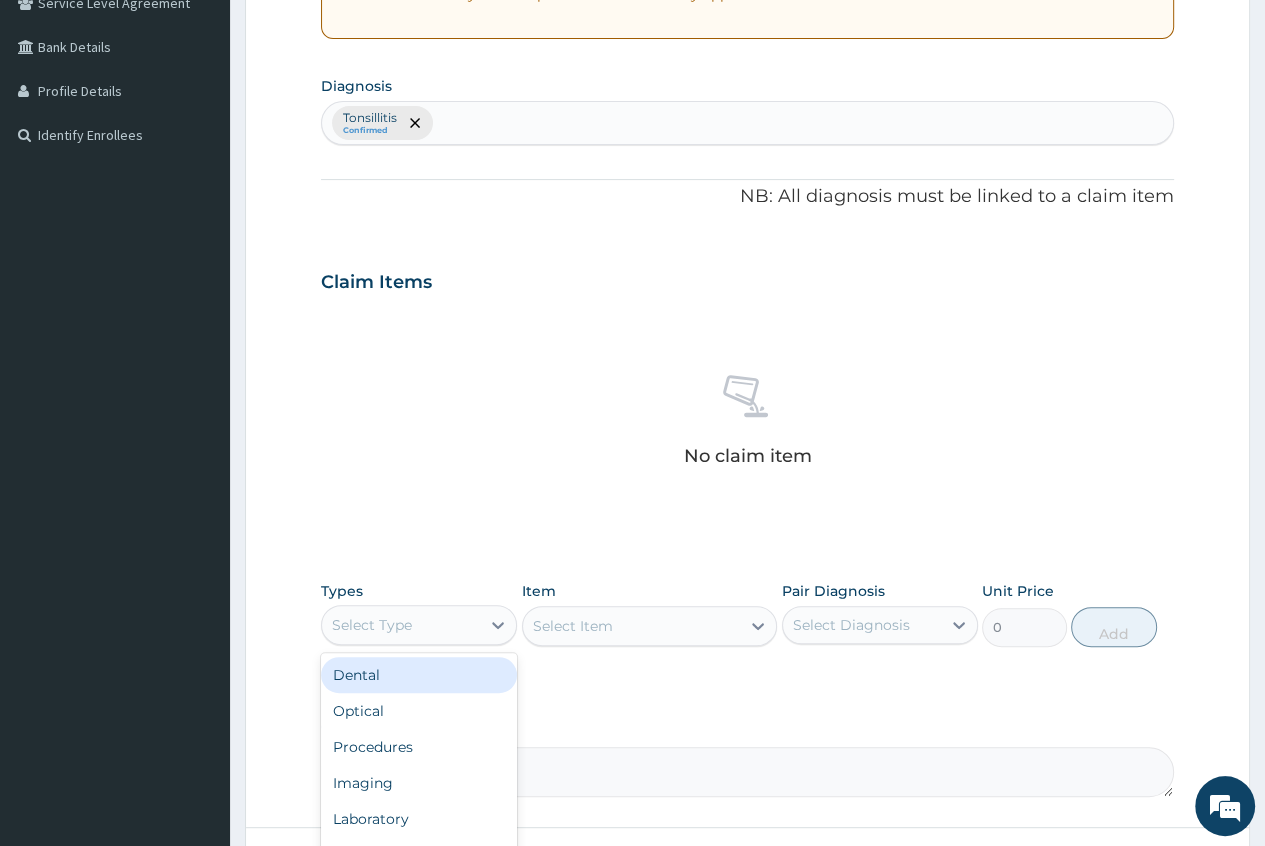 click on "Select Type" at bounding box center (401, 625) 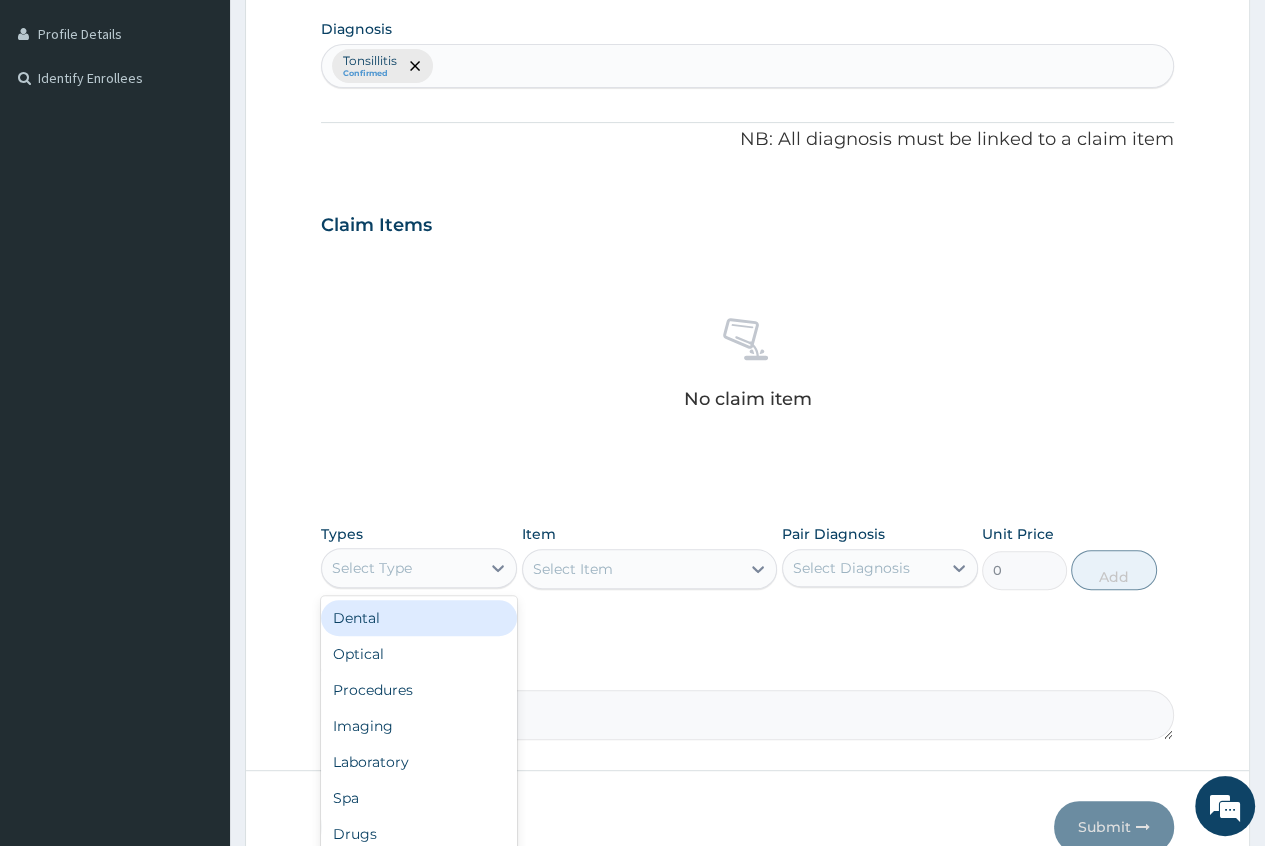 scroll, scrollTop: 535, scrollLeft: 0, axis: vertical 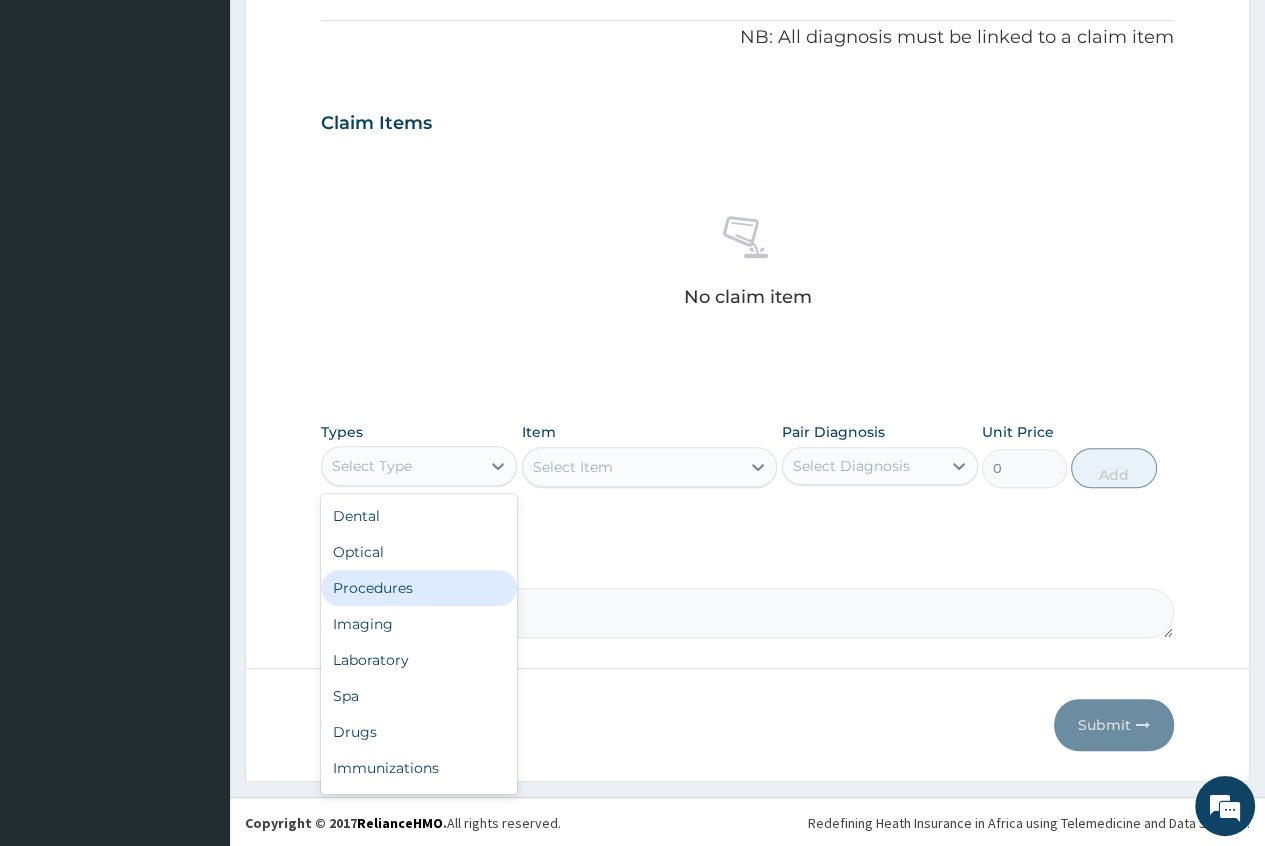 click on "Procedures" at bounding box center [419, 588] 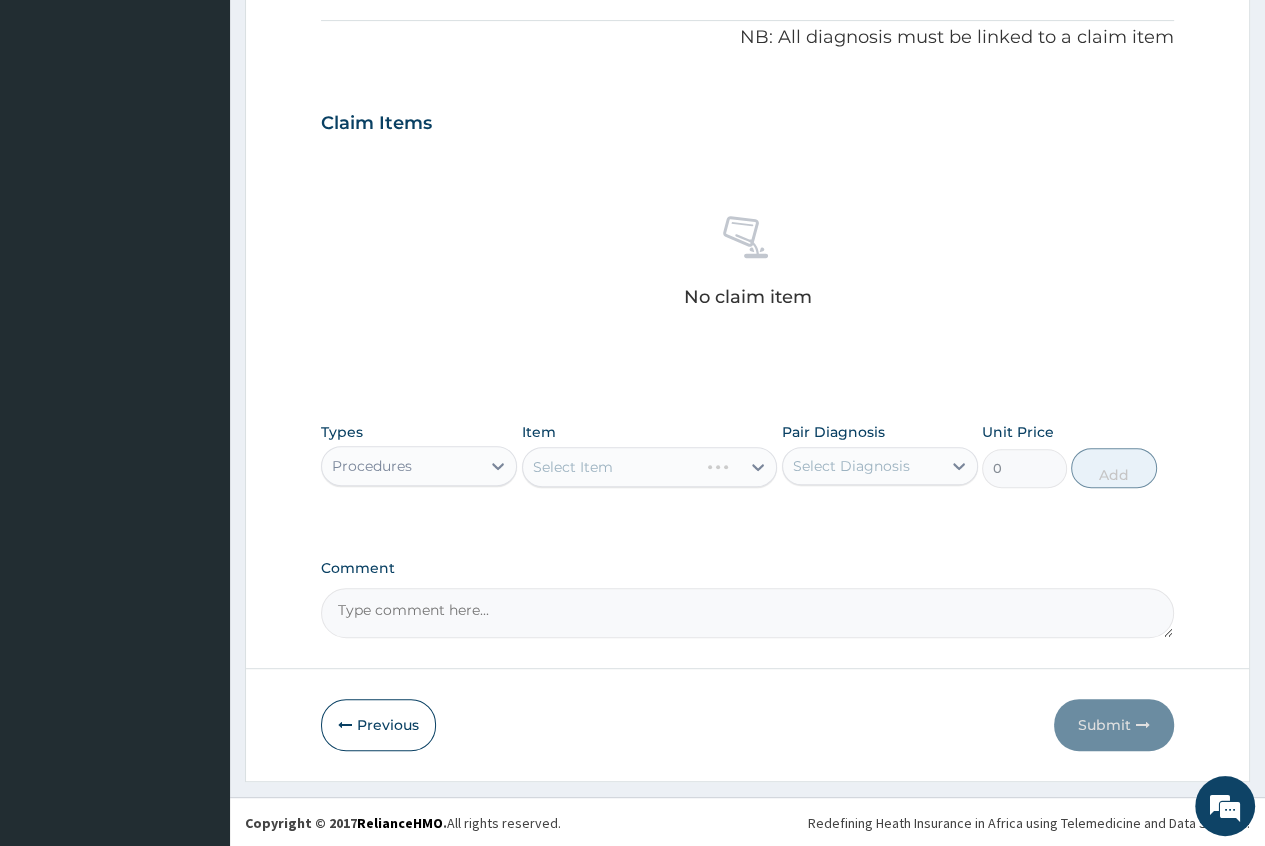click on "Select Item" at bounding box center [650, 467] 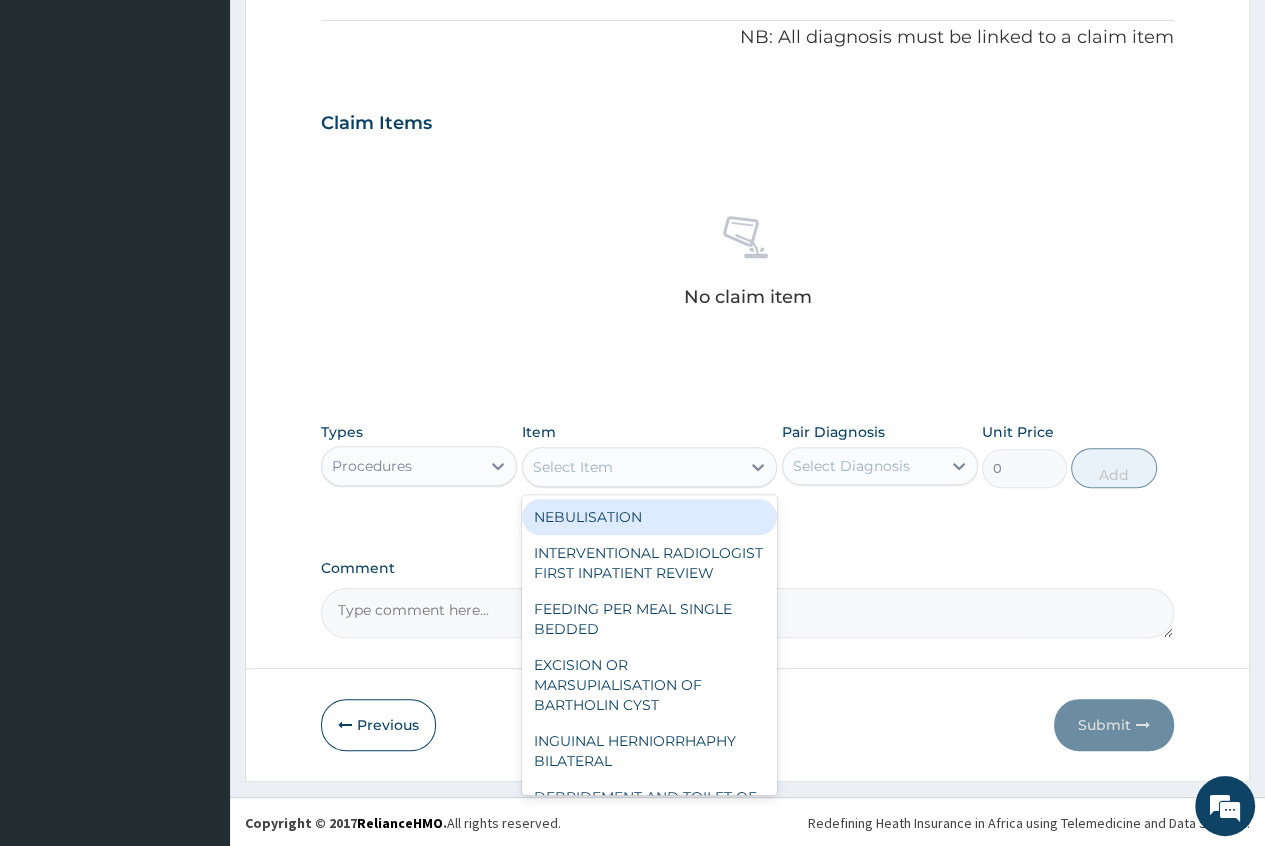 click on "Select Item" at bounding box center (573, 467) 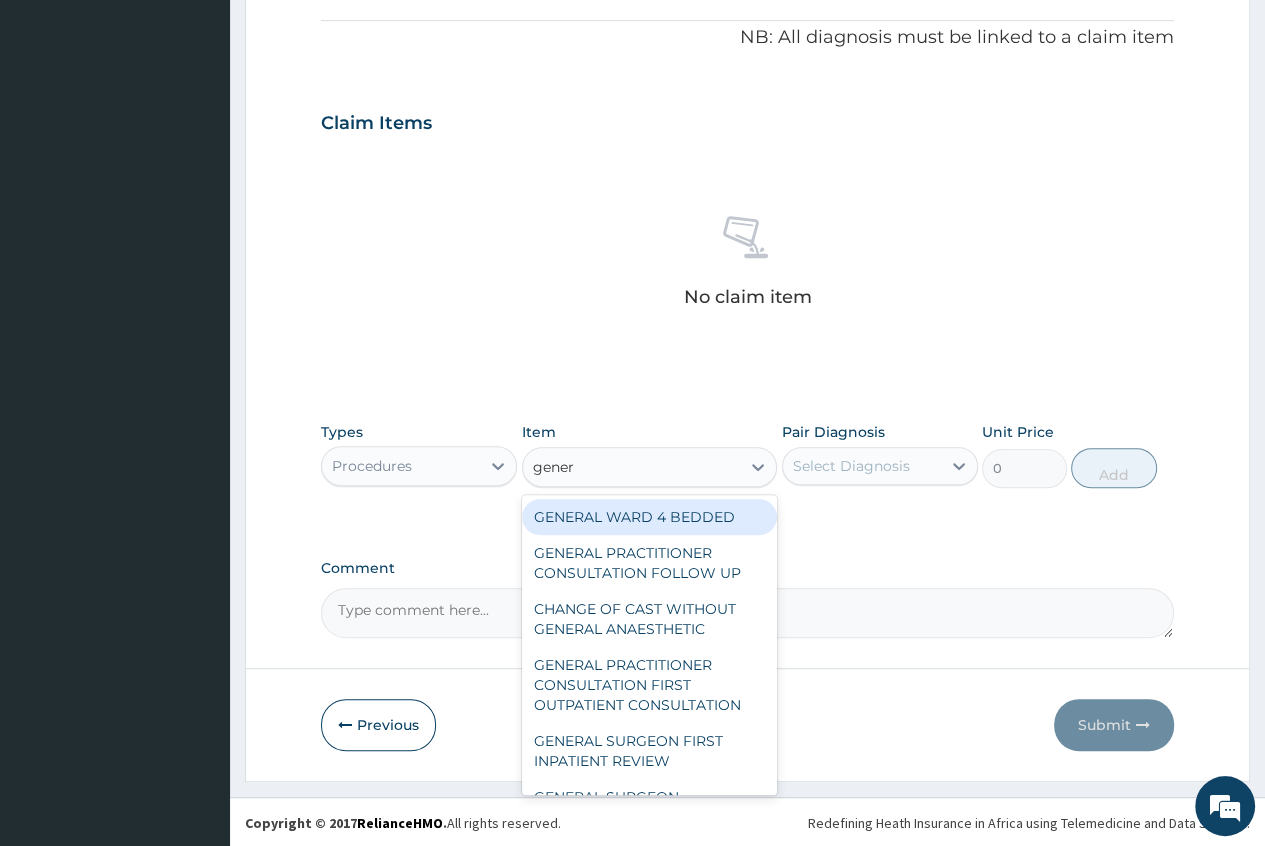 type on "genera" 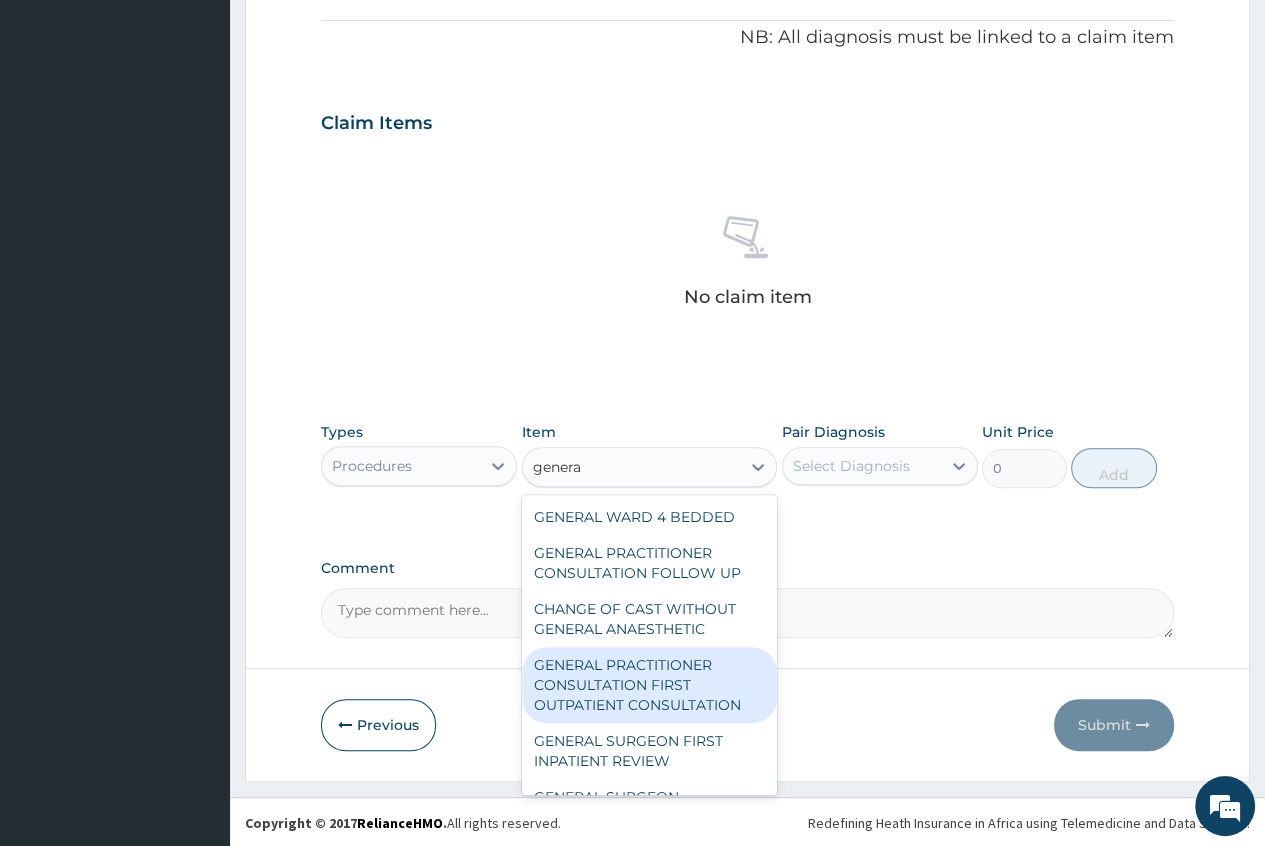 click on "GENERAL PRACTITIONER CONSULTATION FIRST OUTPATIENT CONSULTATION" at bounding box center [650, 685] 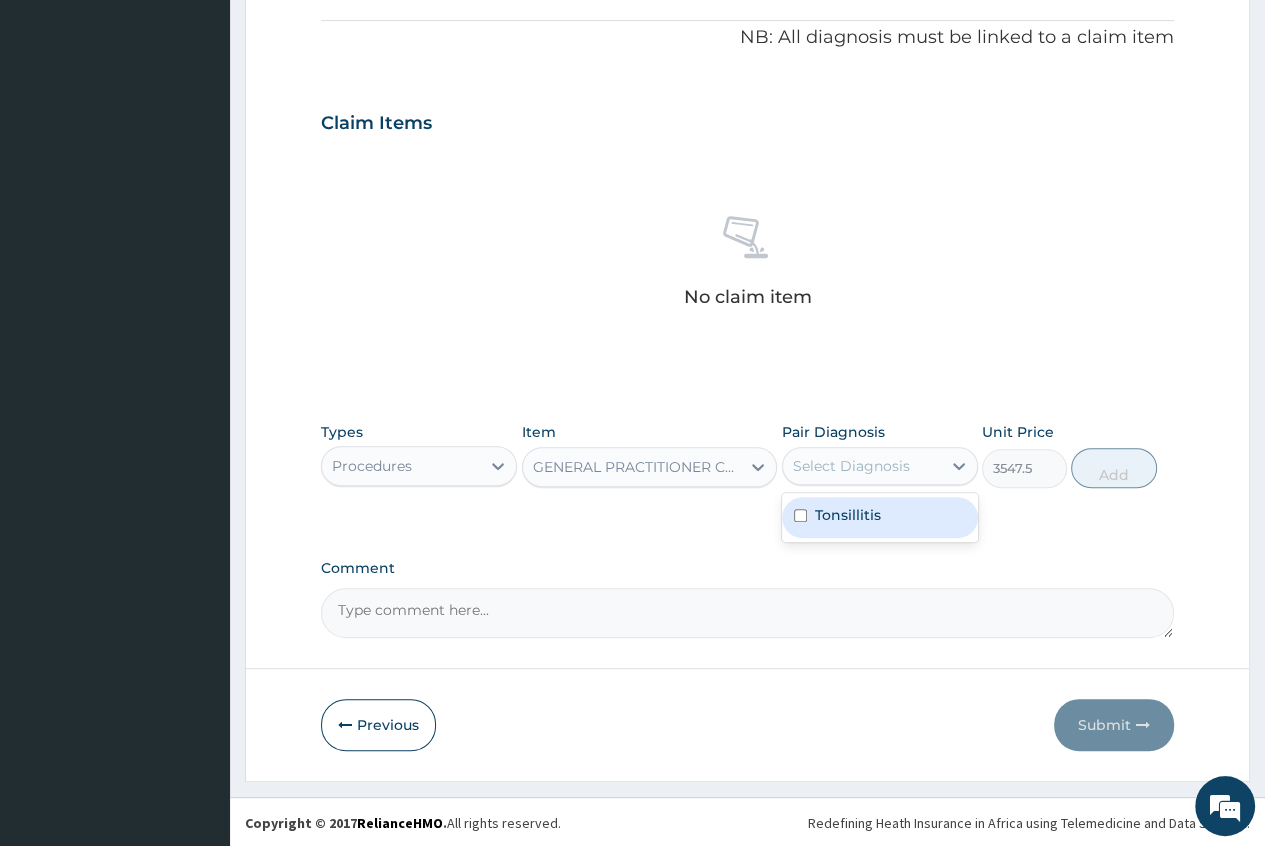 click on "Select Diagnosis" at bounding box center (862, 466) 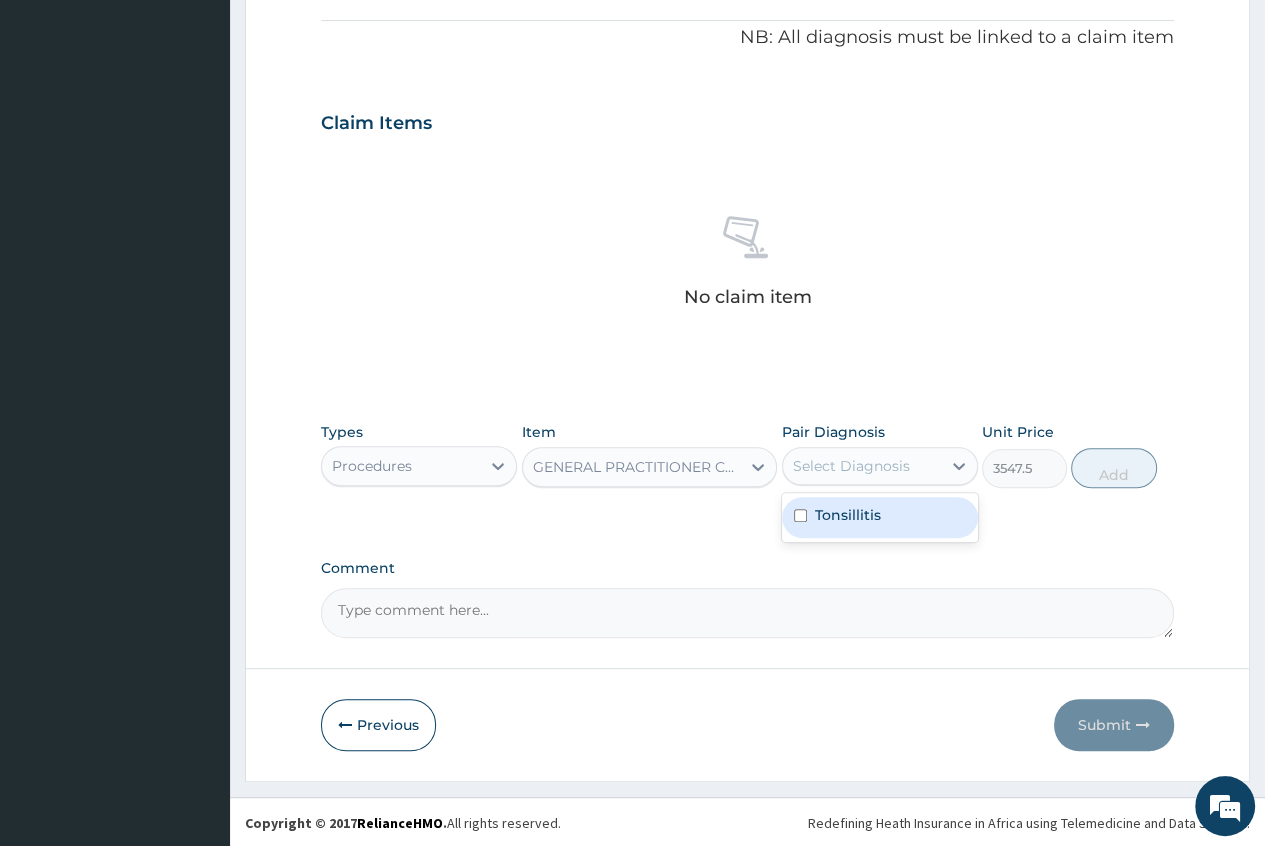 click on "Tonsillitis" at bounding box center [848, 515] 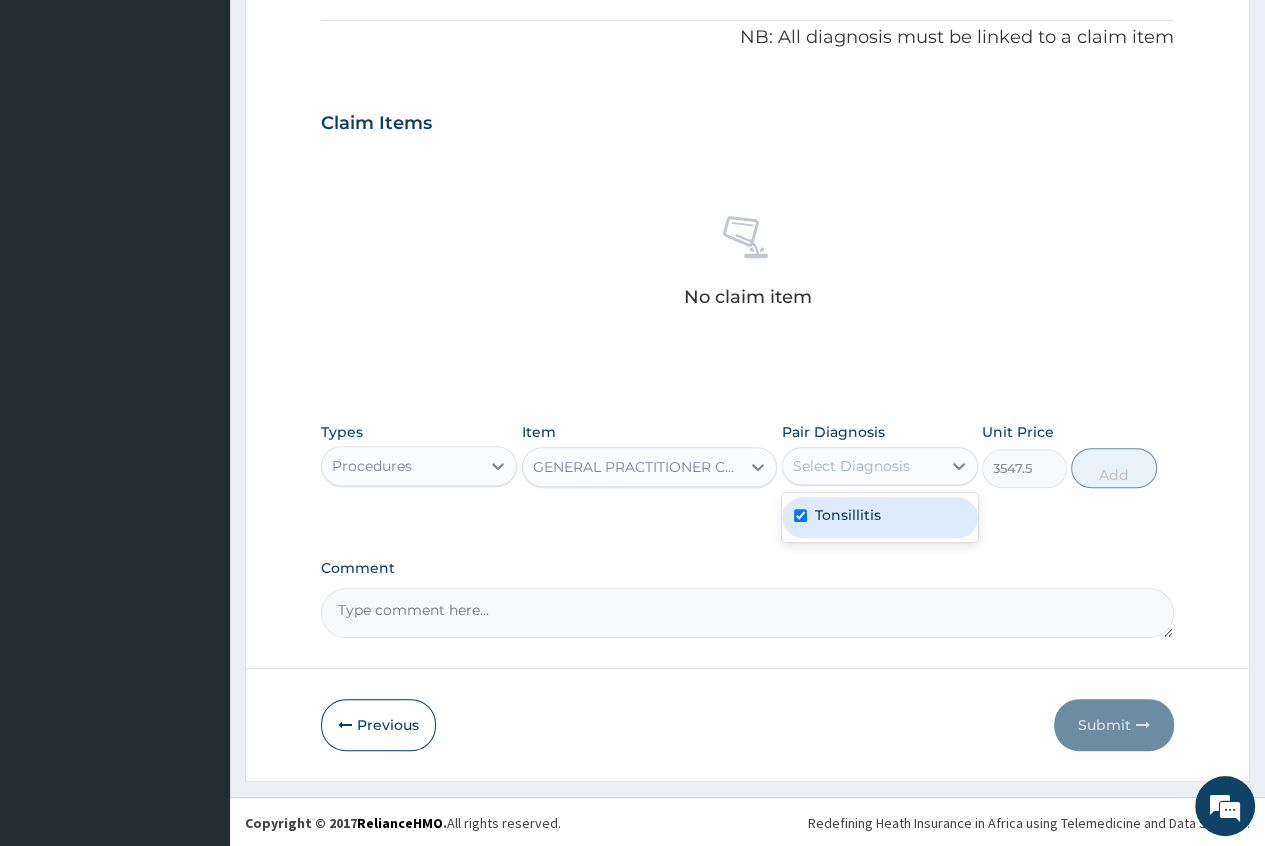 checkbox on "true" 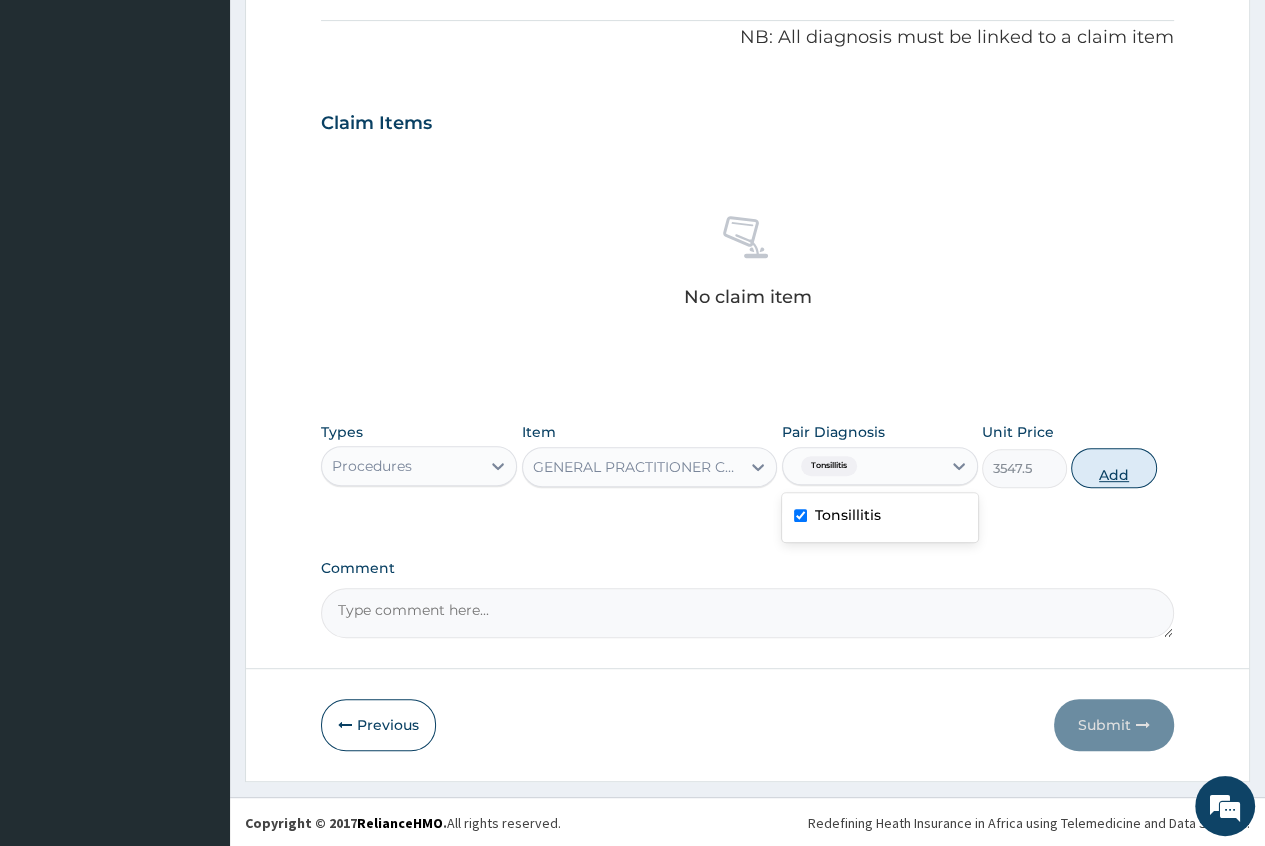 click on "Add" at bounding box center (1113, 468) 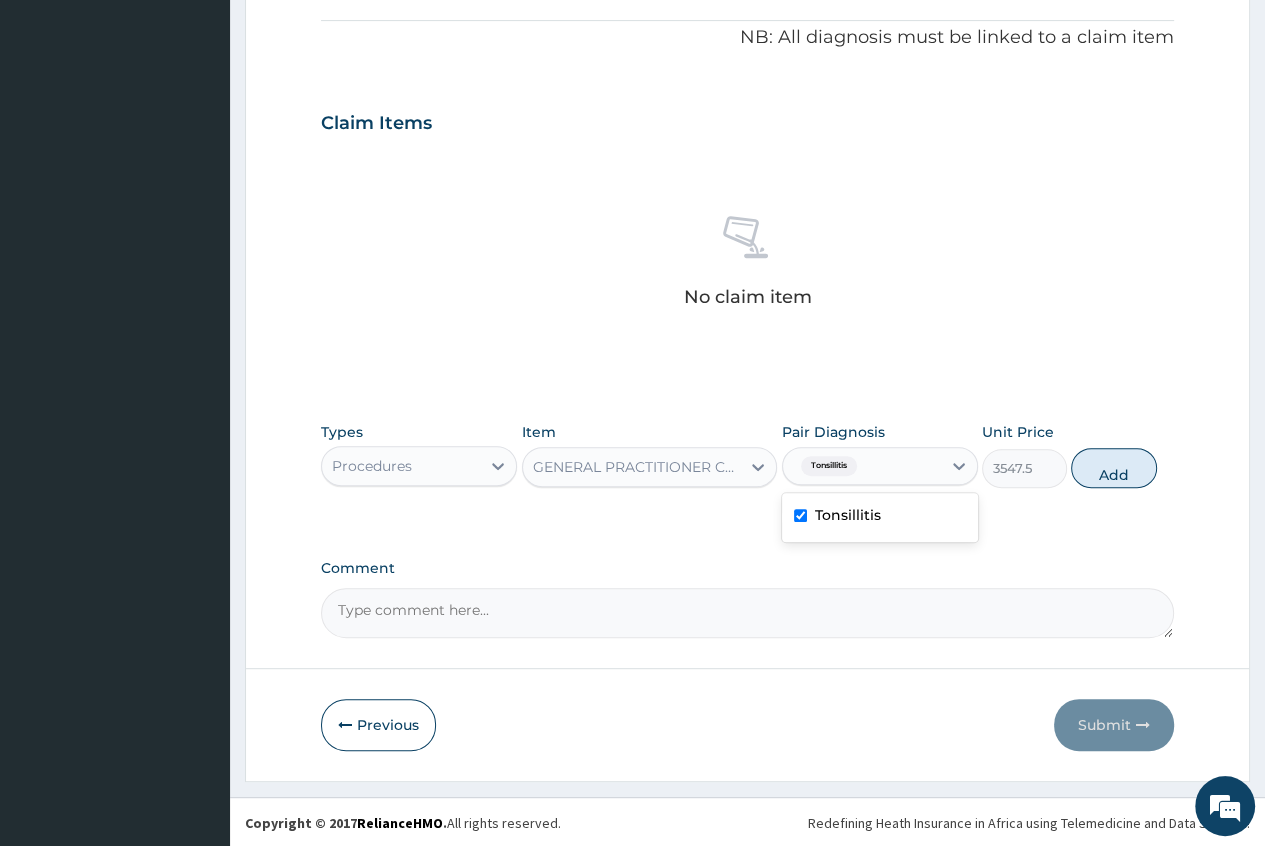 type on "0" 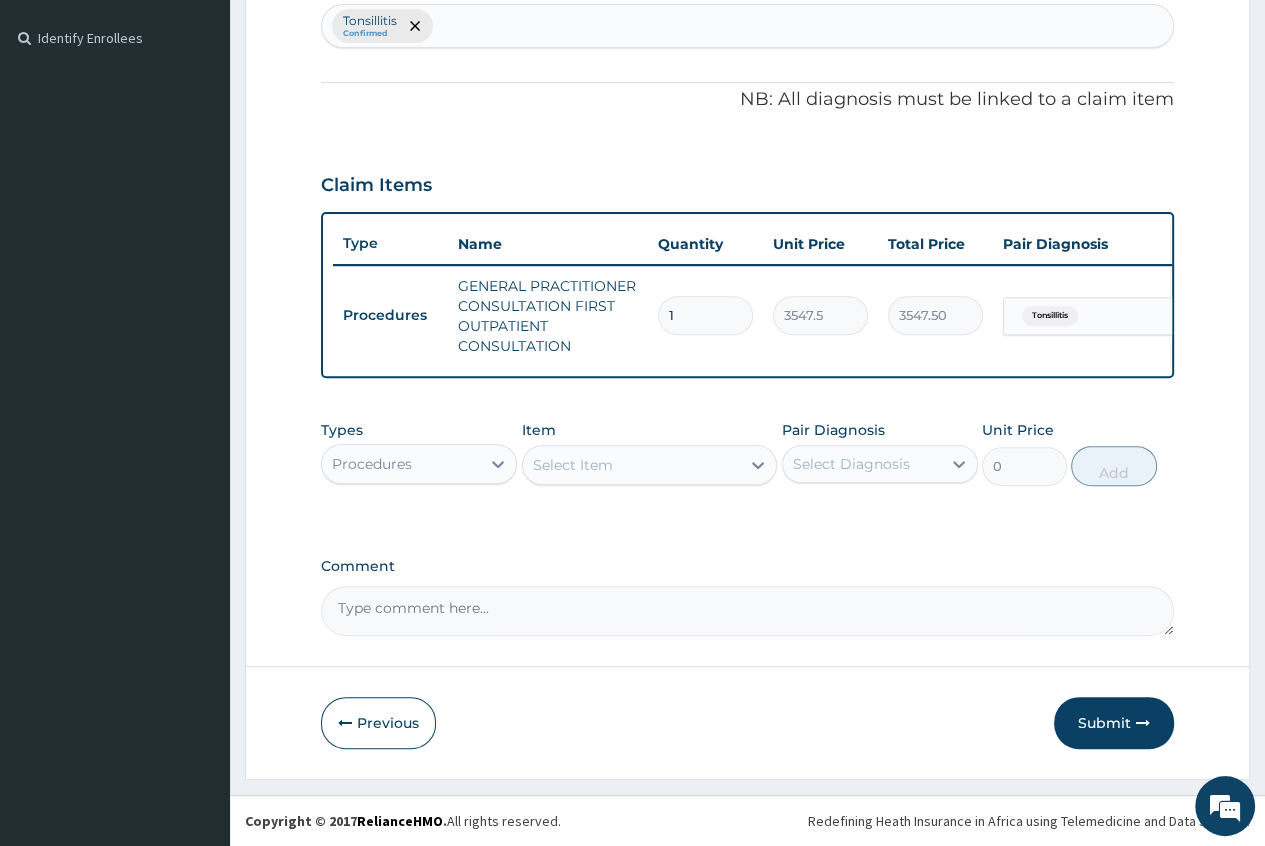 scroll, scrollTop: 544, scrollLeft: 0, axis: vertical 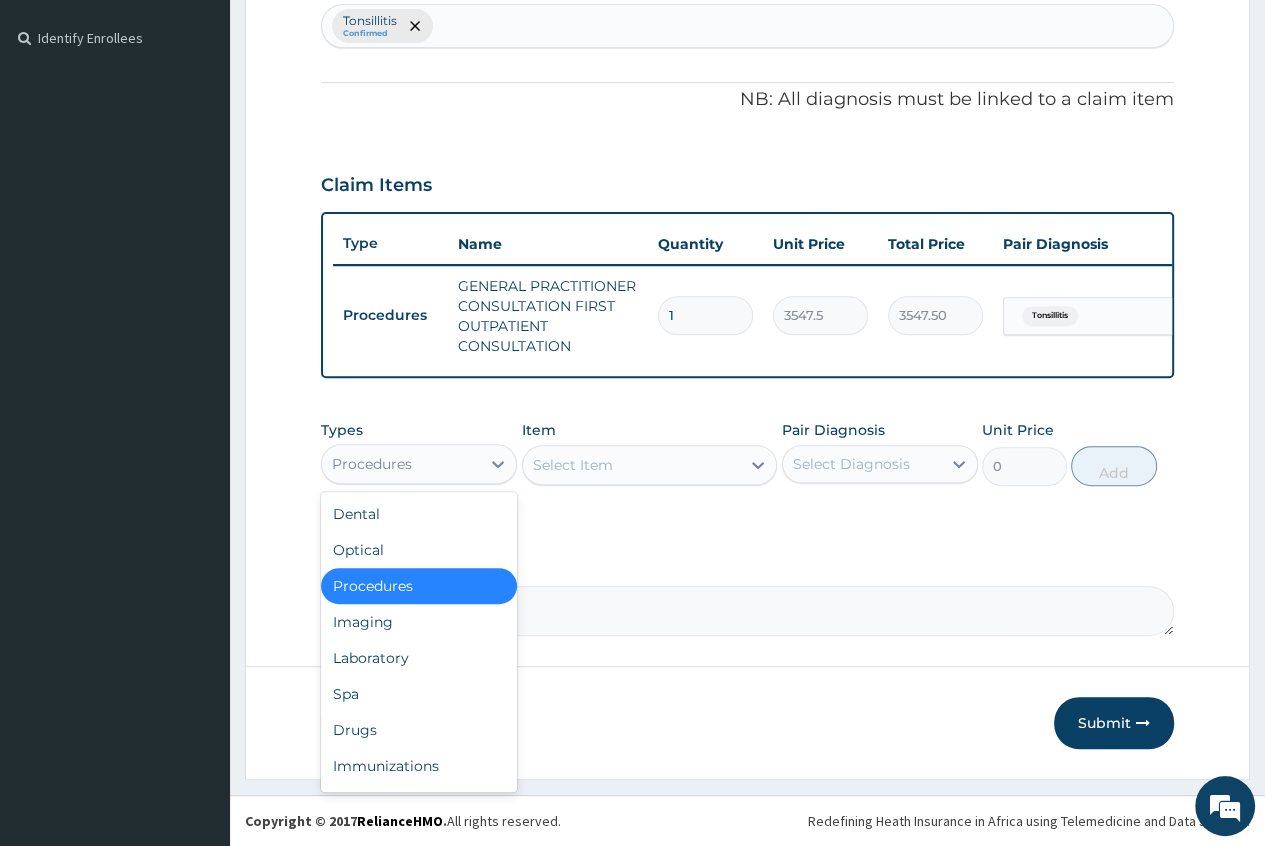 click on "Procedures" at bounding box center [401, 464] 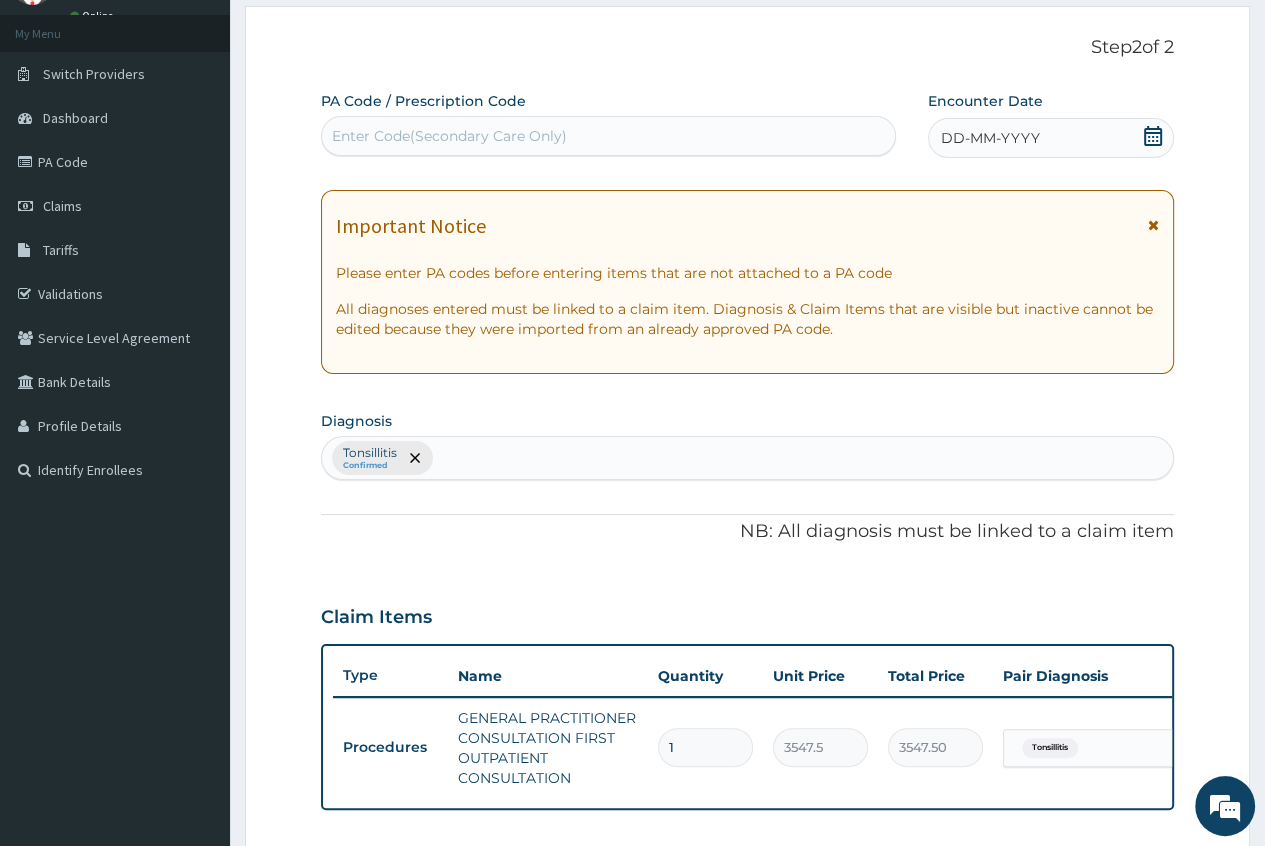 scroll, scrollTop: 44, scrollLeft: 0, axis: vertical 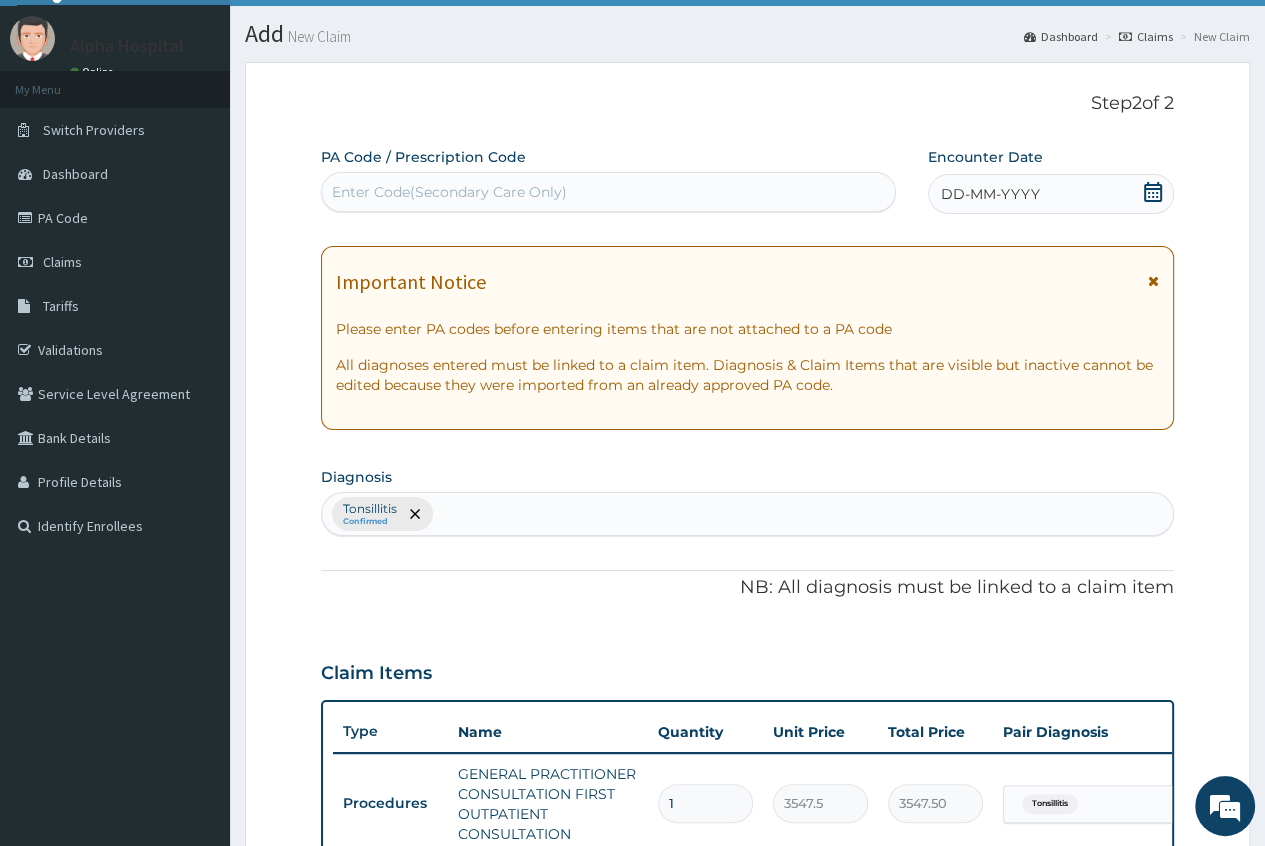 click 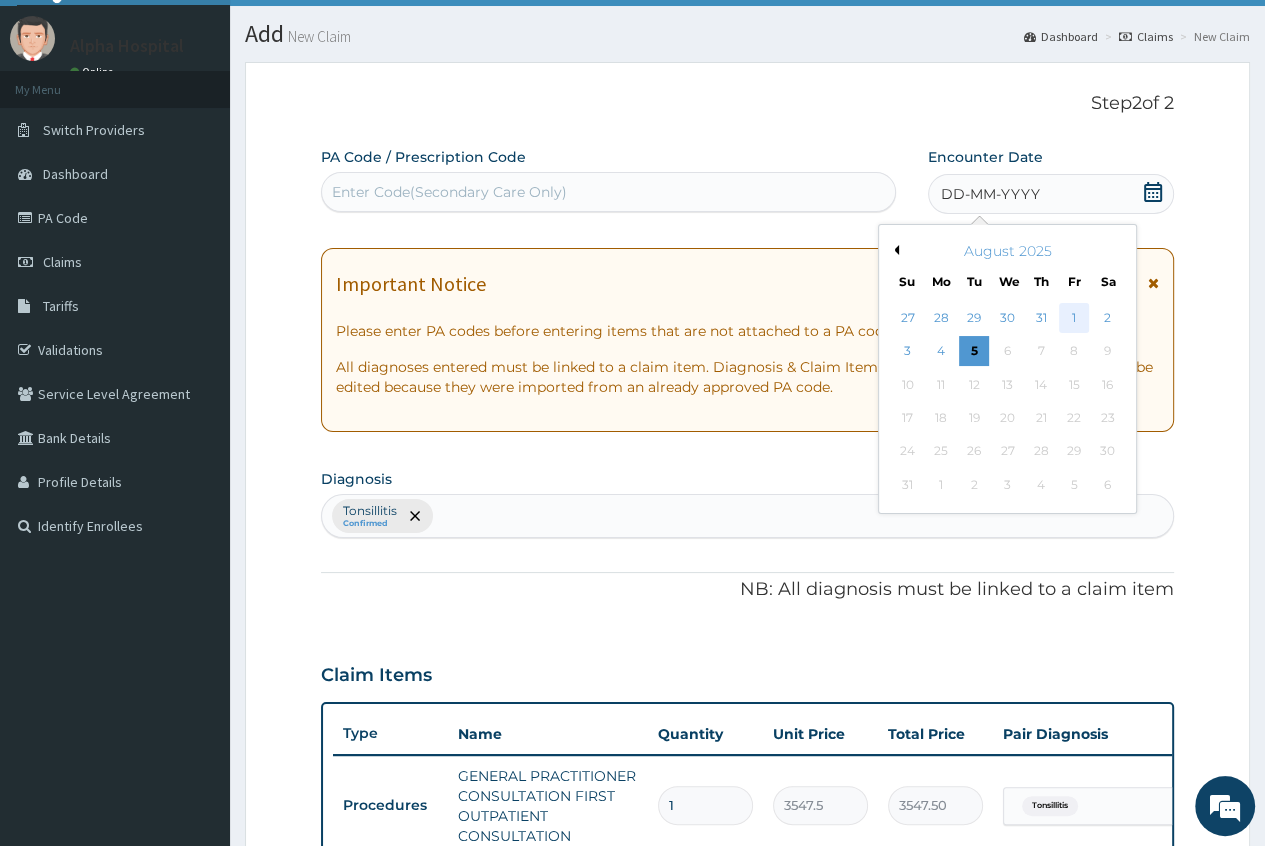 click on "1" at bounding box center [1074, 318] 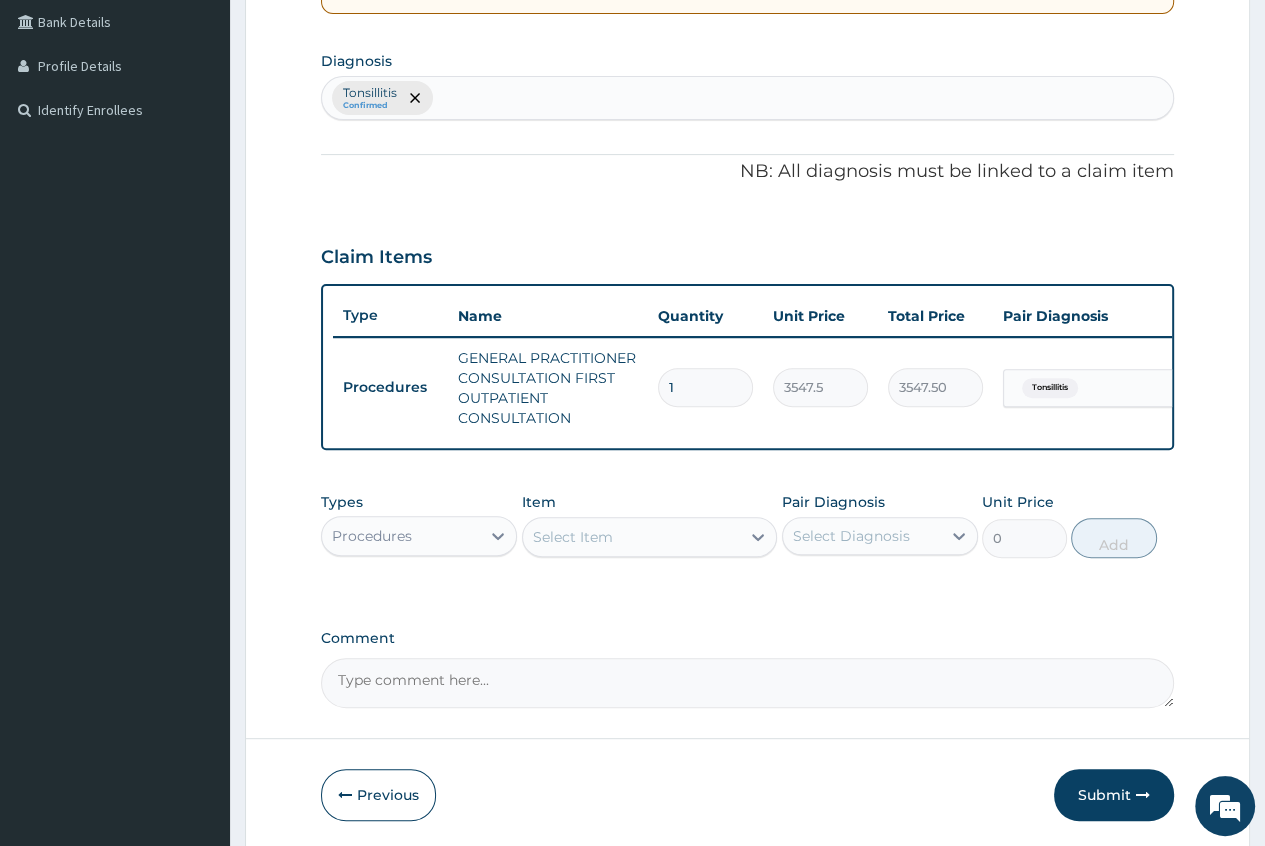 scroll, scrollTop: 544, scrollLeft: 0, axis: vertical 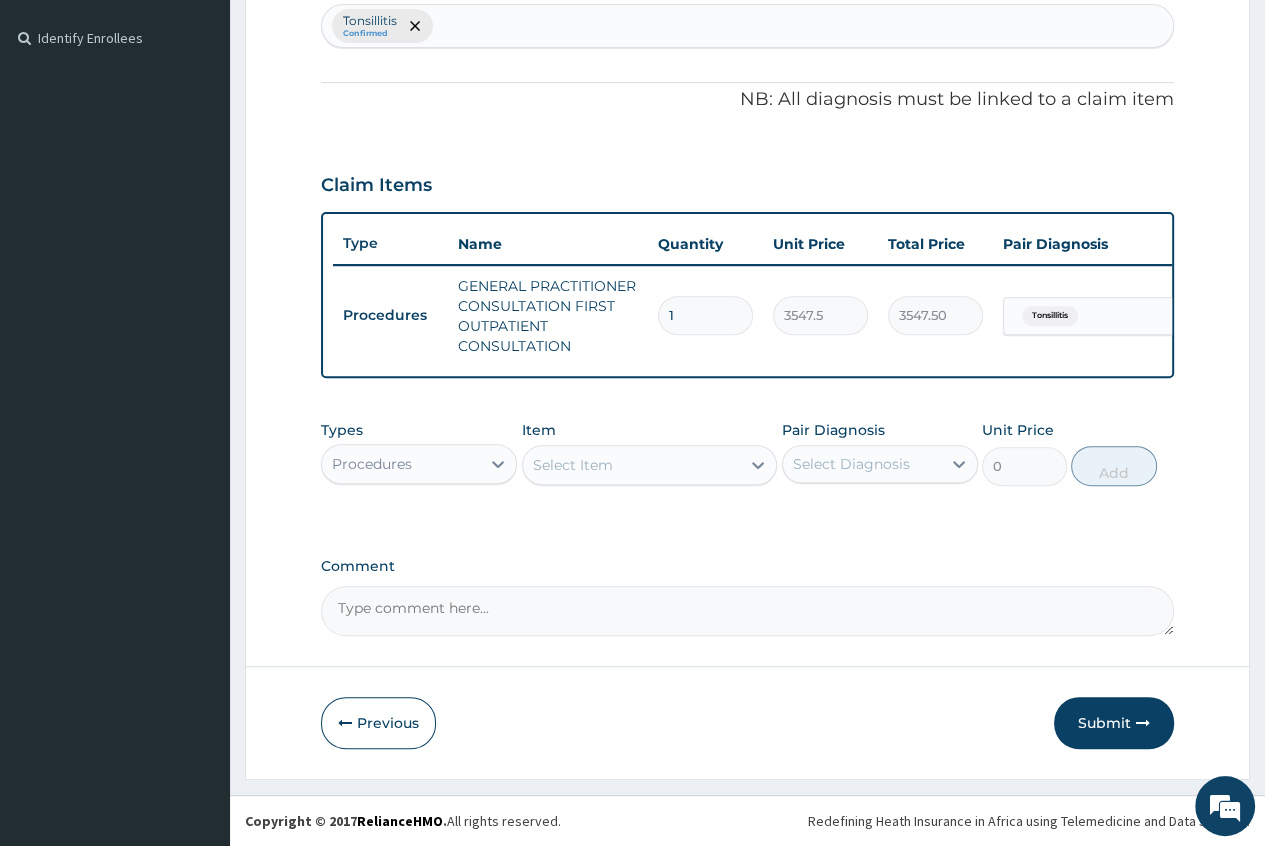 click on "Select Item" at bounding box center (573, 465) 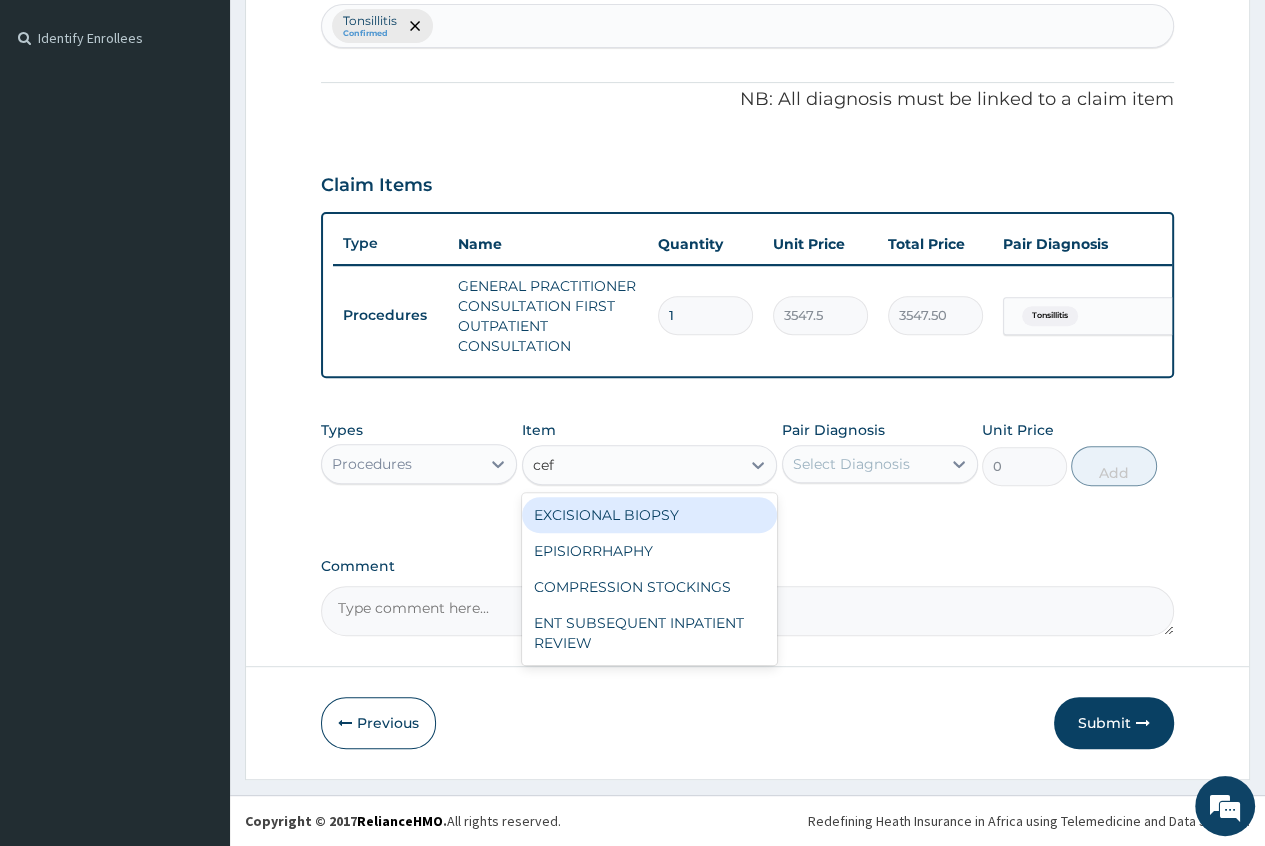type on "cef" 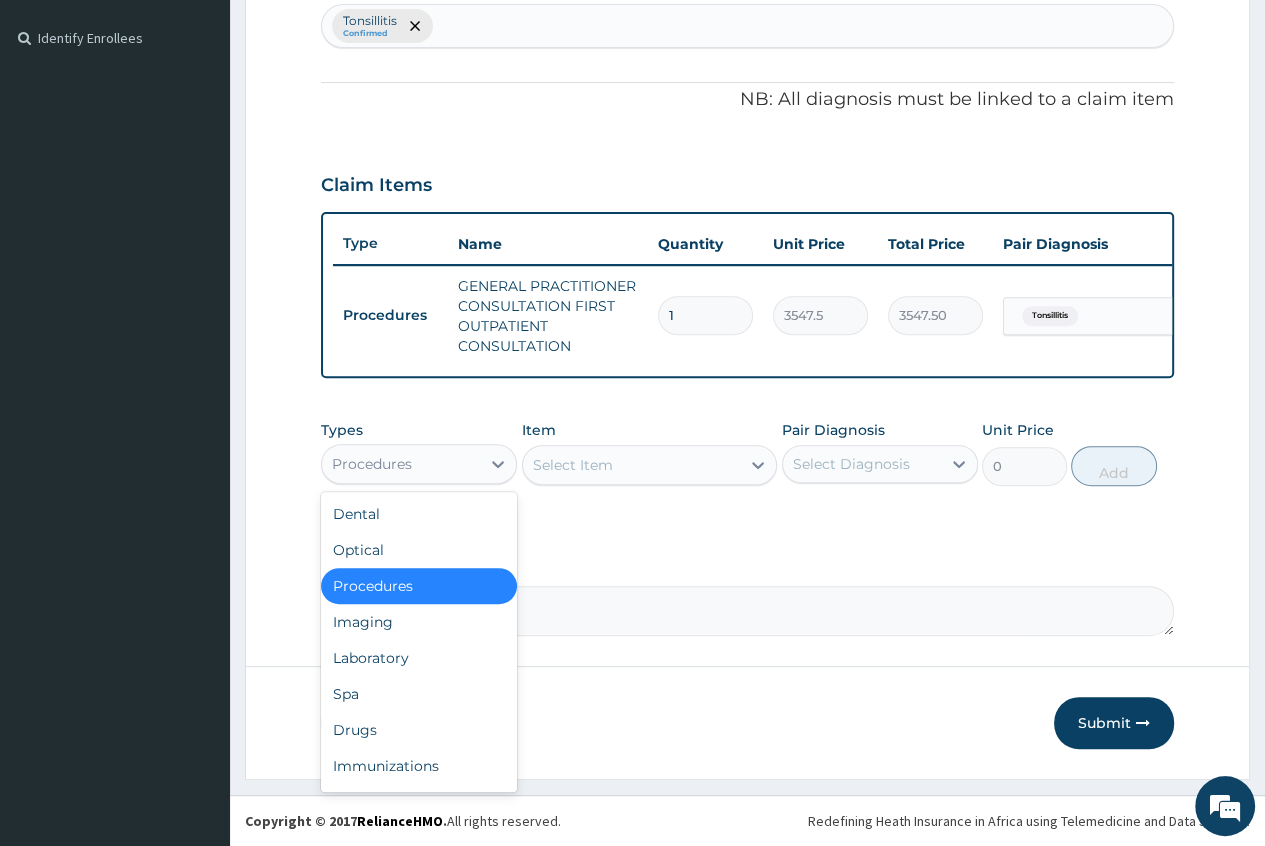 click on "Procedures" at bounding box center [401, 464] 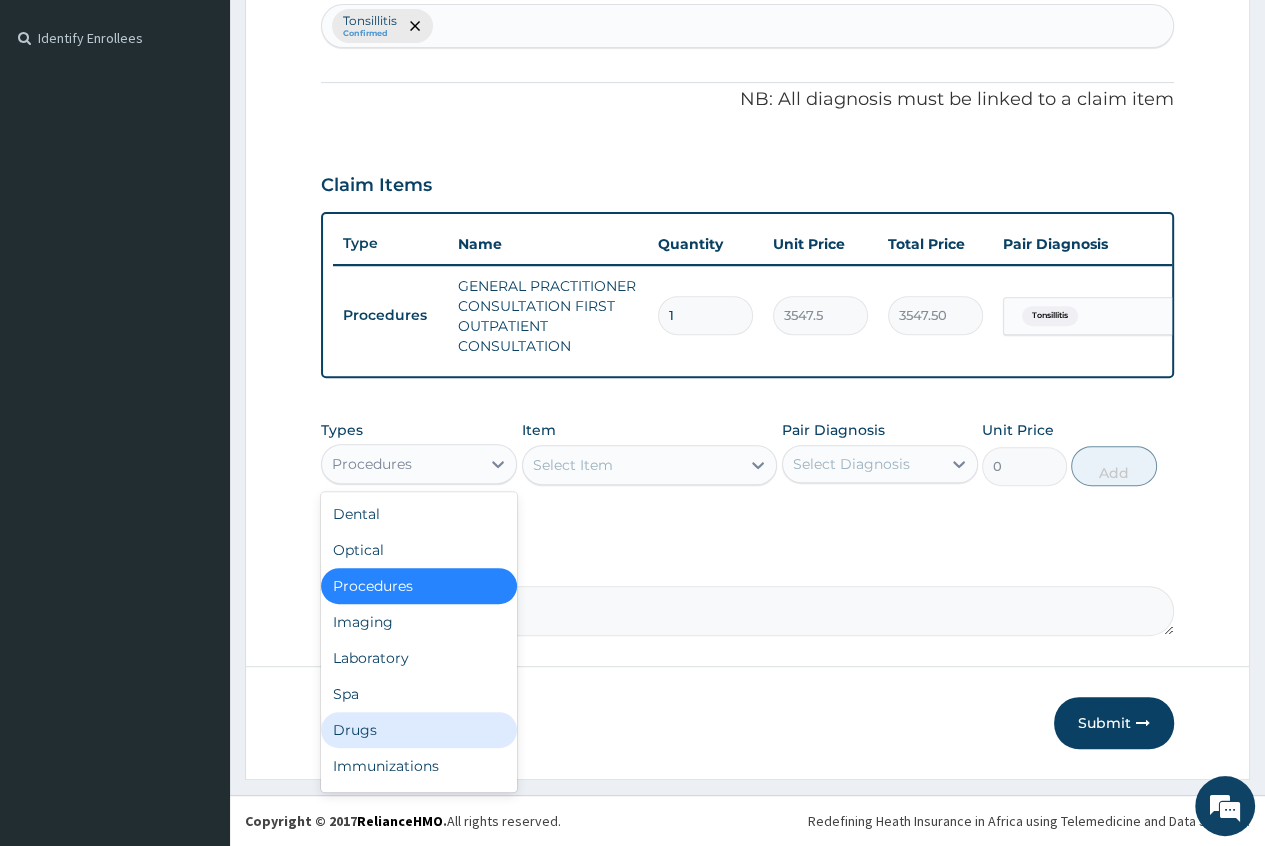 click on "Drugs" at bounding box center [419, 730] 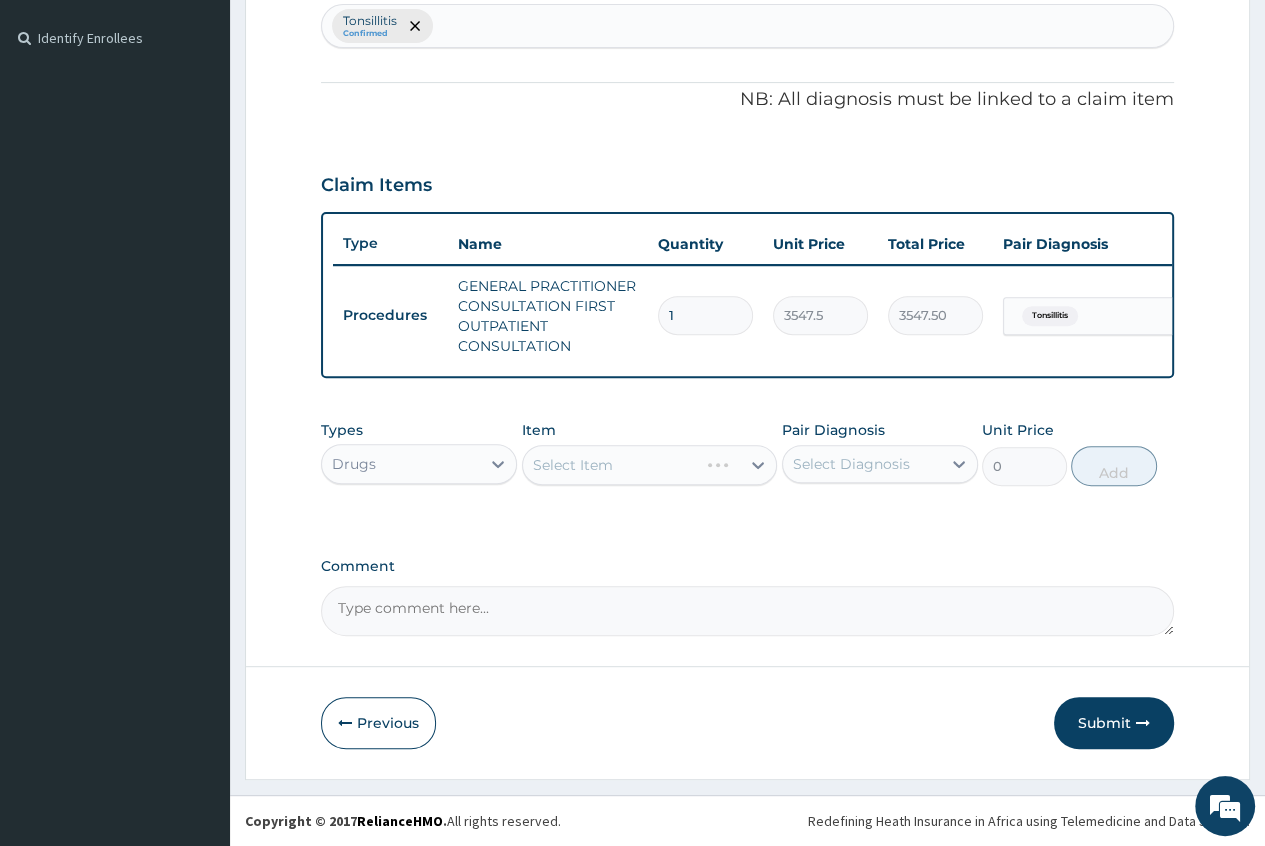 click on "Select Item" at bounding box center [650, 465] 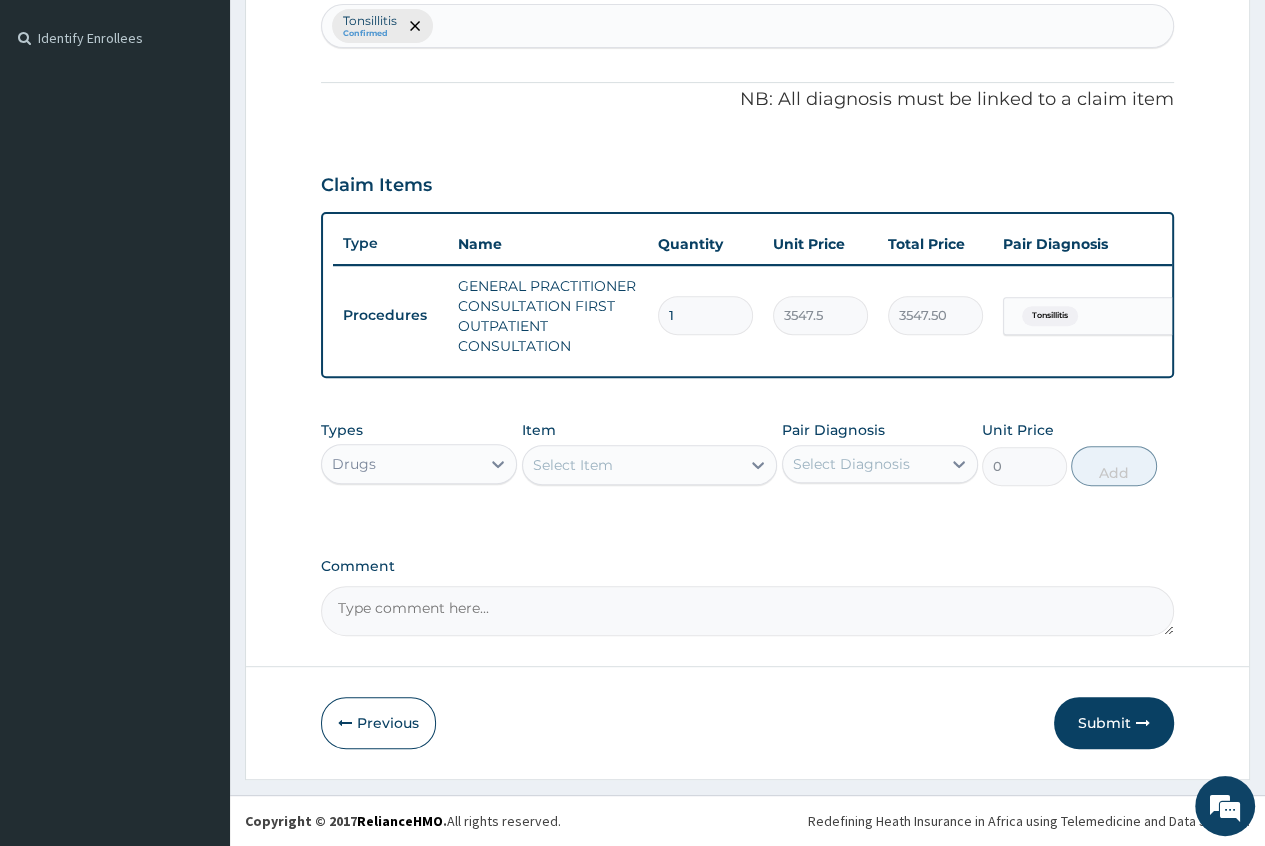 click on "Select Item" at bounding box center (632, 465) 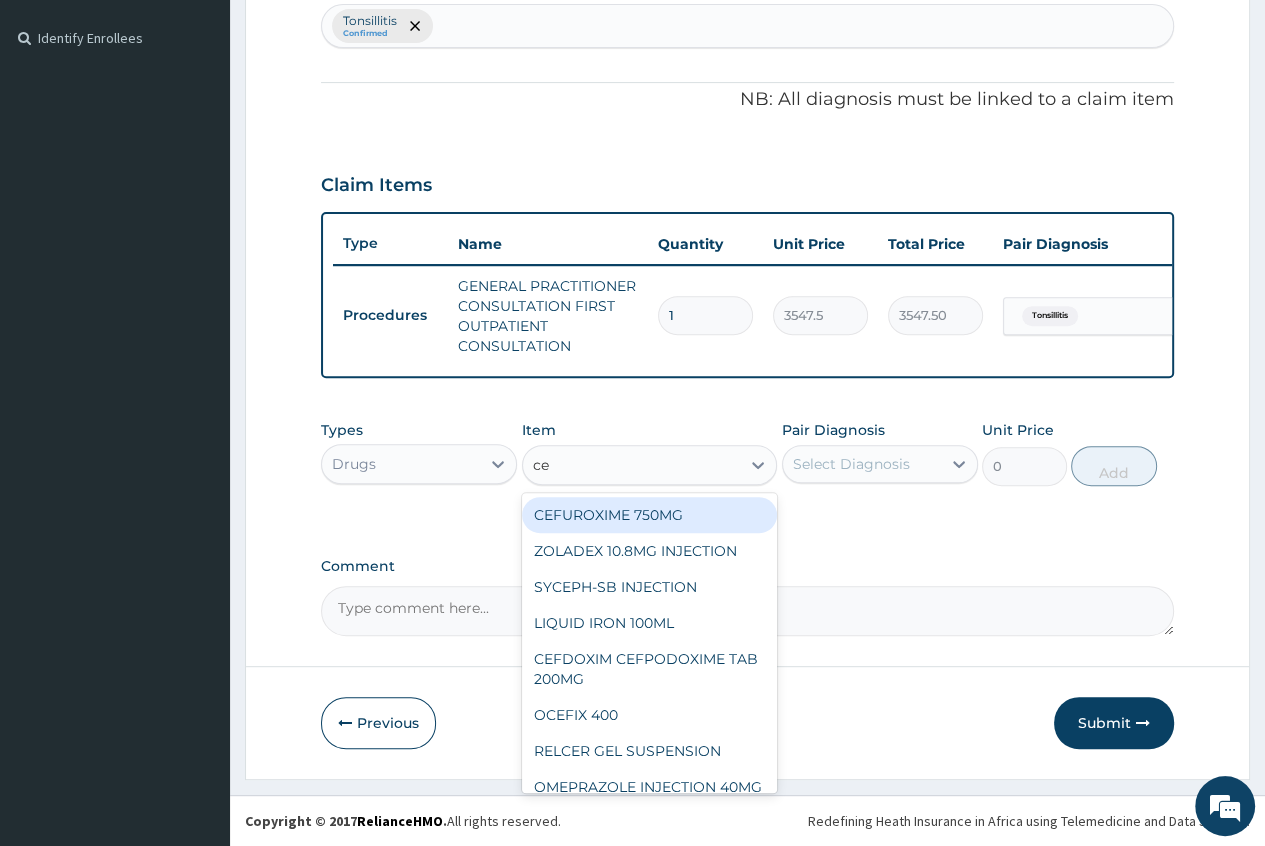 type on "c" 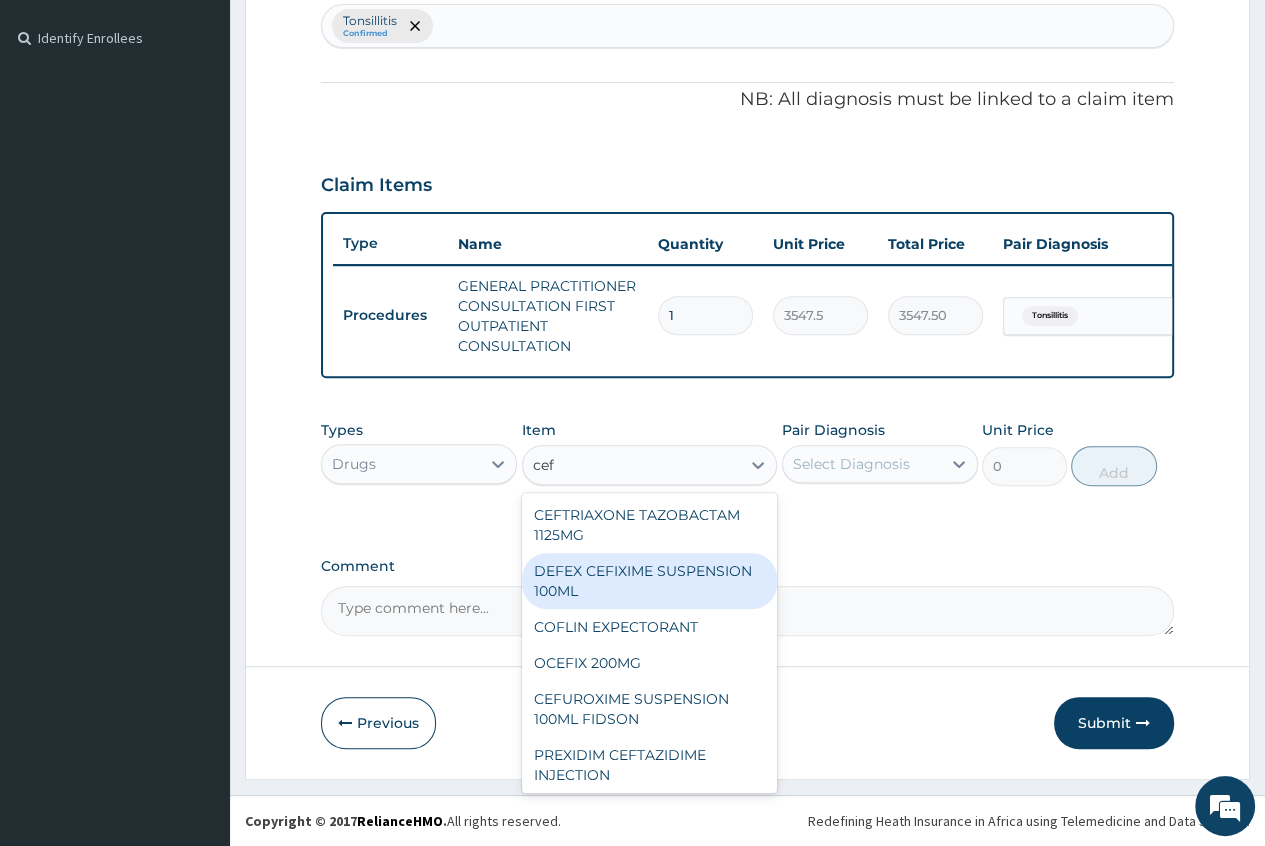 scroll, scrollTop: 328, scrollLeft: 0, axis: vertical 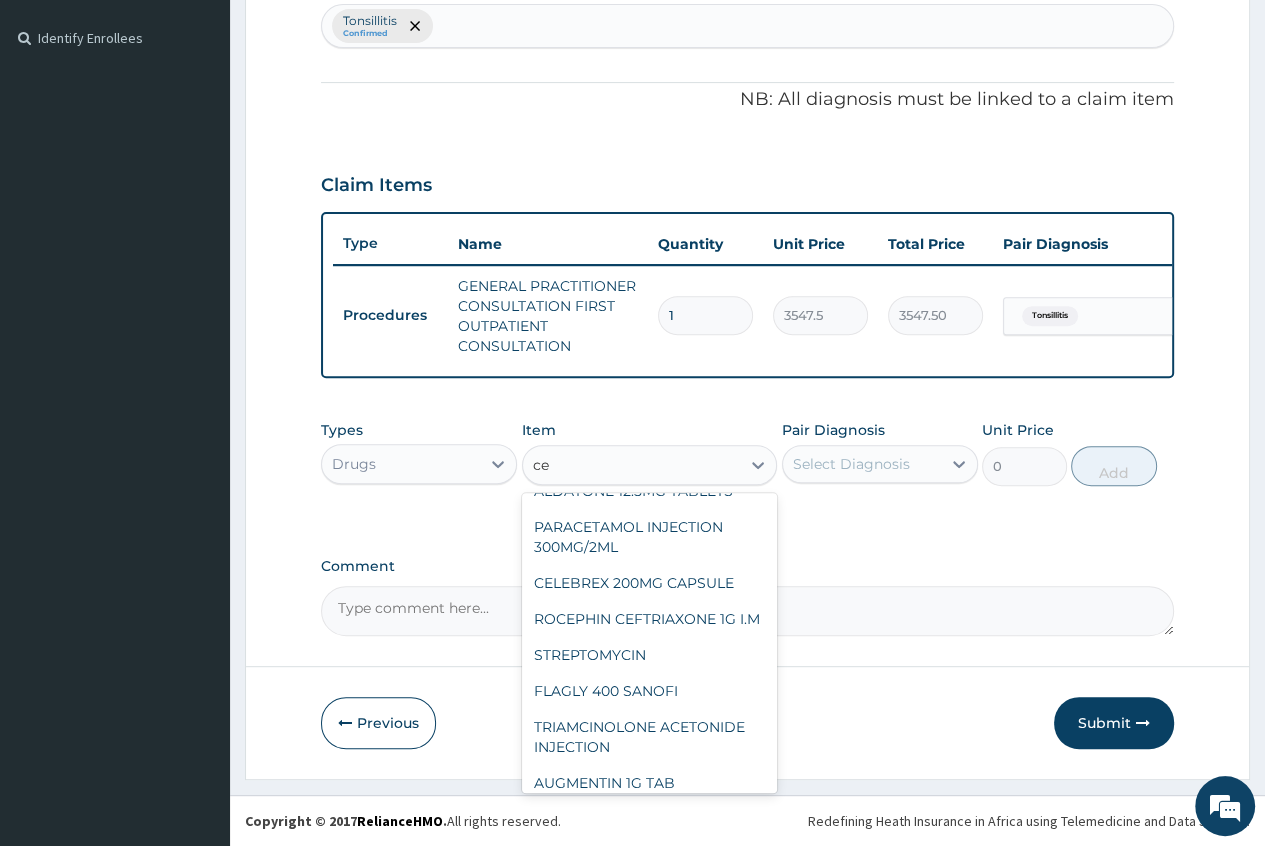 type on "c" 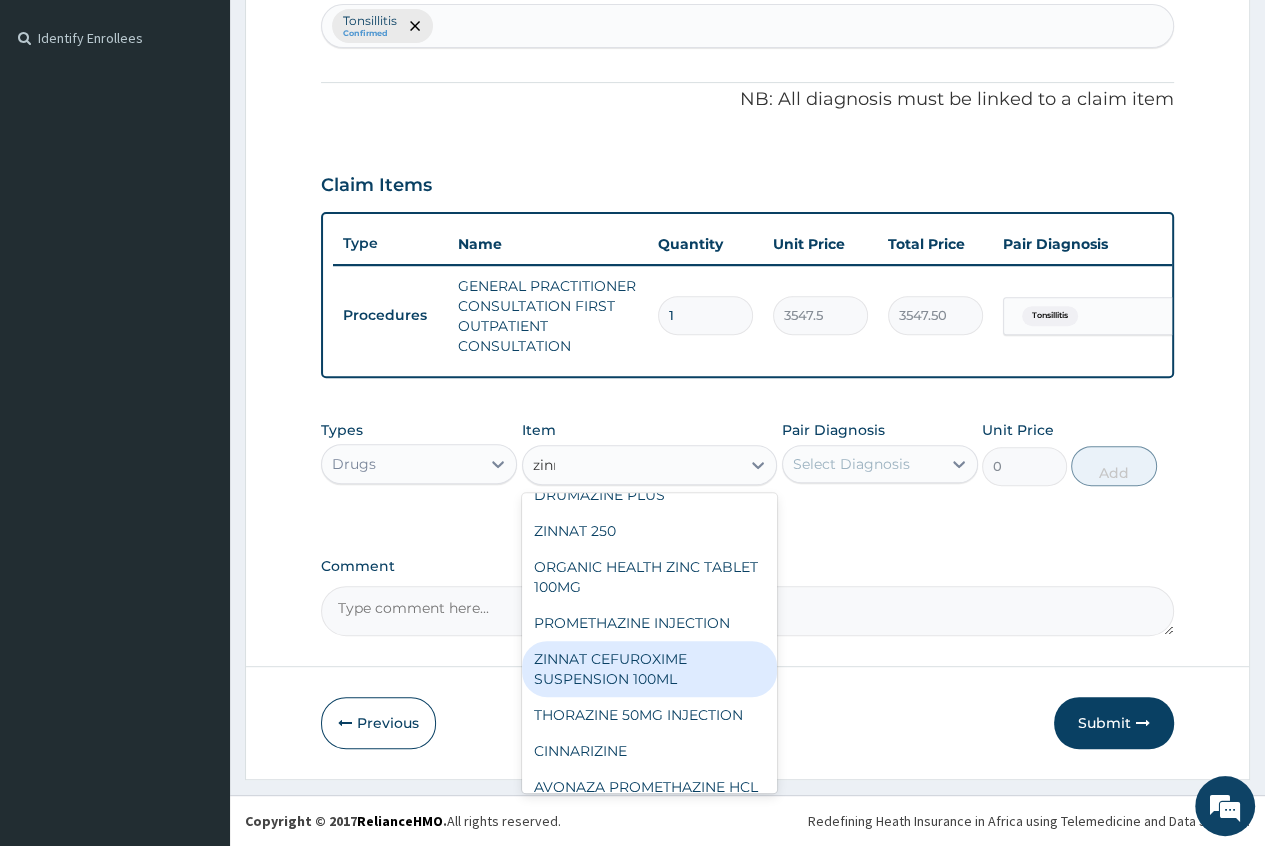scroll, scrollTop: 0, scrollLeft: 0, axis: both 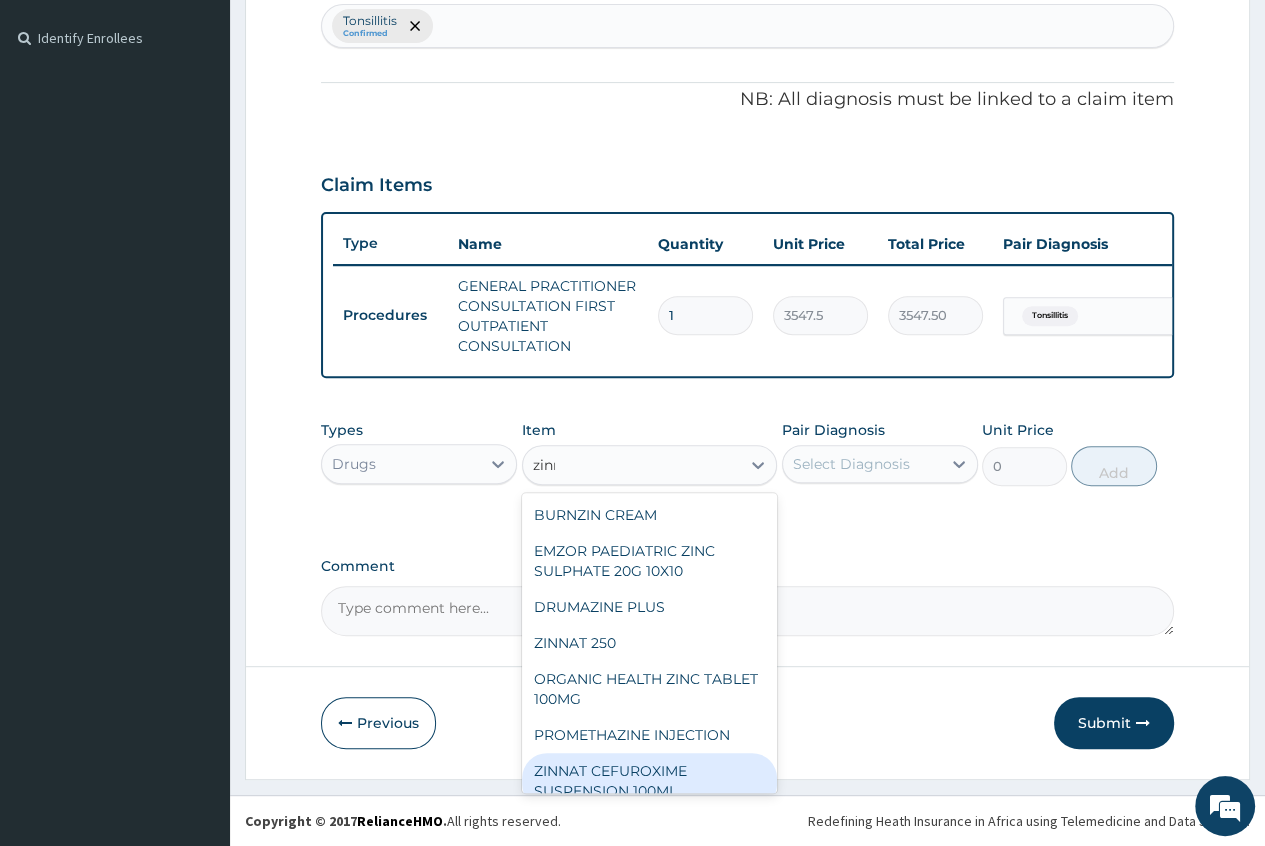 type on "zinna" 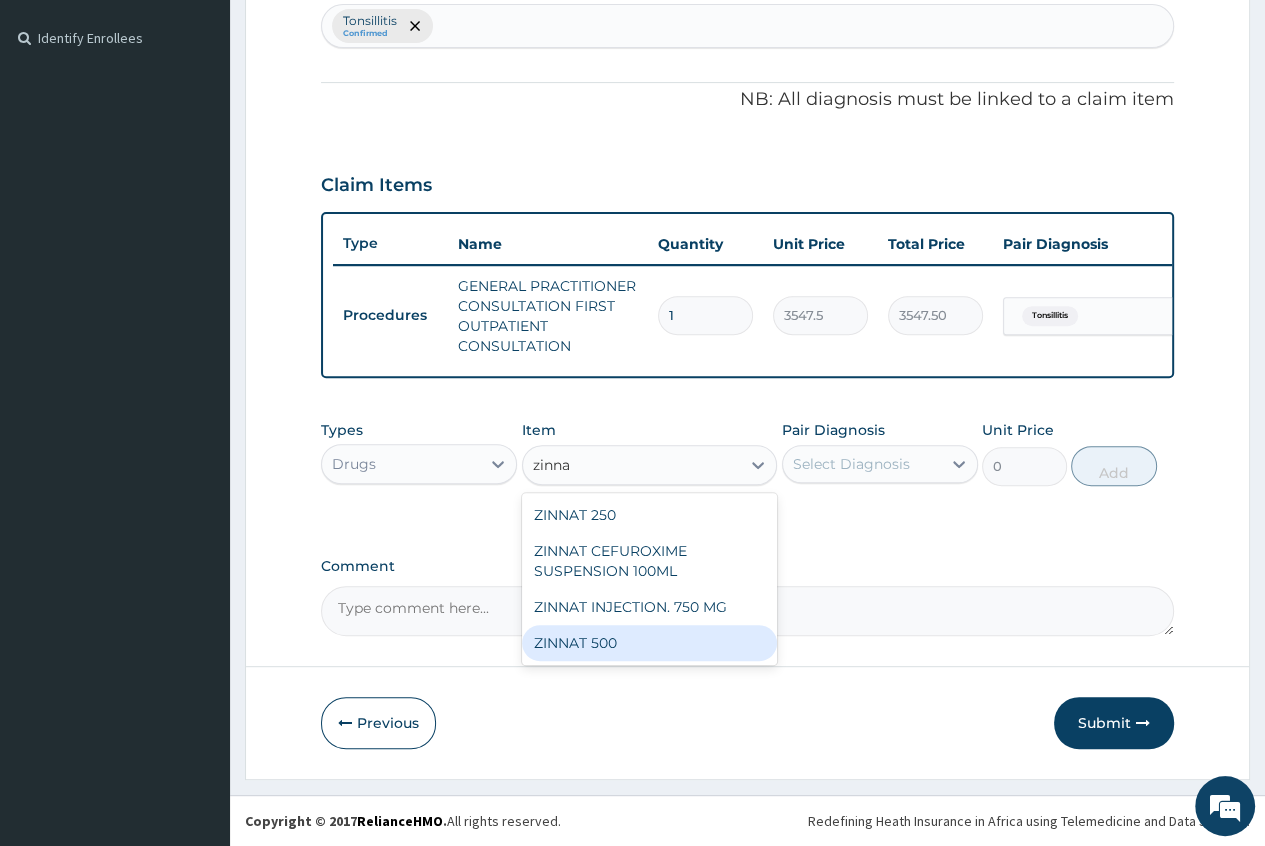 click on "ZINNAT 500" at bounding box center (650, 643) 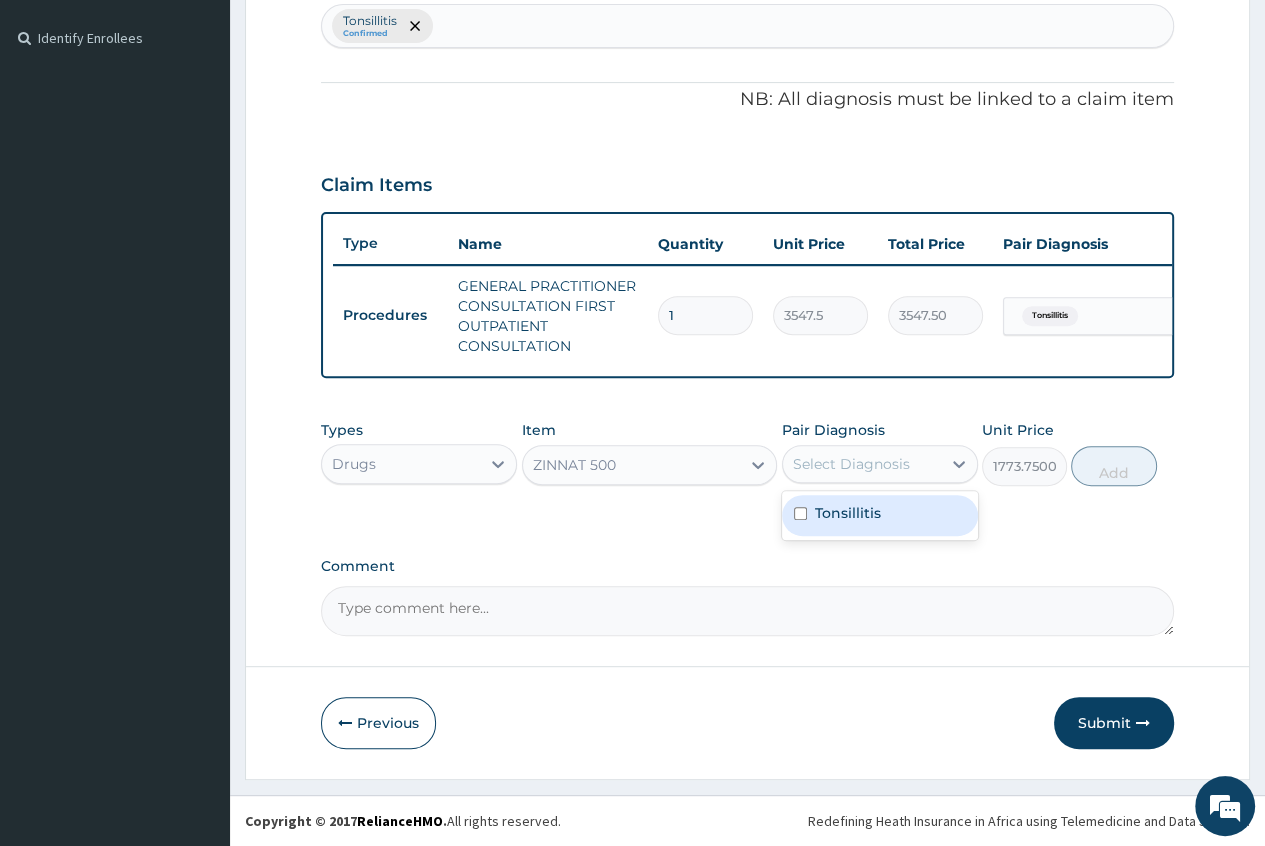 click on "Select Diagnosis" at bounding box center (862, 464) 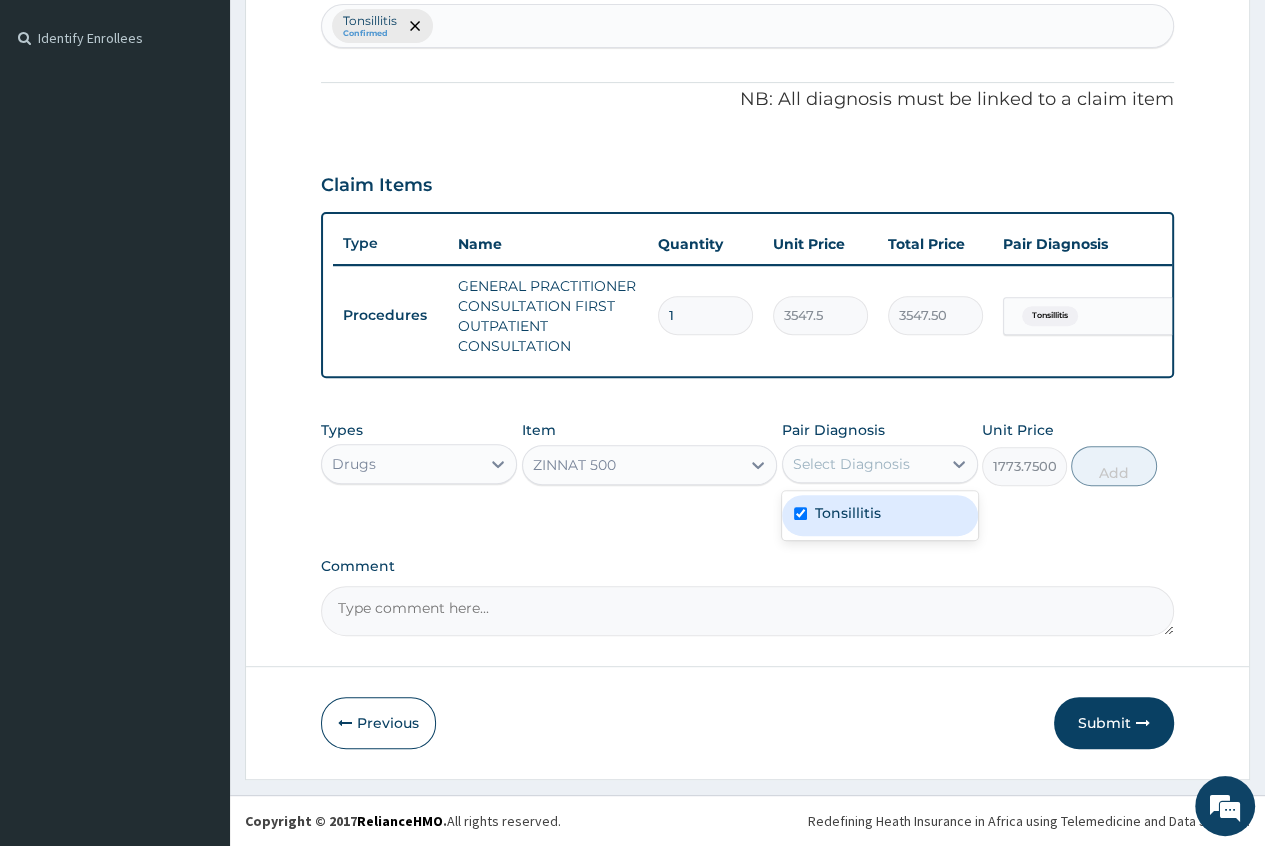 checkbox on "true" 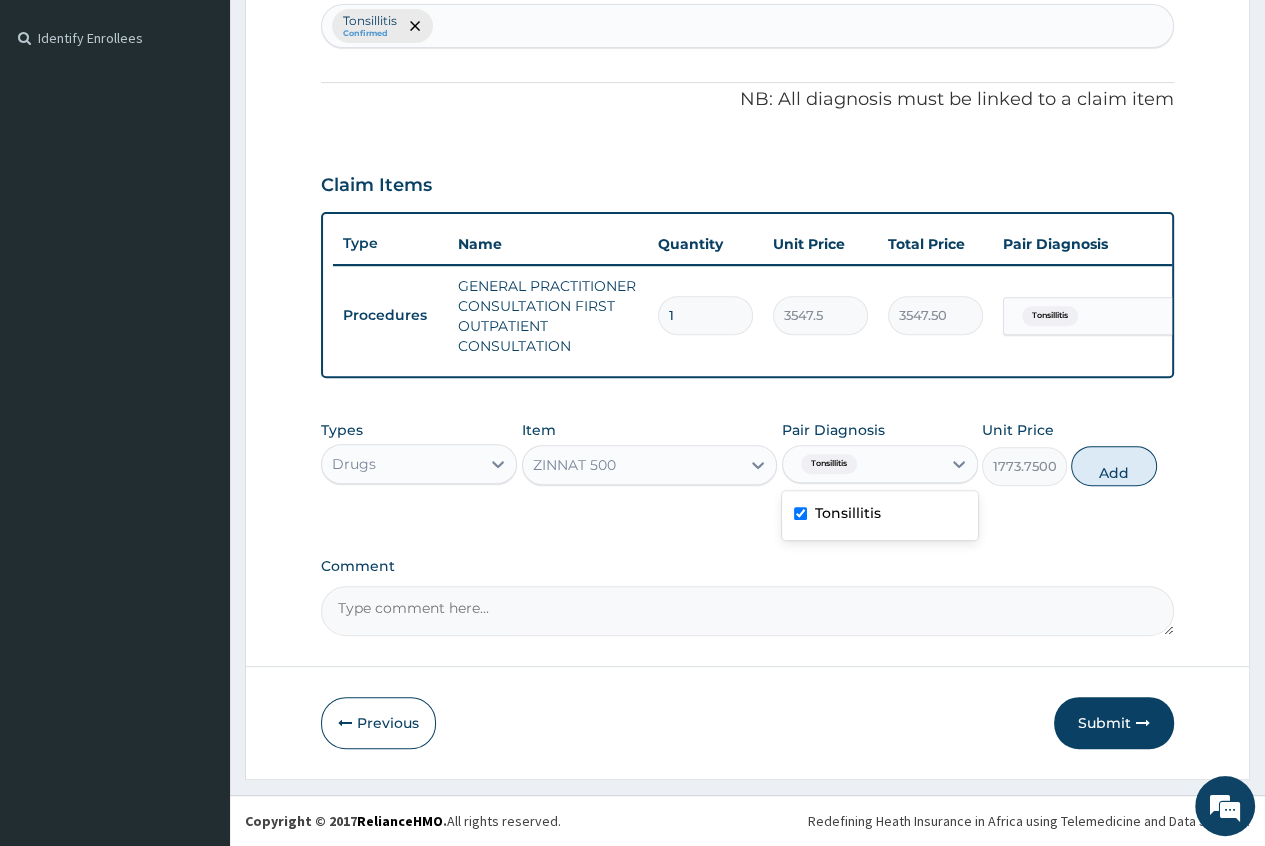 click on "ZINNAT 500" at bounding box center (632, 465) 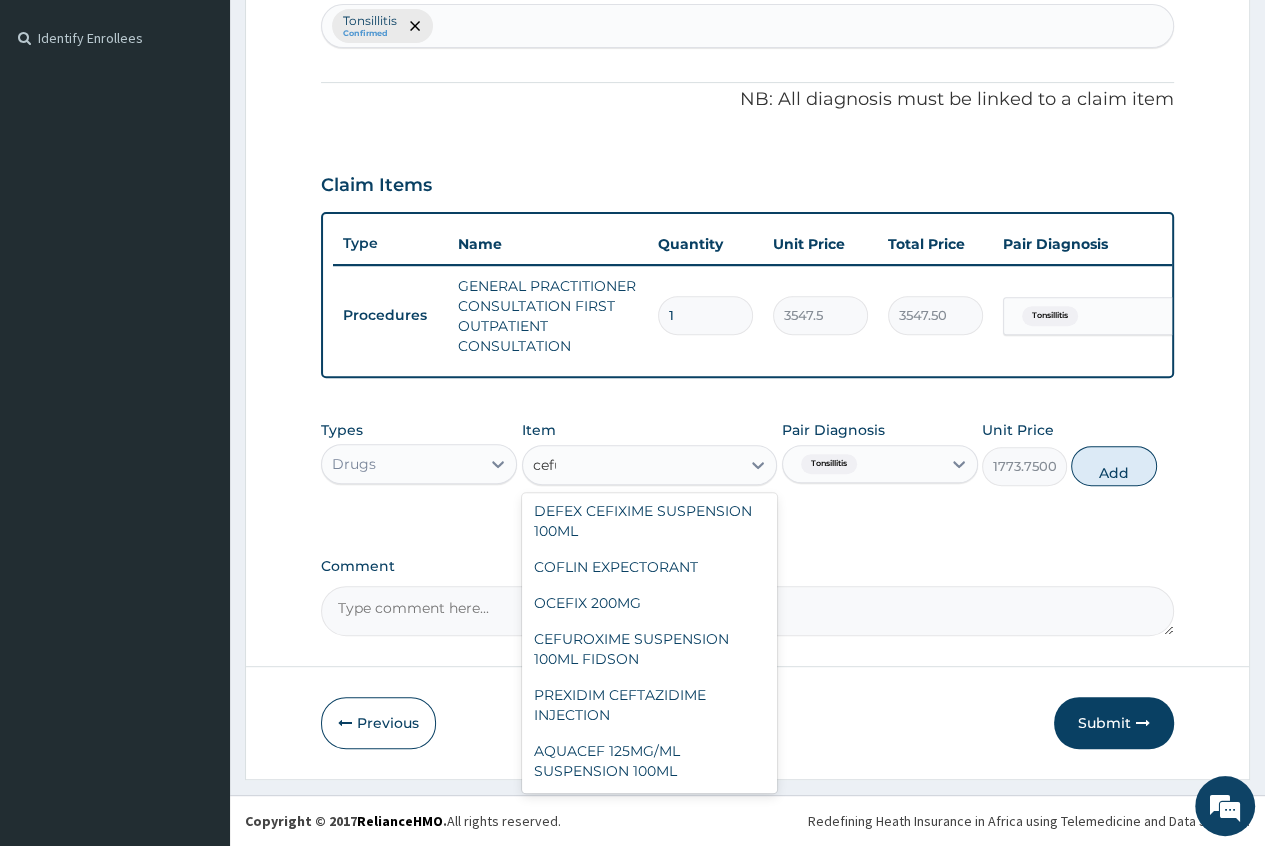 scroll, scrollTop: 0, scrollLeft: 0, axis: both 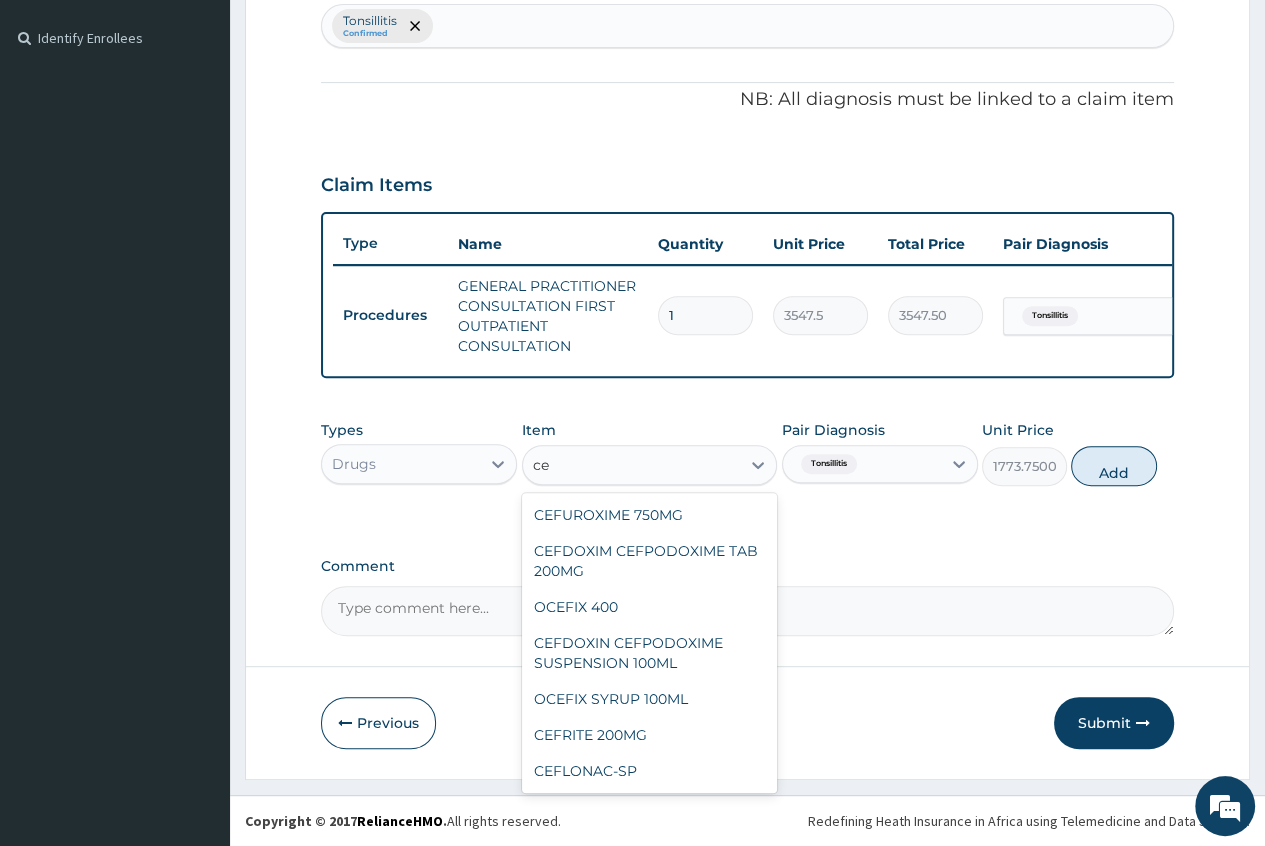 type on "c" 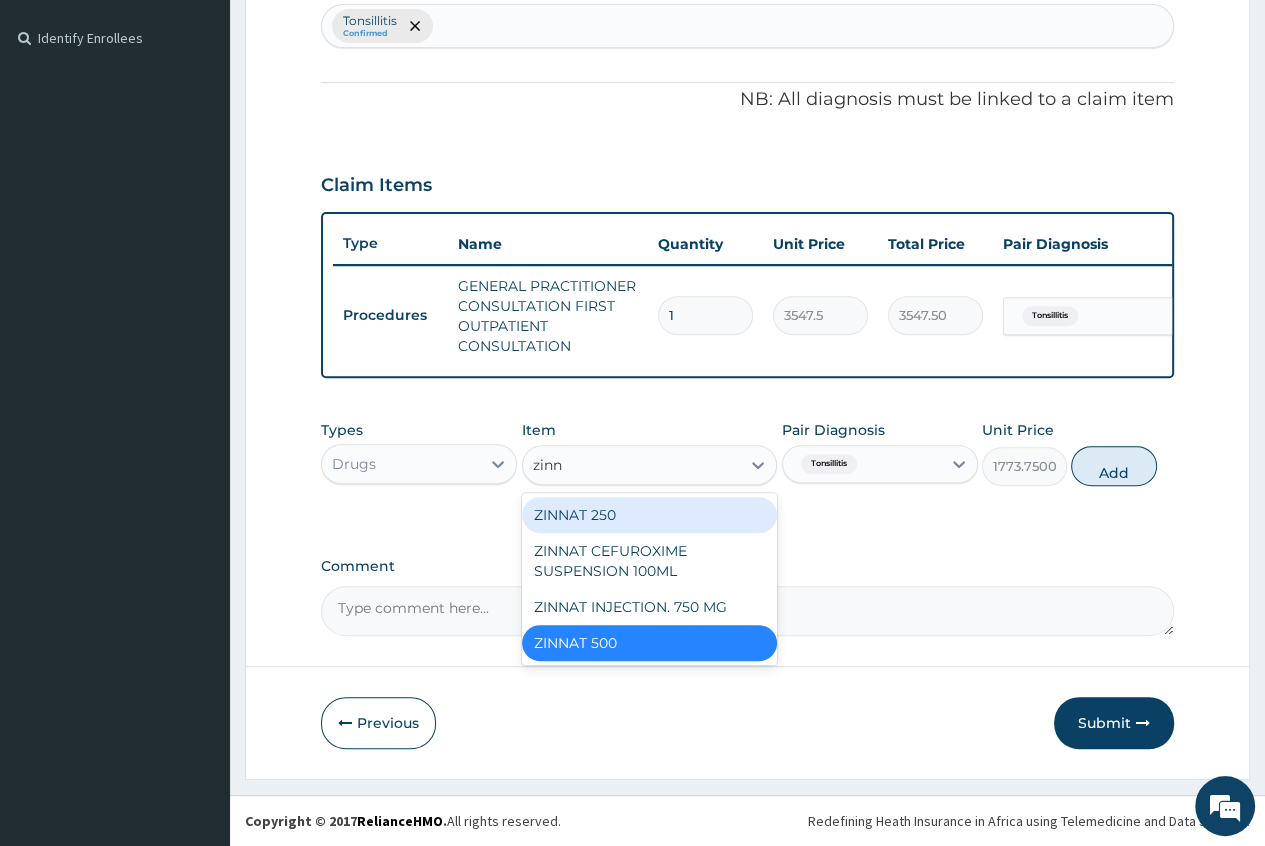 type on "zinna" 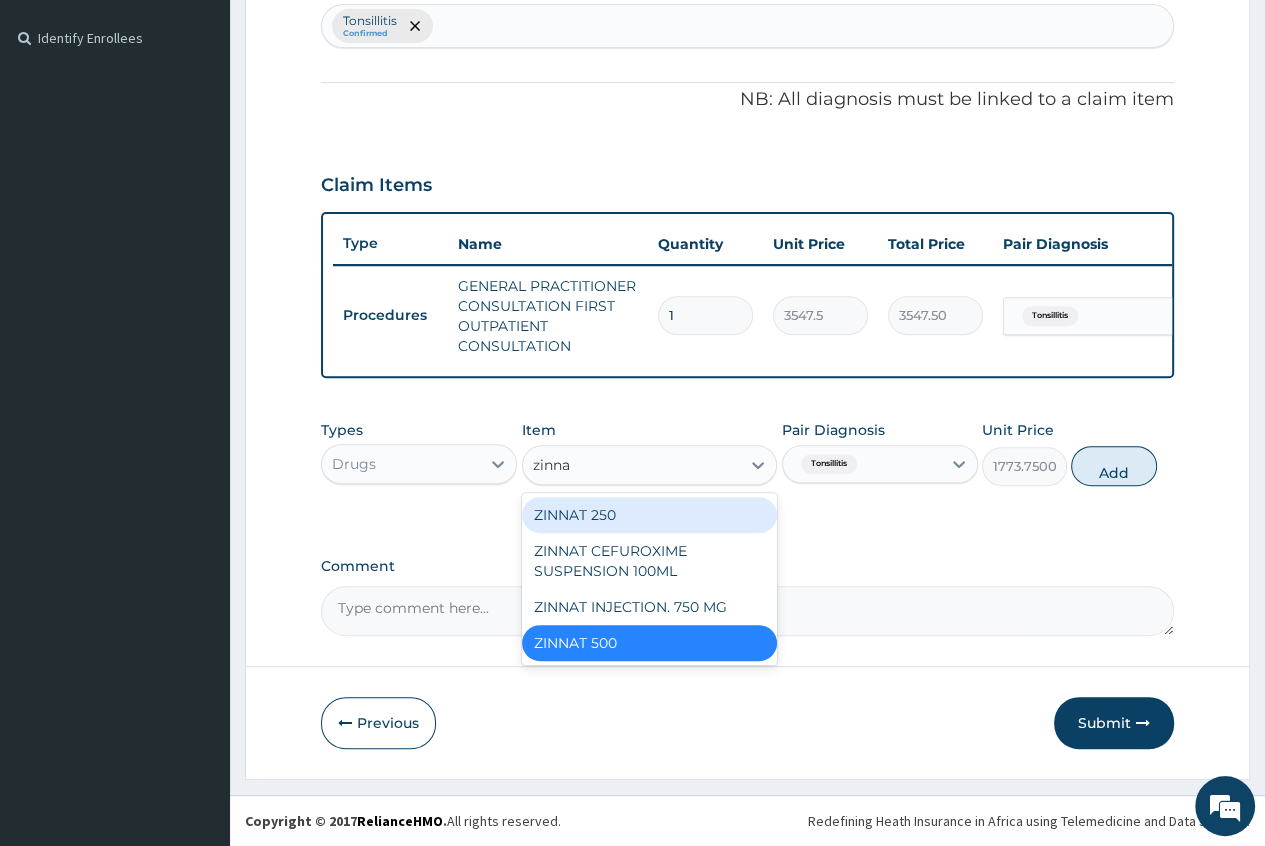 click on "ZINNAT 250" at bounding box center (650, 515) 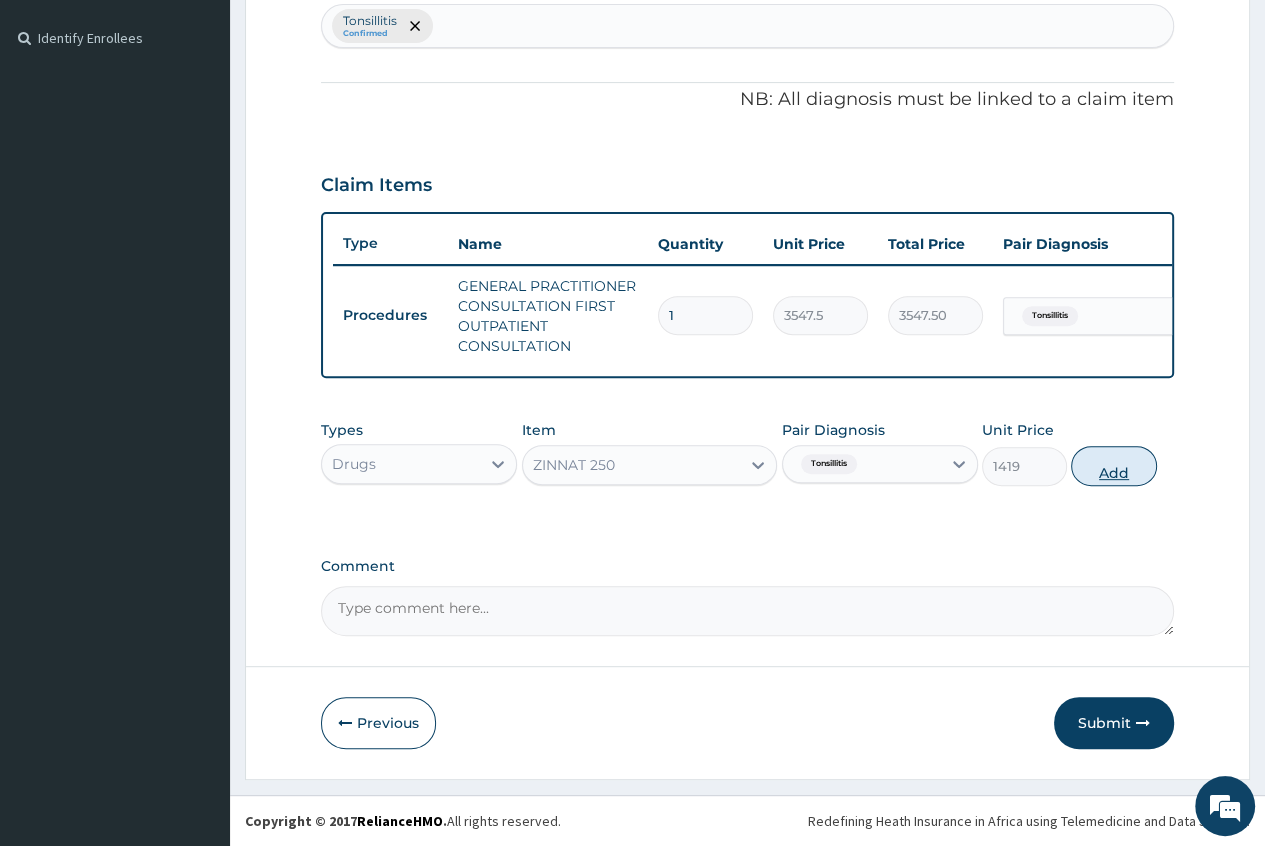 click on "Add" at bounding box center (1113, 466) 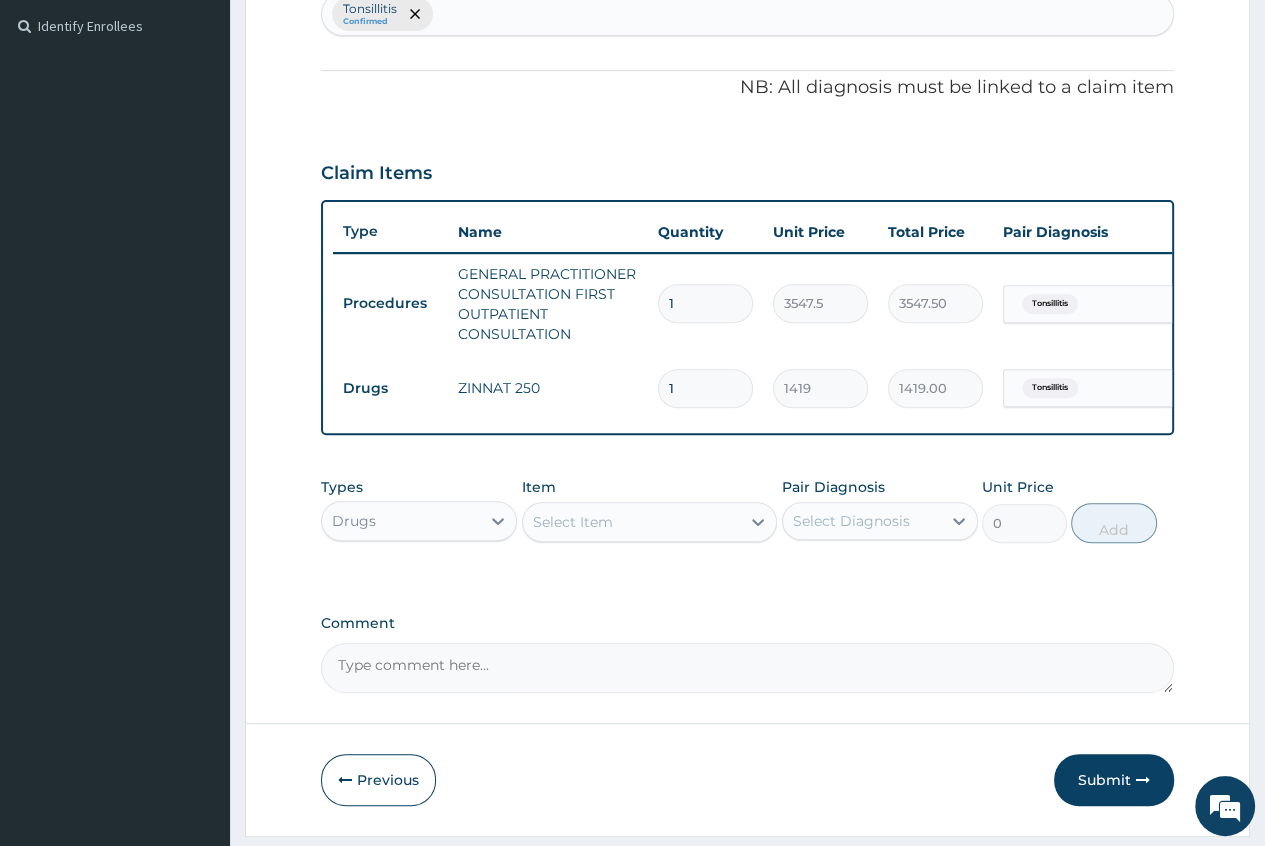 type on "14" 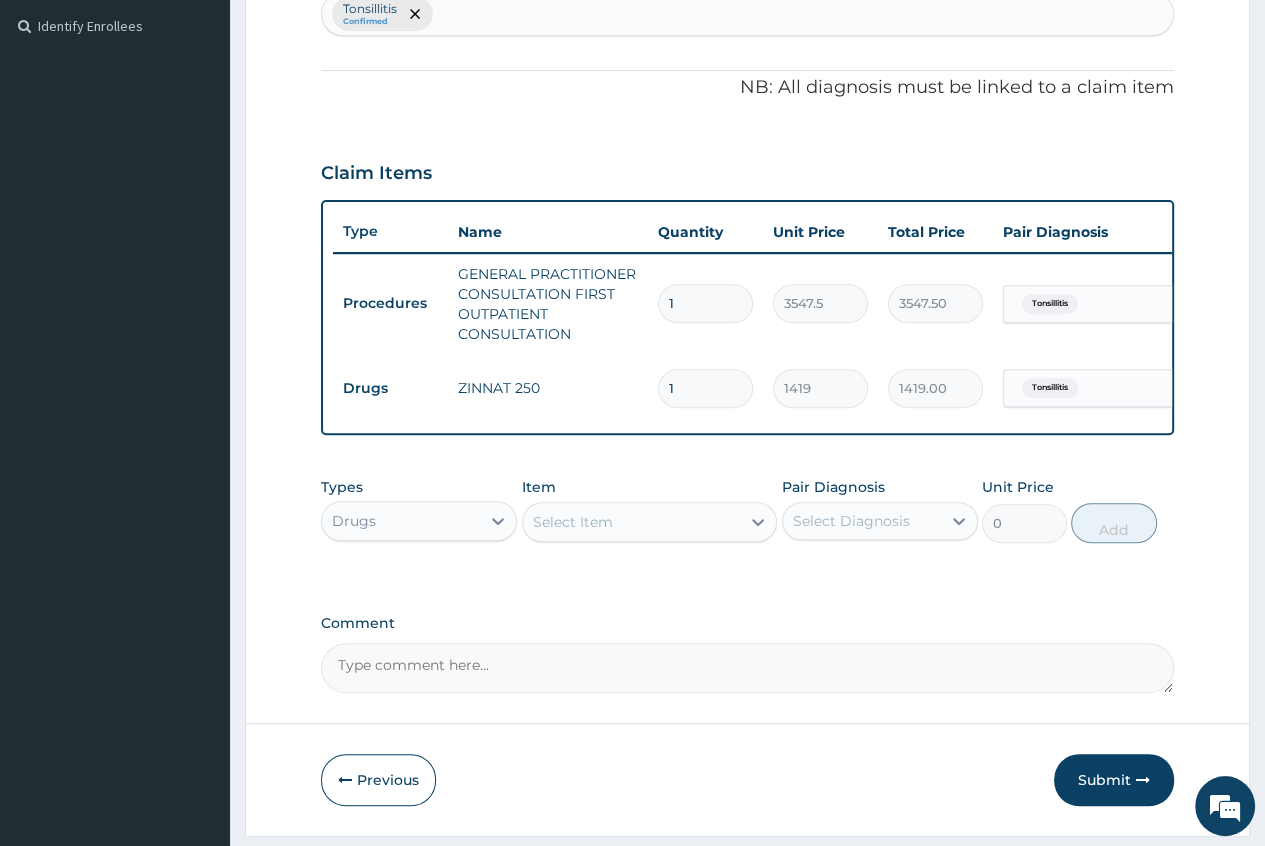type on "19866.00" 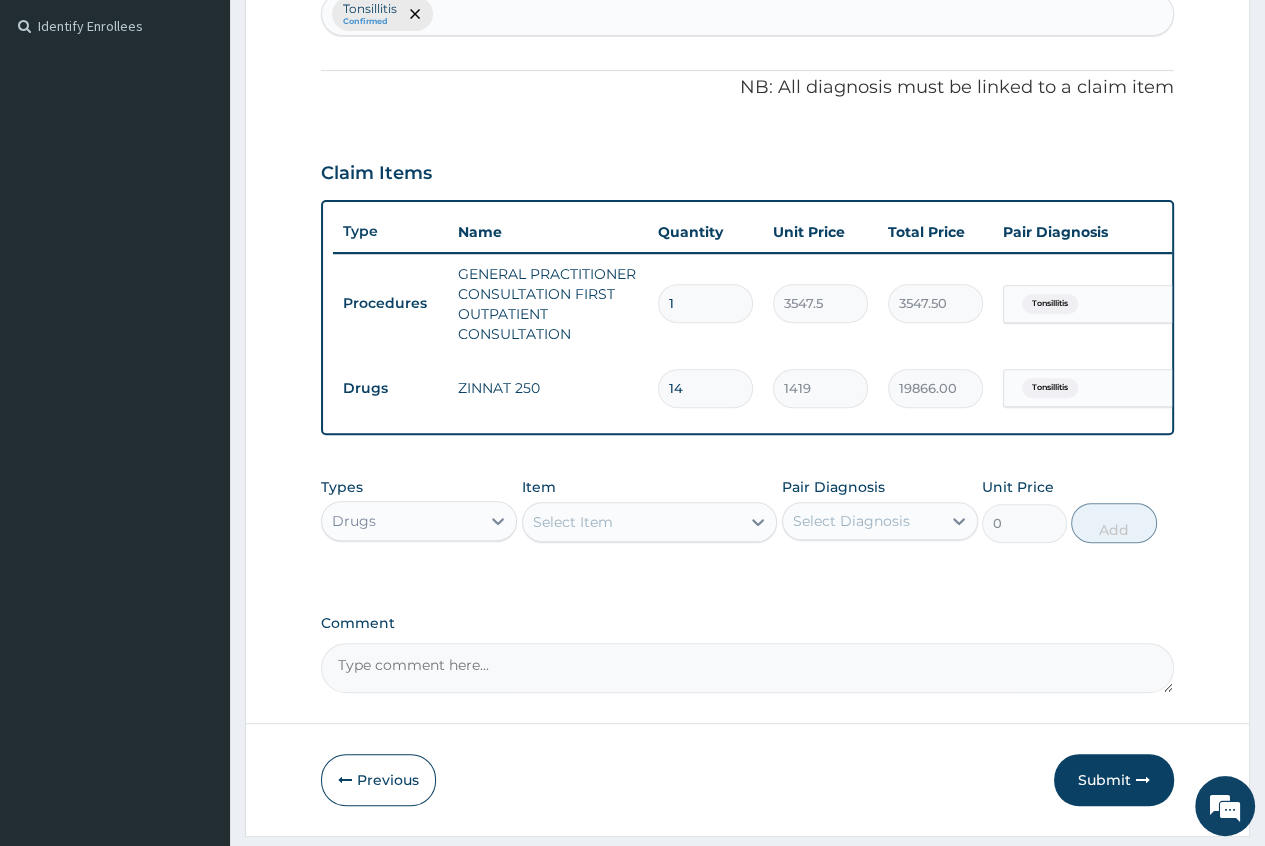 type on "14" 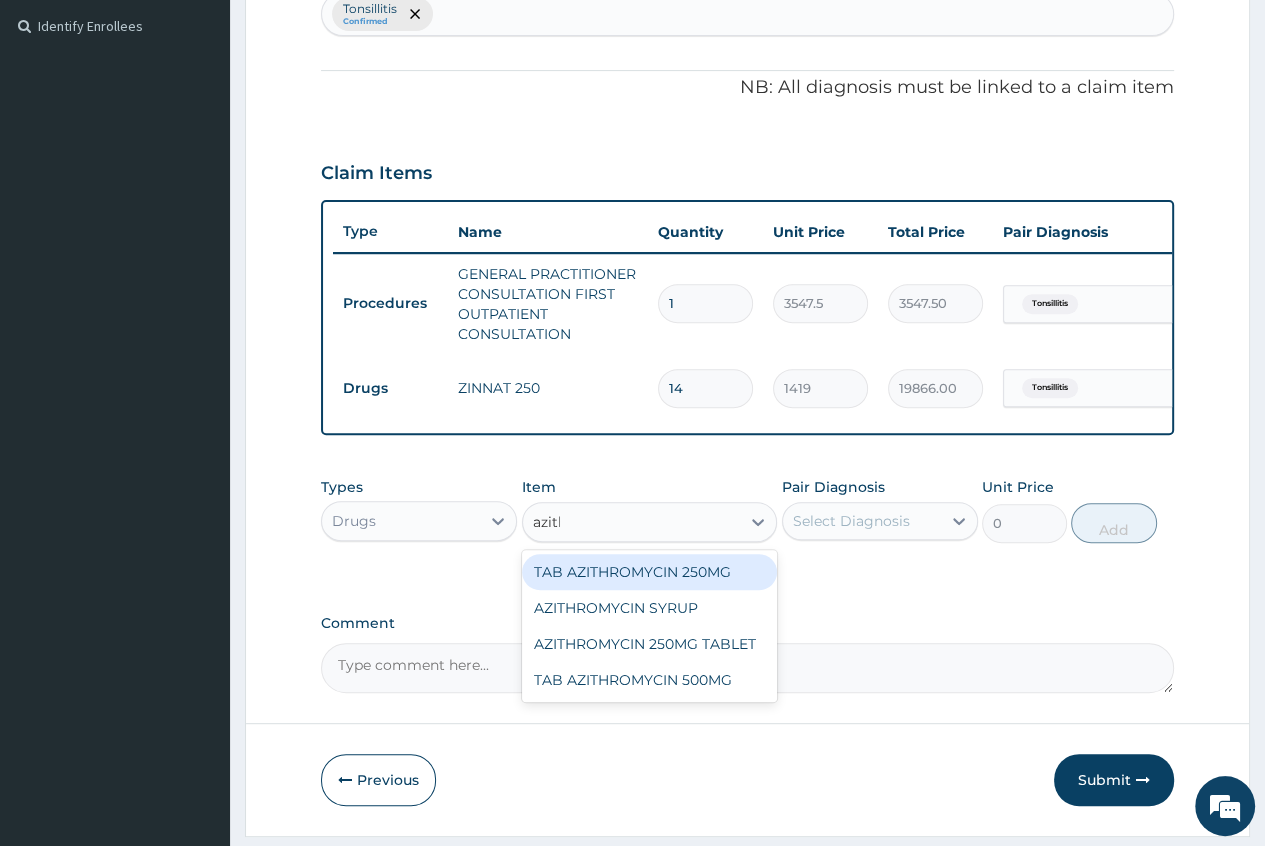type on "azithr" 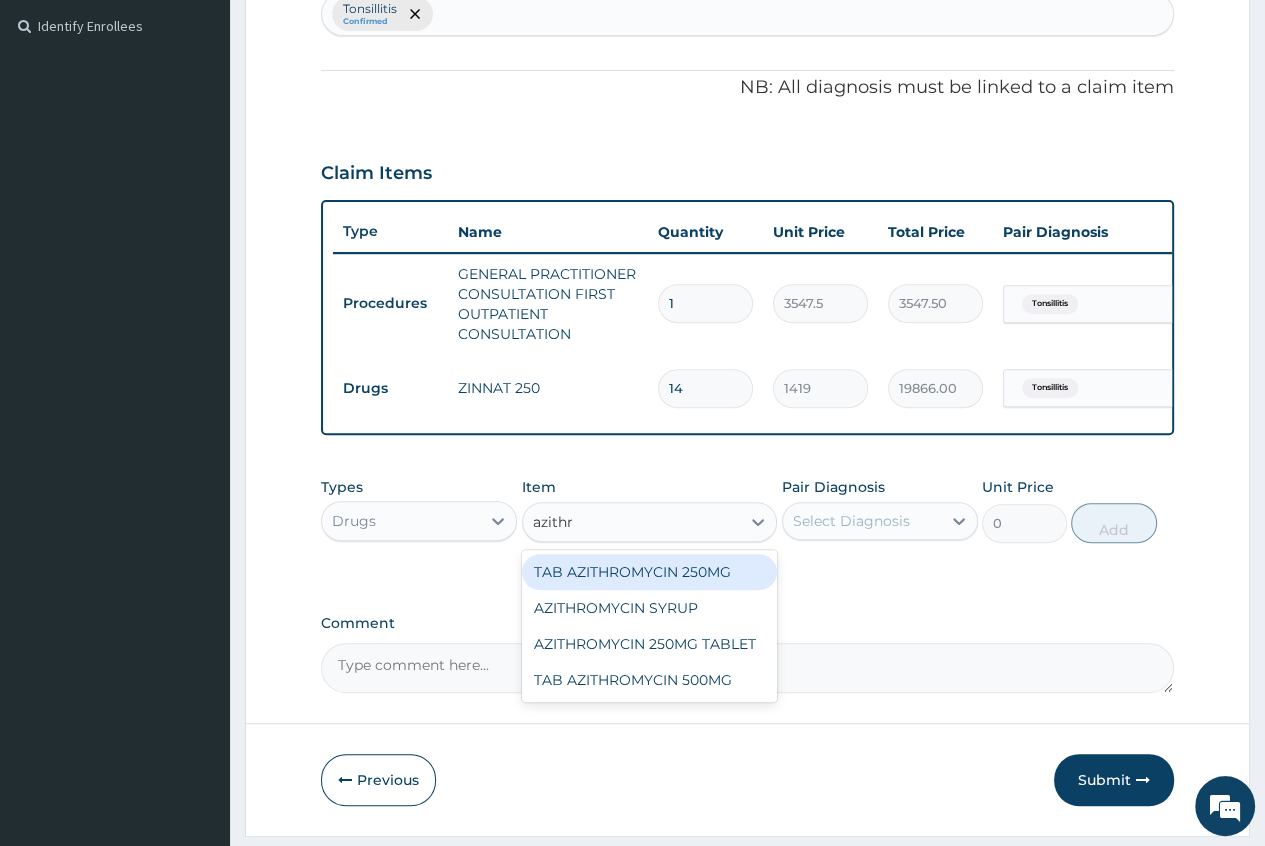 click on "TAB AZITHROMYCIN 250MG" at bounding box center [650, 572] 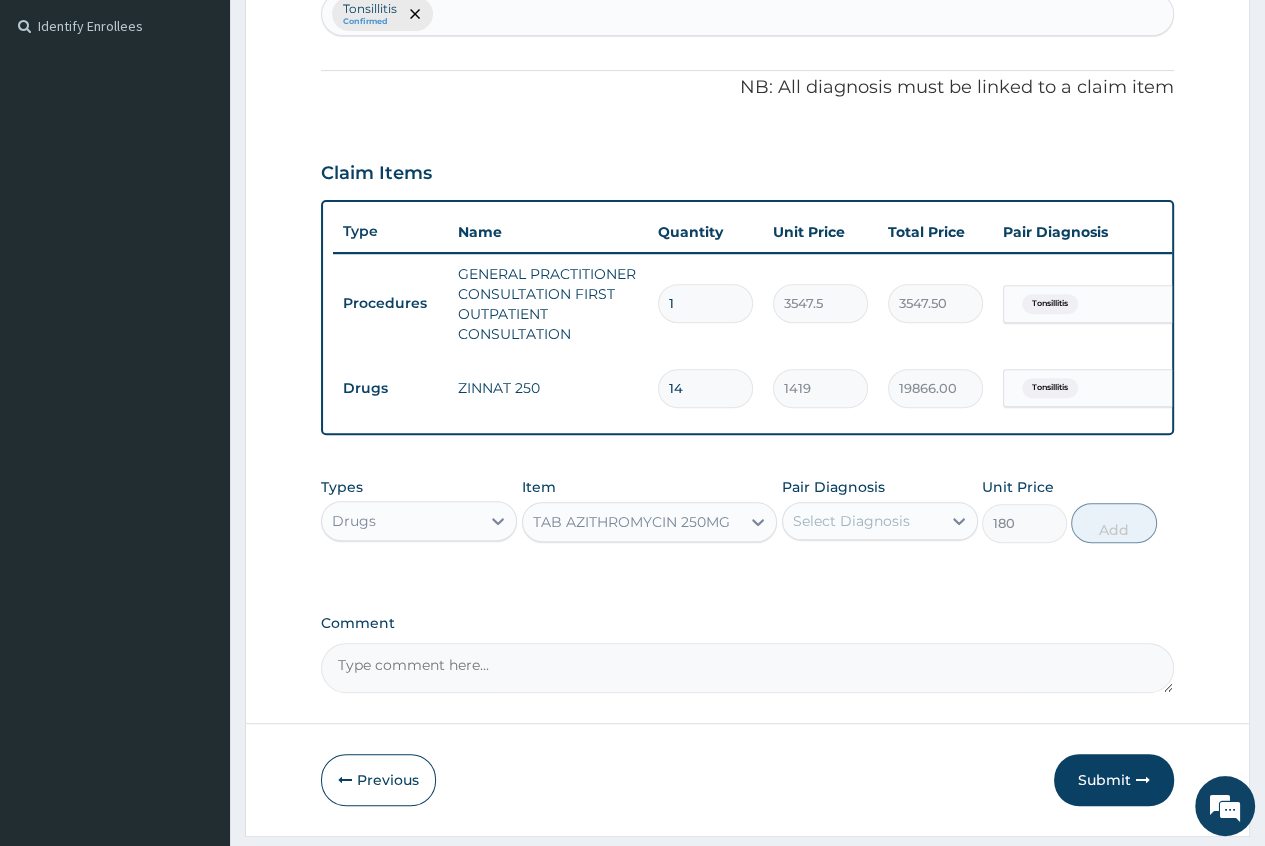 click on "Select Diagnosis" at bounding box center (851, 521) 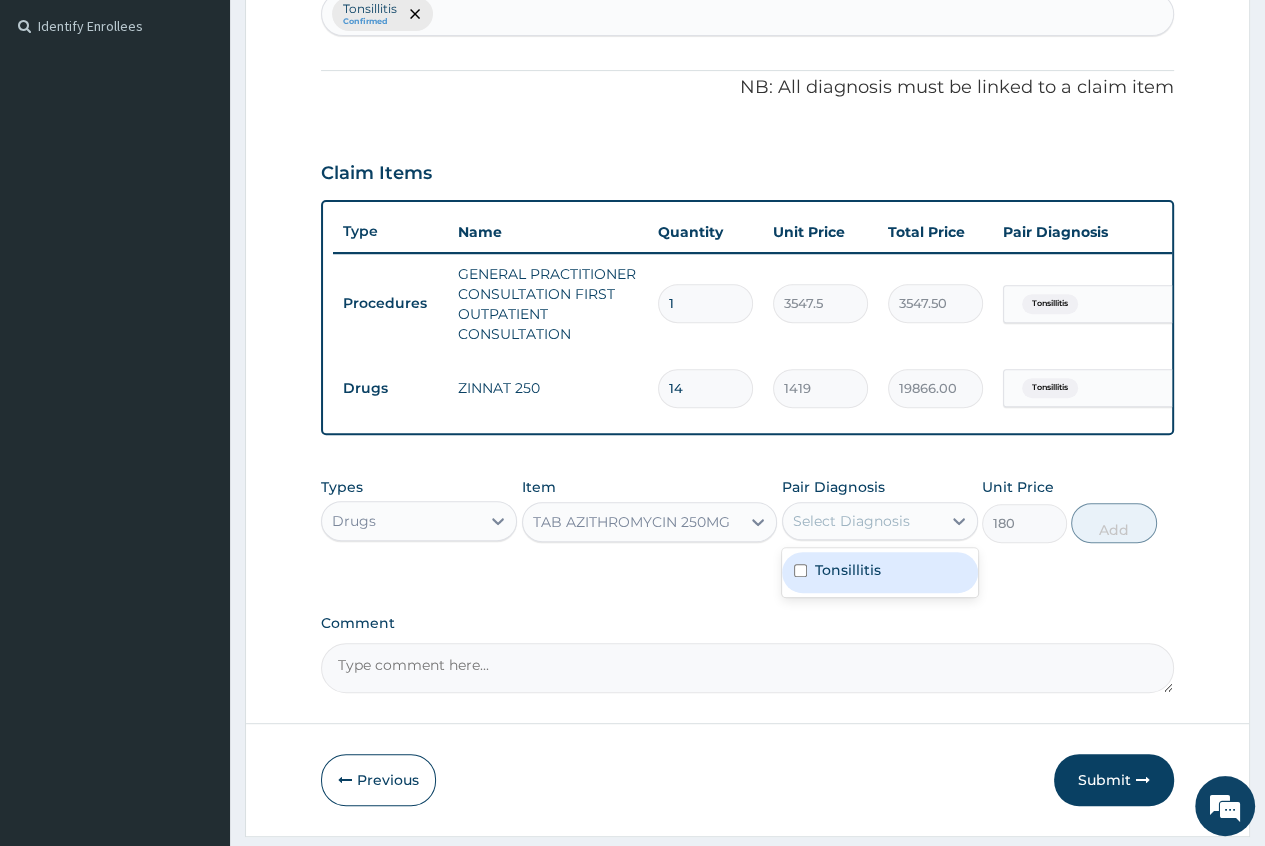 click on "Tonsillitis" at bounding box center (848, 570) 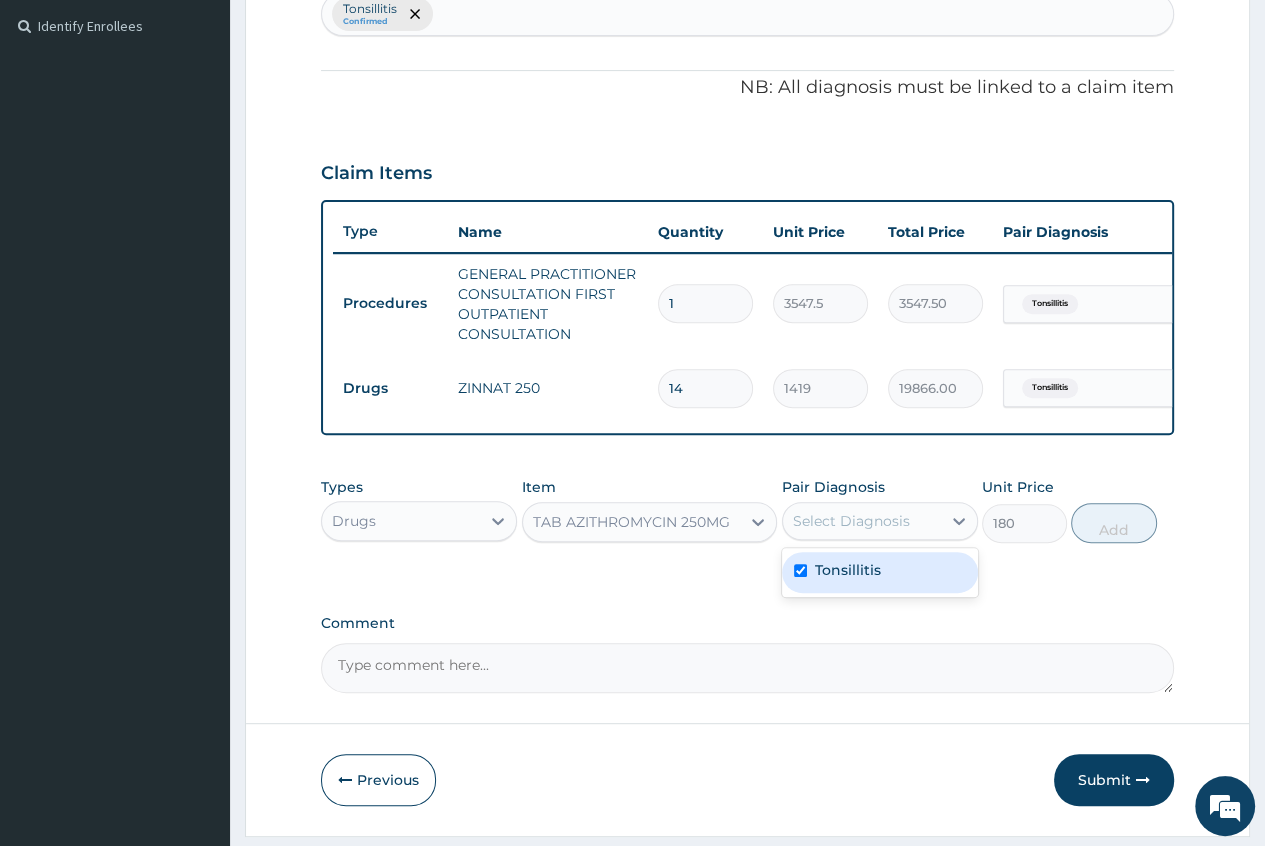 checkbox on "true" 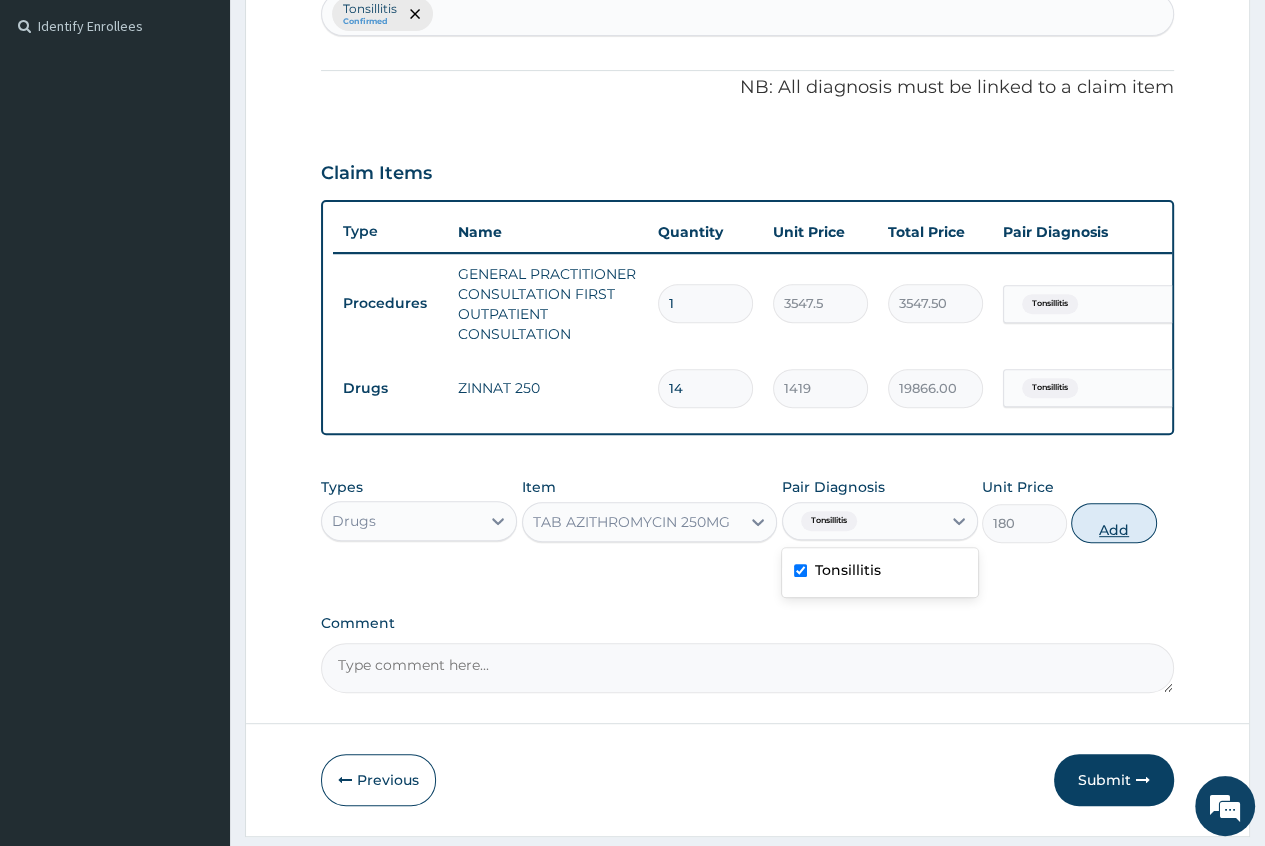 click on "Add" at bounding box center [1113, 523] 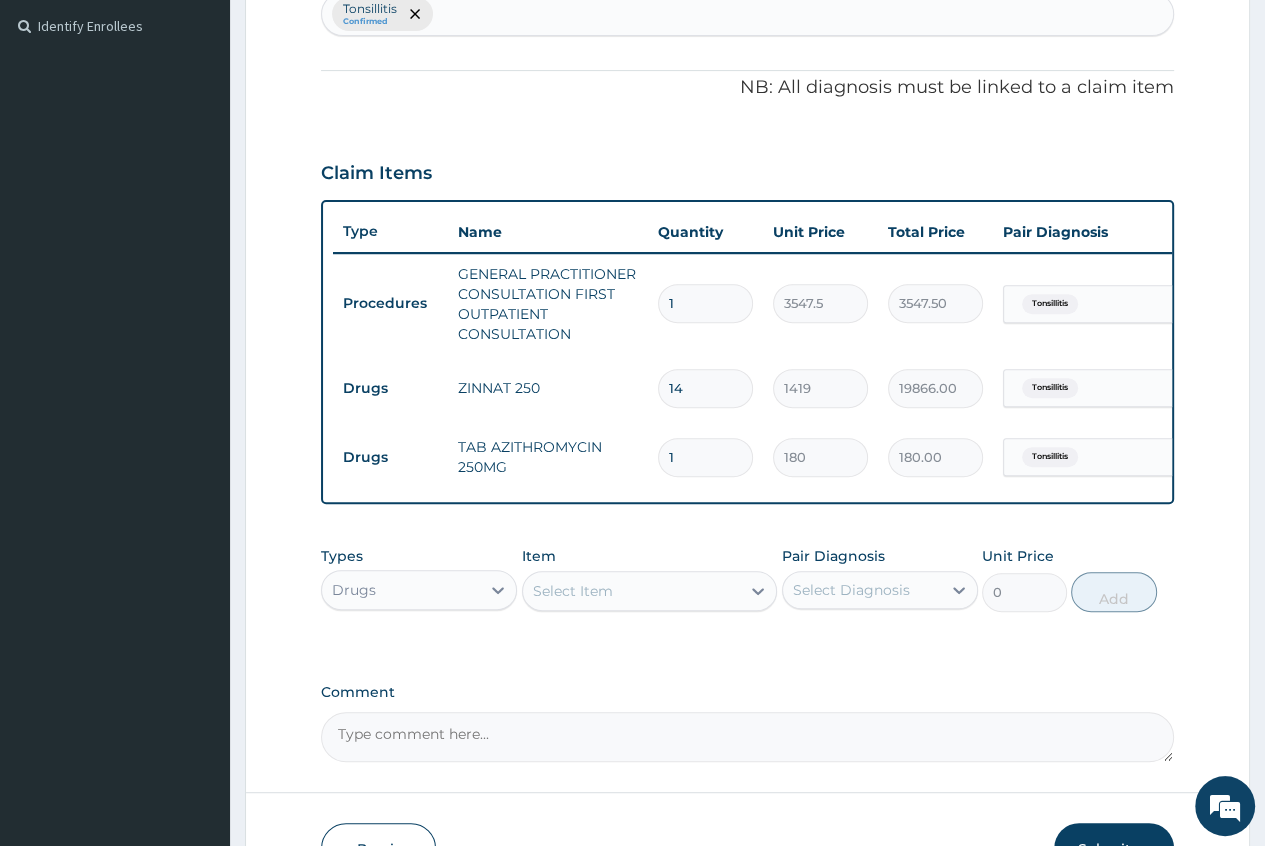 type 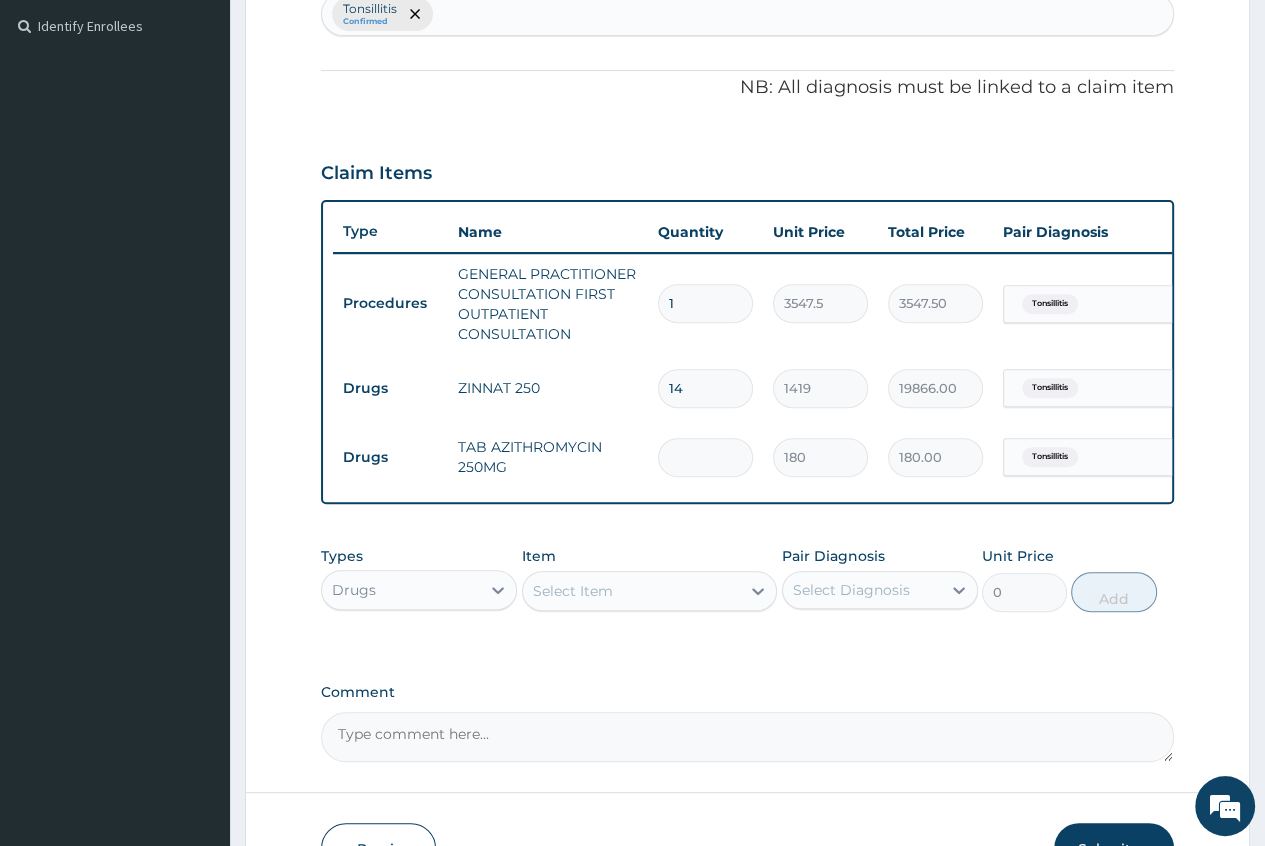 type on "0.00" 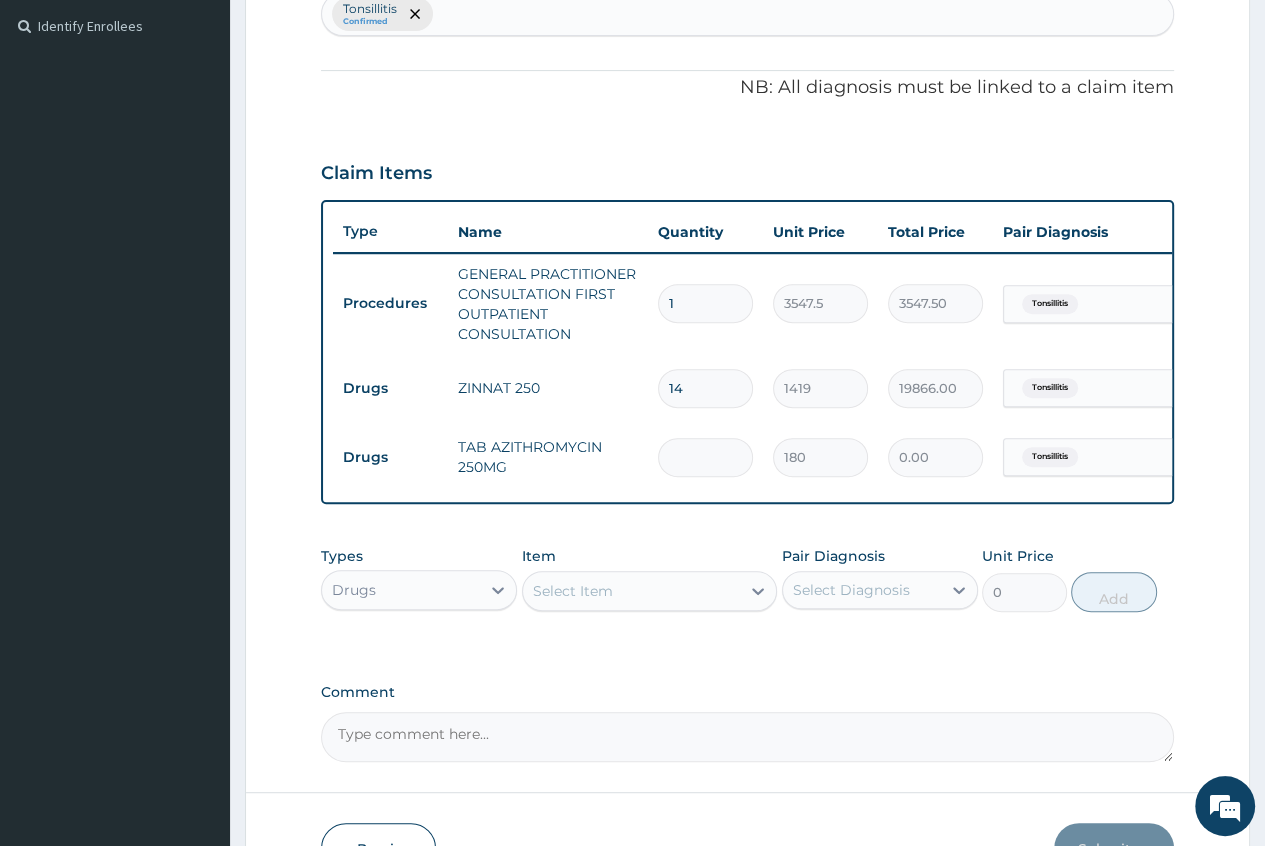 type on "5" 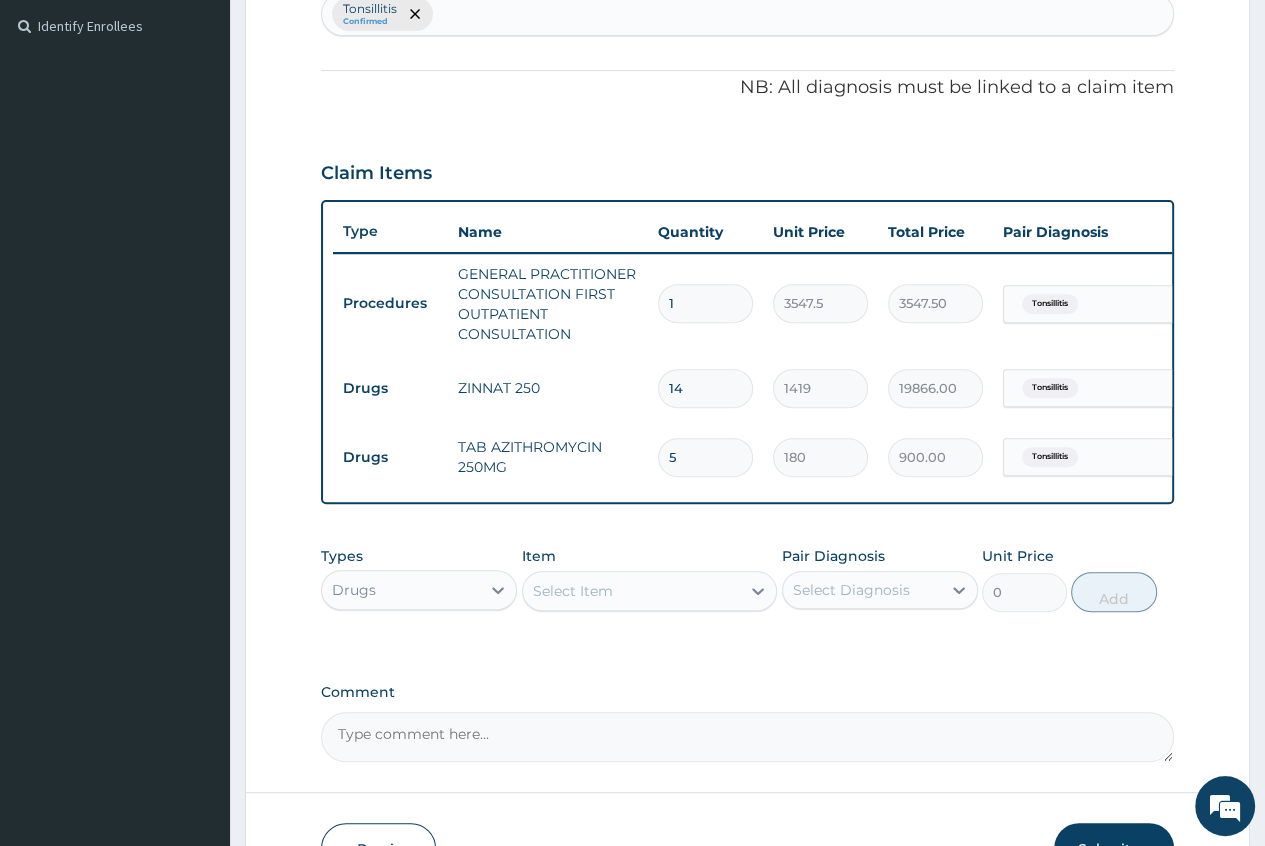 type on "5" 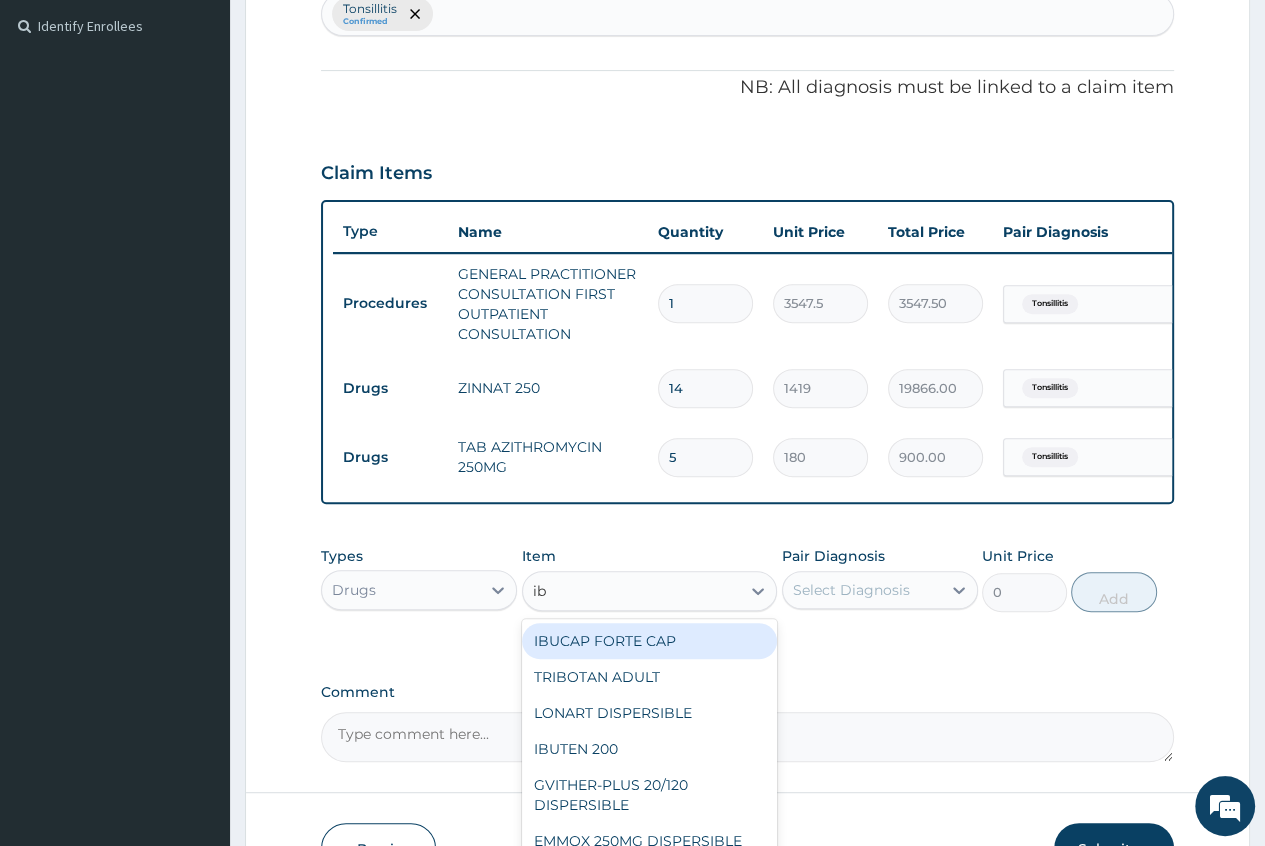 type on "ibu" 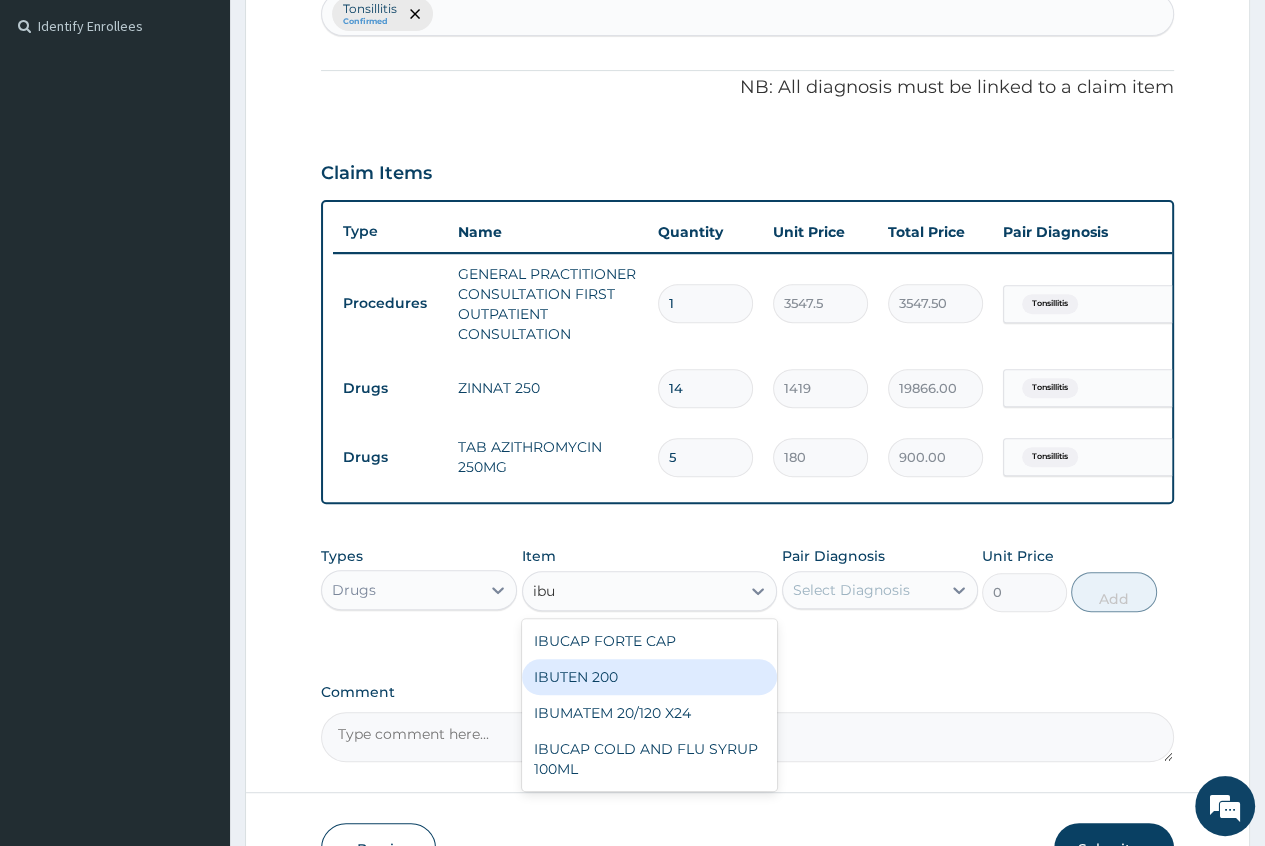 click on "IBUTEN 200" at bounding box center (650, 677) 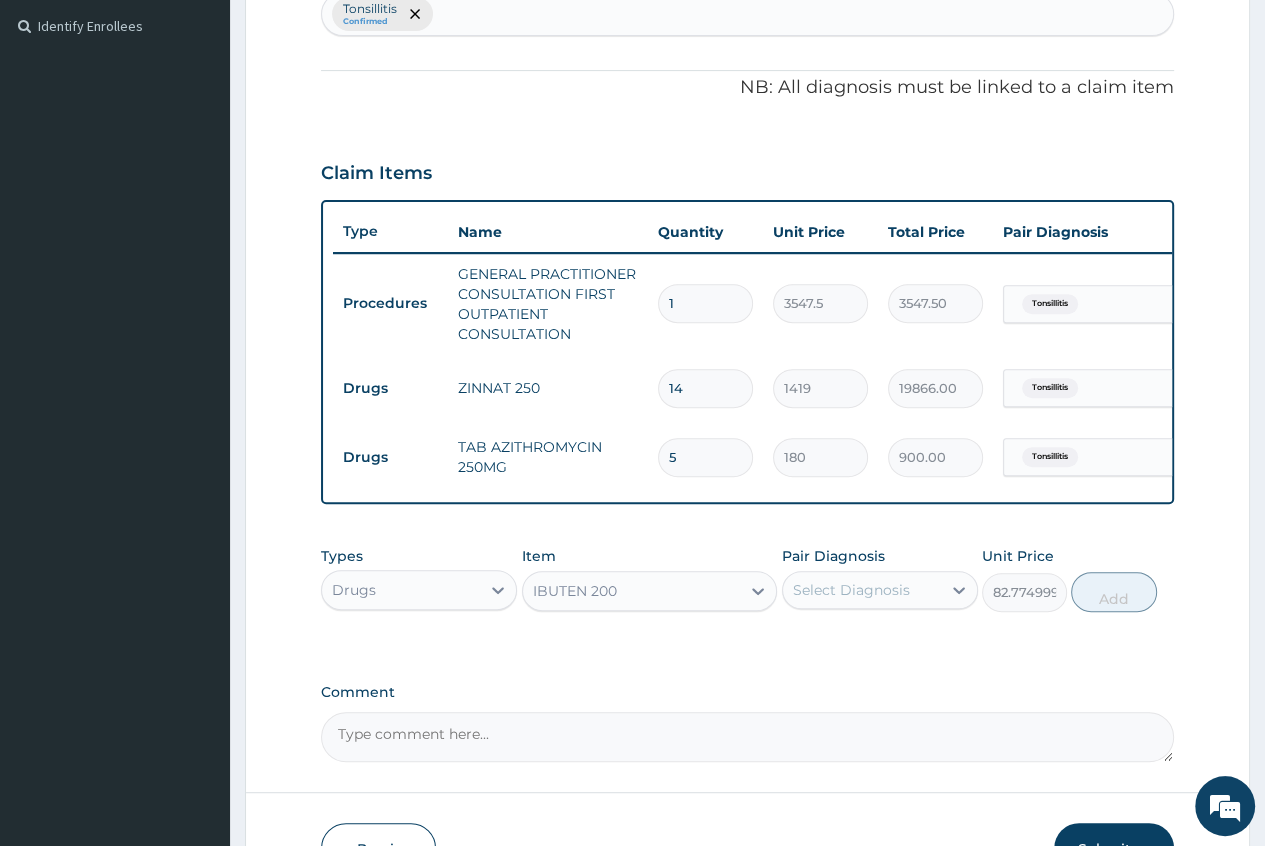 click on "IBUTEN 200" at bounding box center (632, 591) 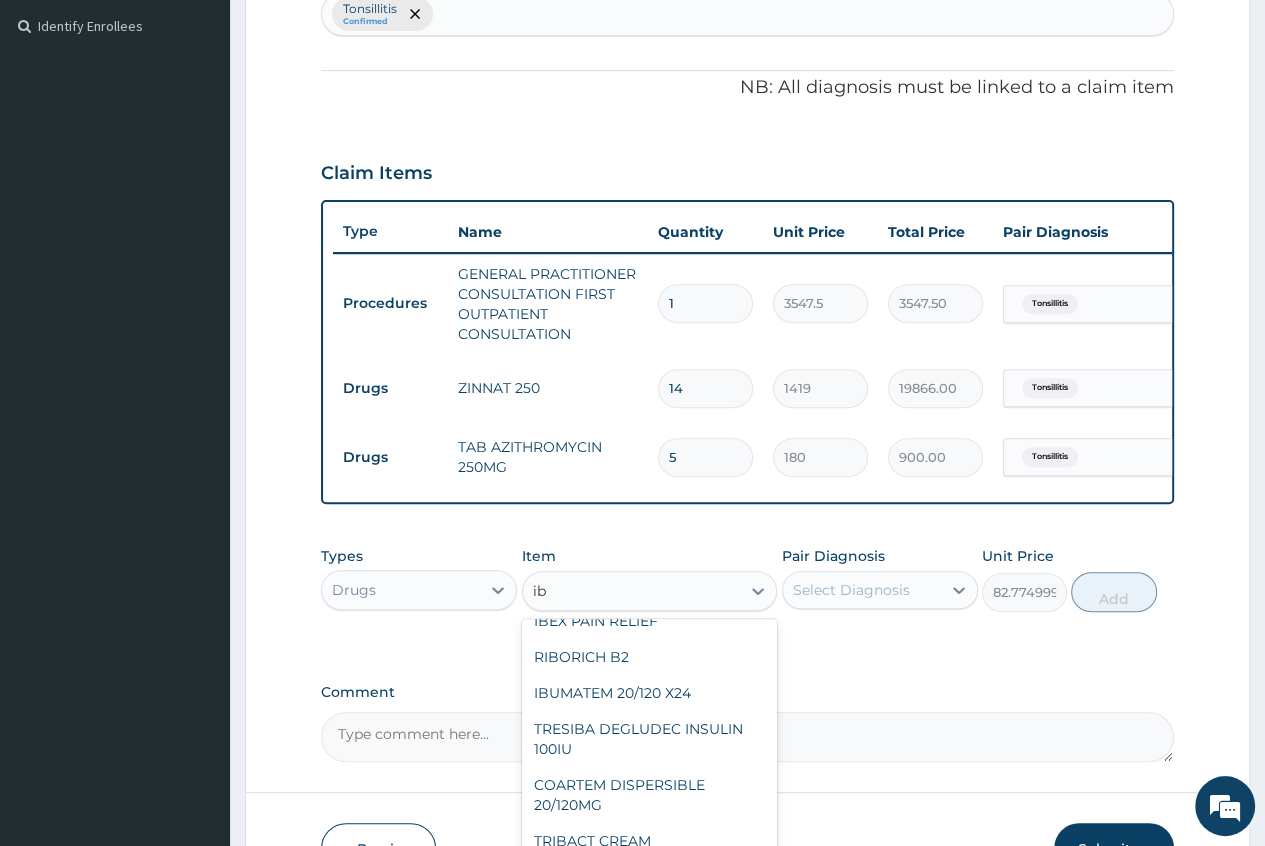 scroll, scrollTop: 0, scrollLeft: 0, axis: both 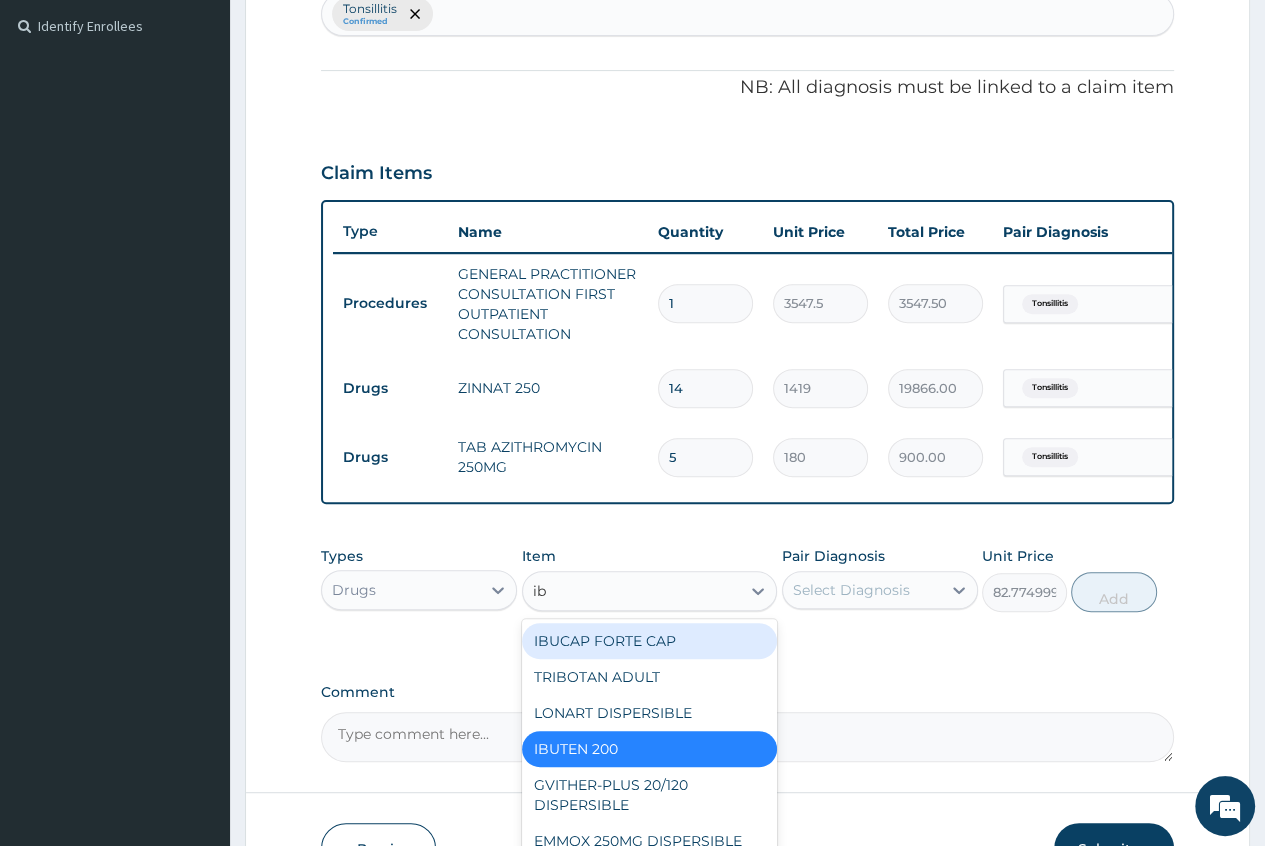 type on "i" 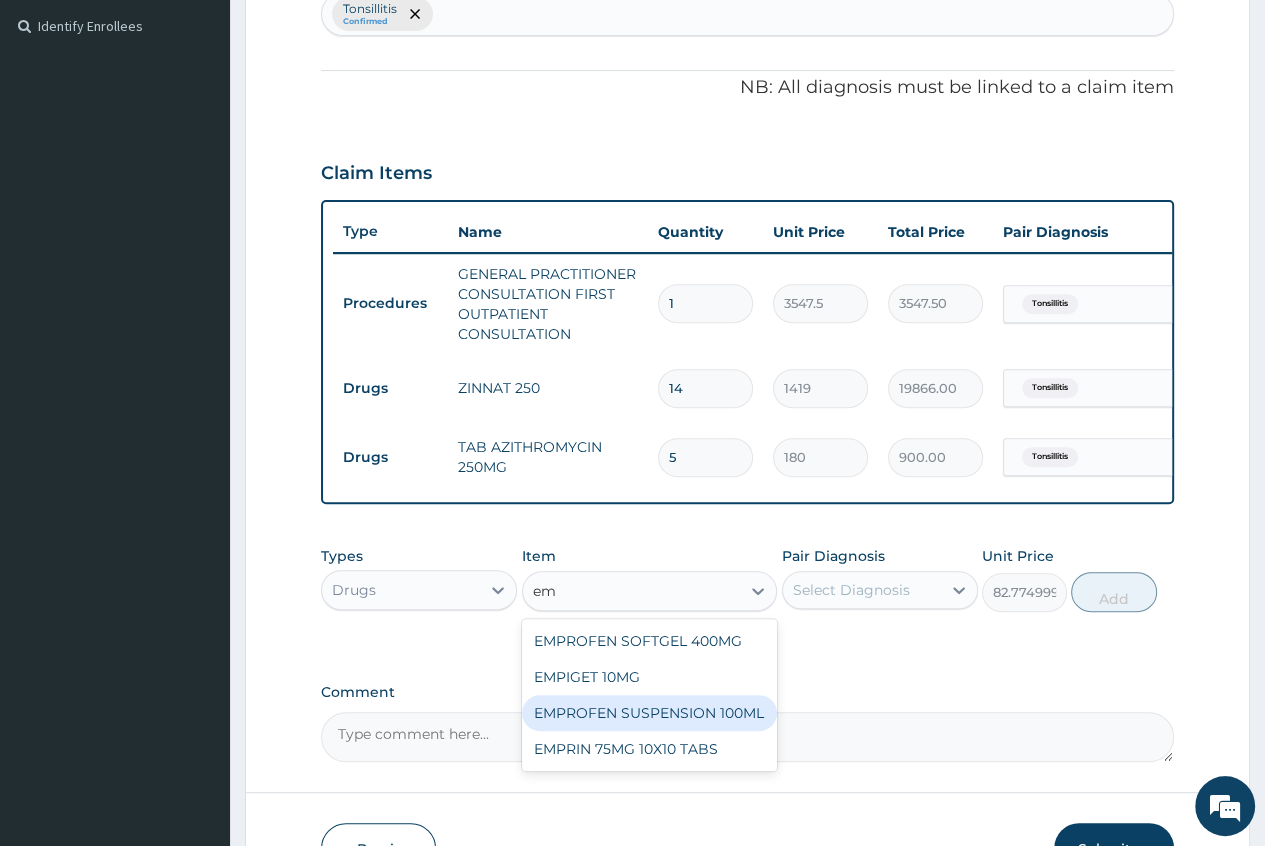 type on "e" 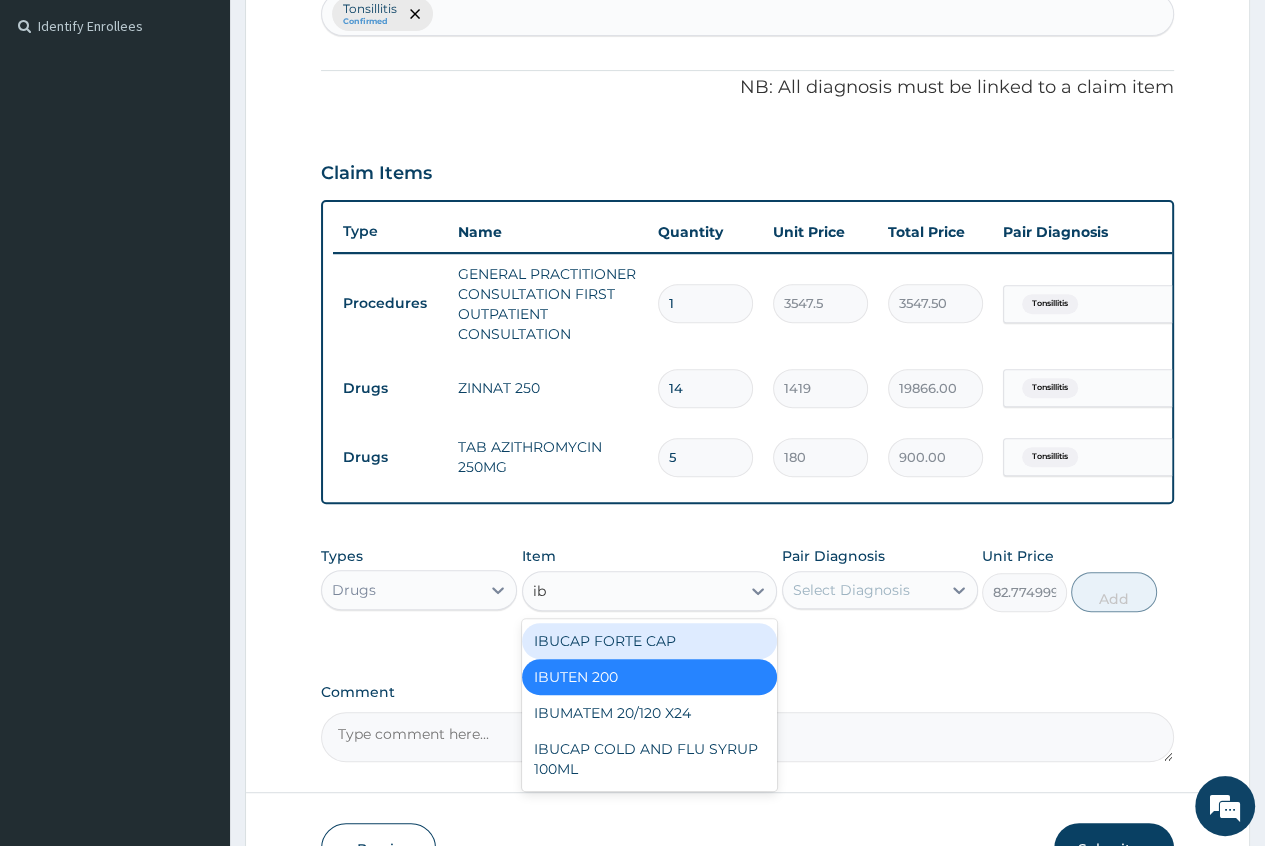 type on "i" 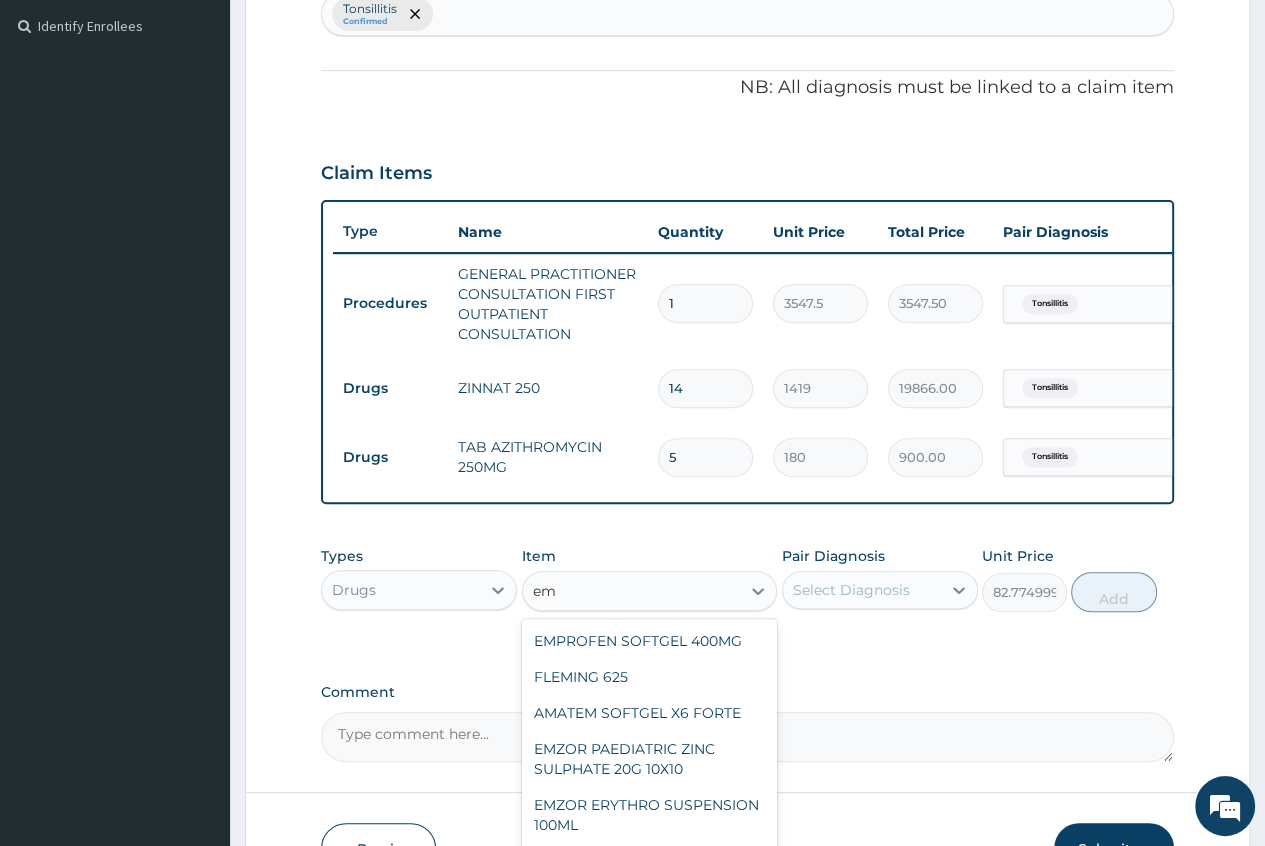 type on "e" 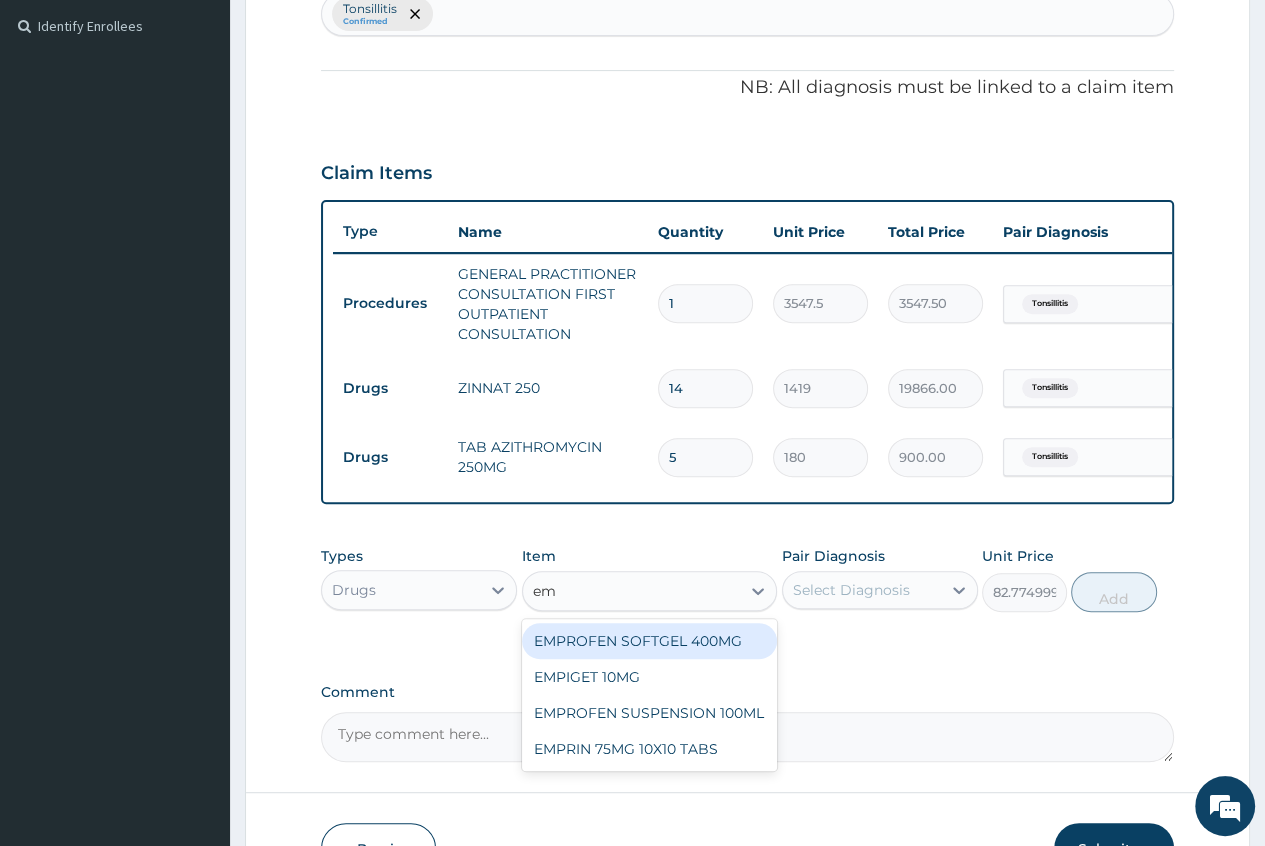 type on "e" 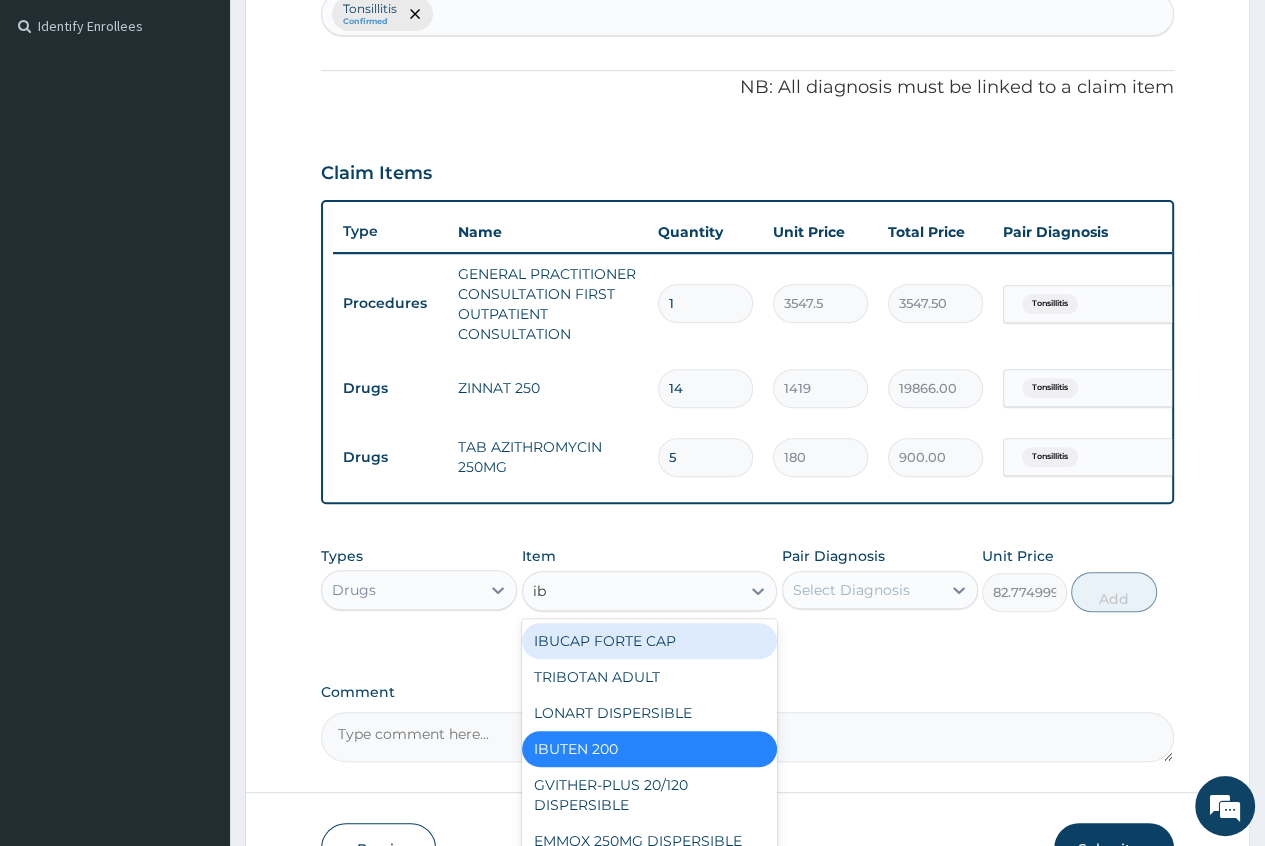type on "ibu" 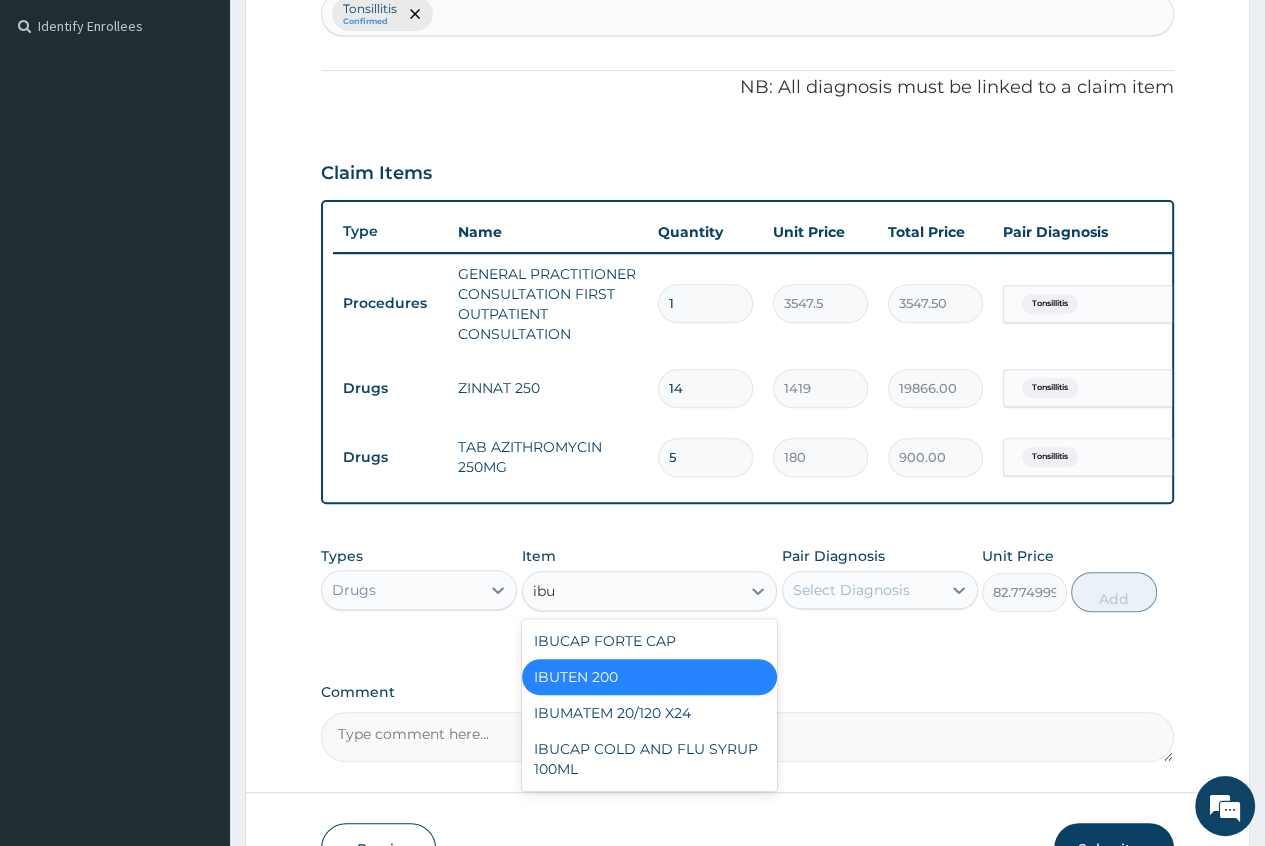 click on "IBUTEN 200" at bounding box center (650, 677) 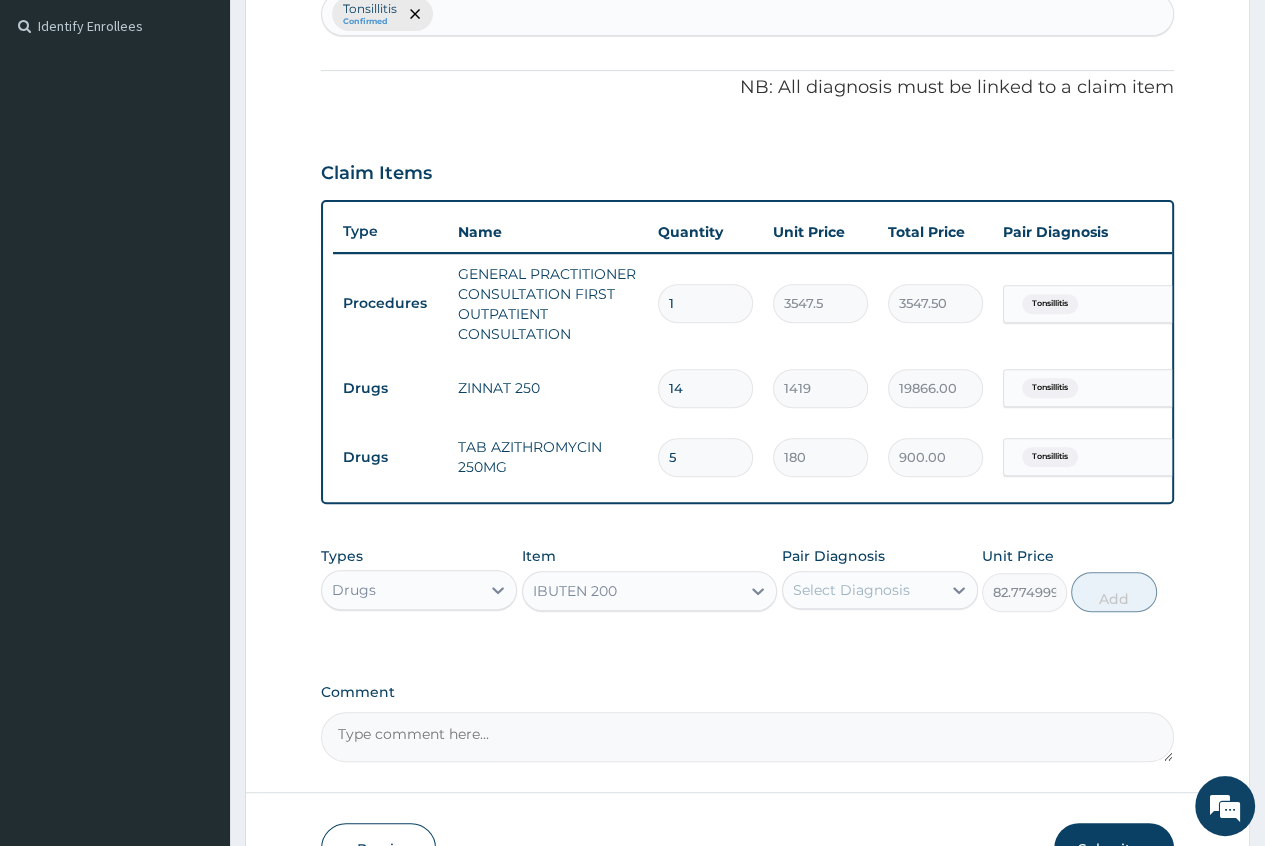 click on "Select Diagnosis" at bounding box center [851, 590] 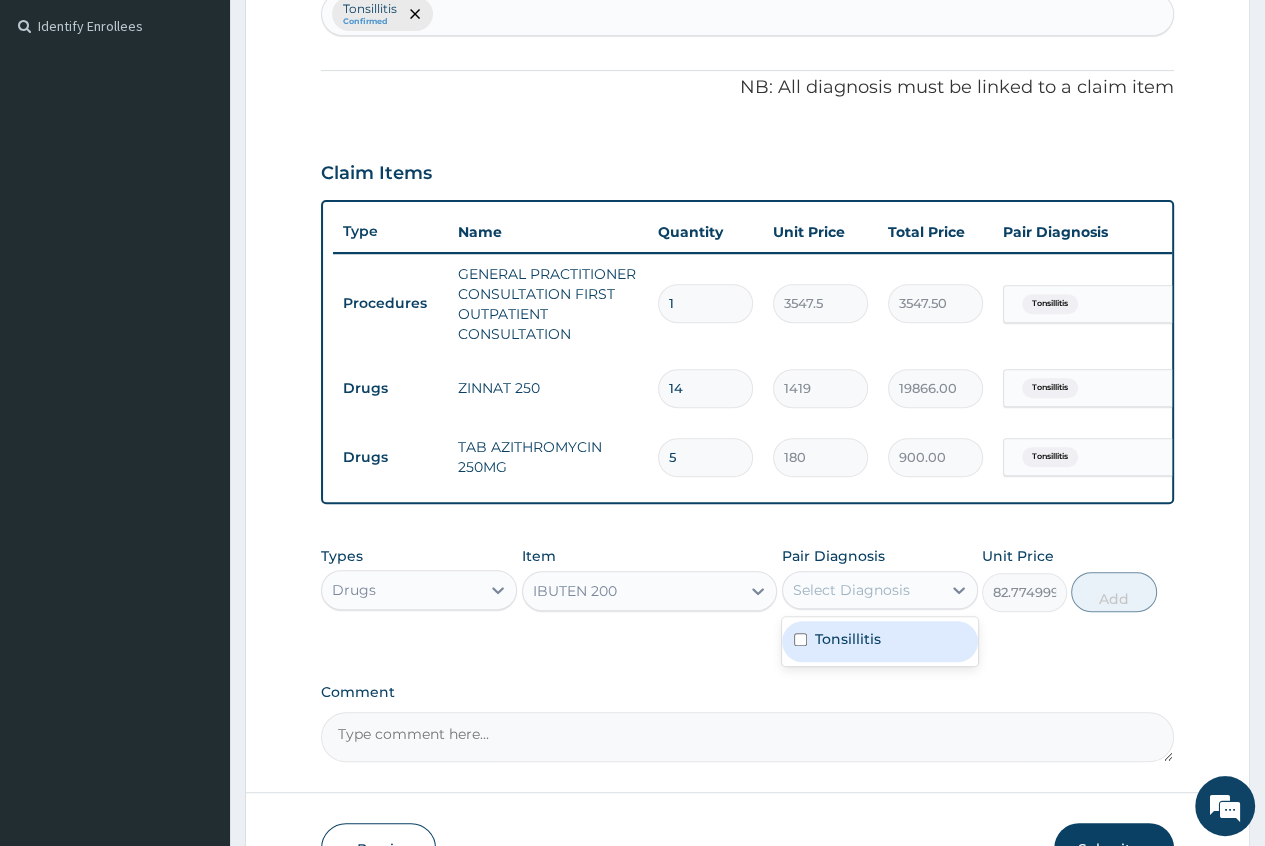 click on "Tonsillitis" at bounding box center (848, 639) 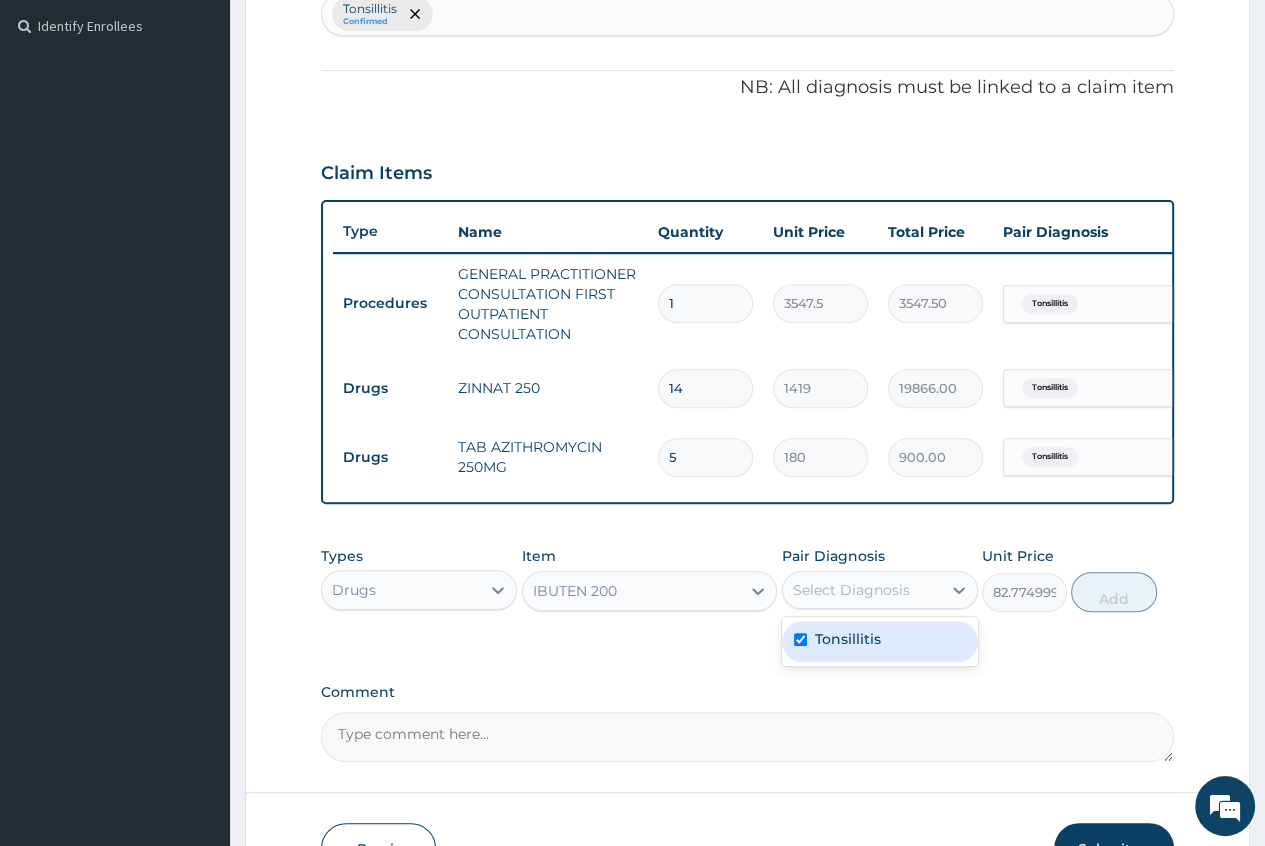 checkbox on "true" 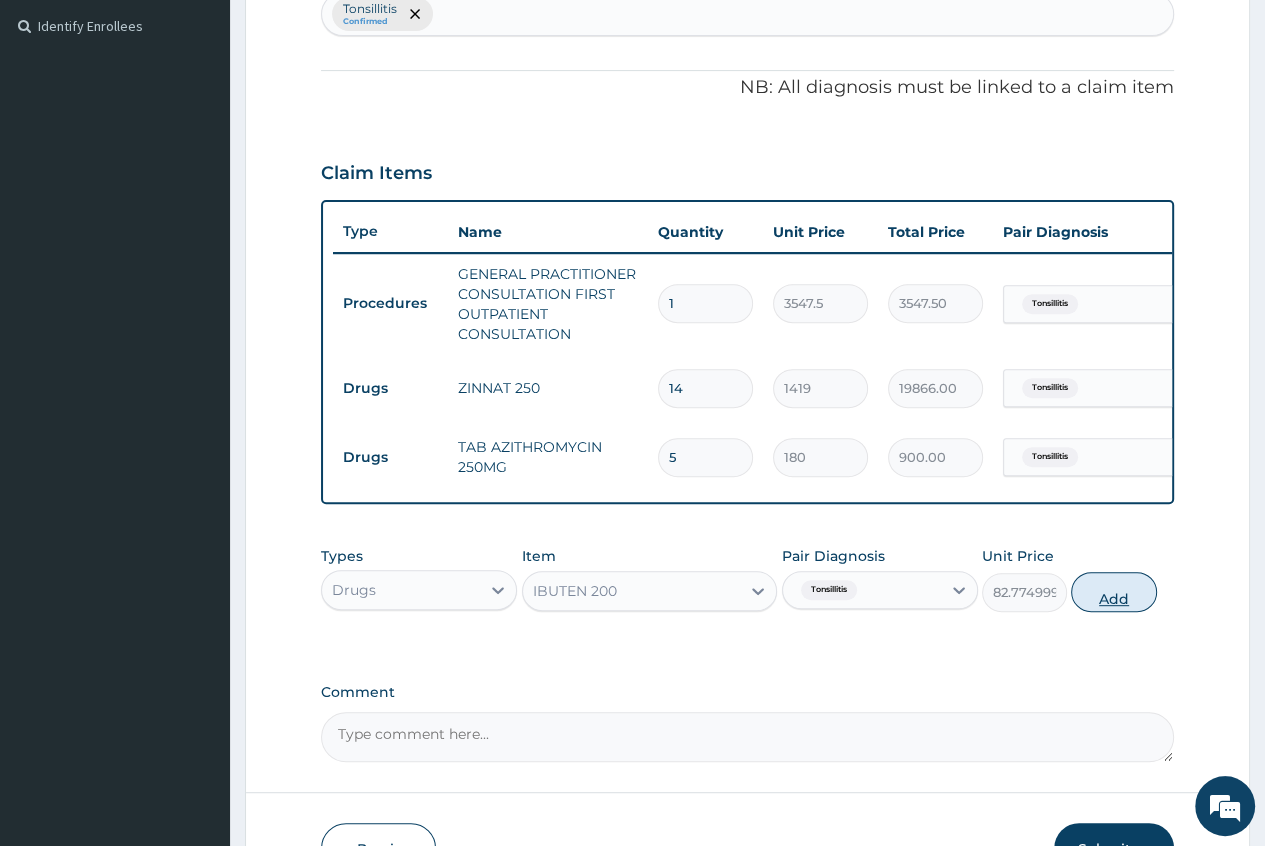 click on "Add" at bounding box center (1113, 592) 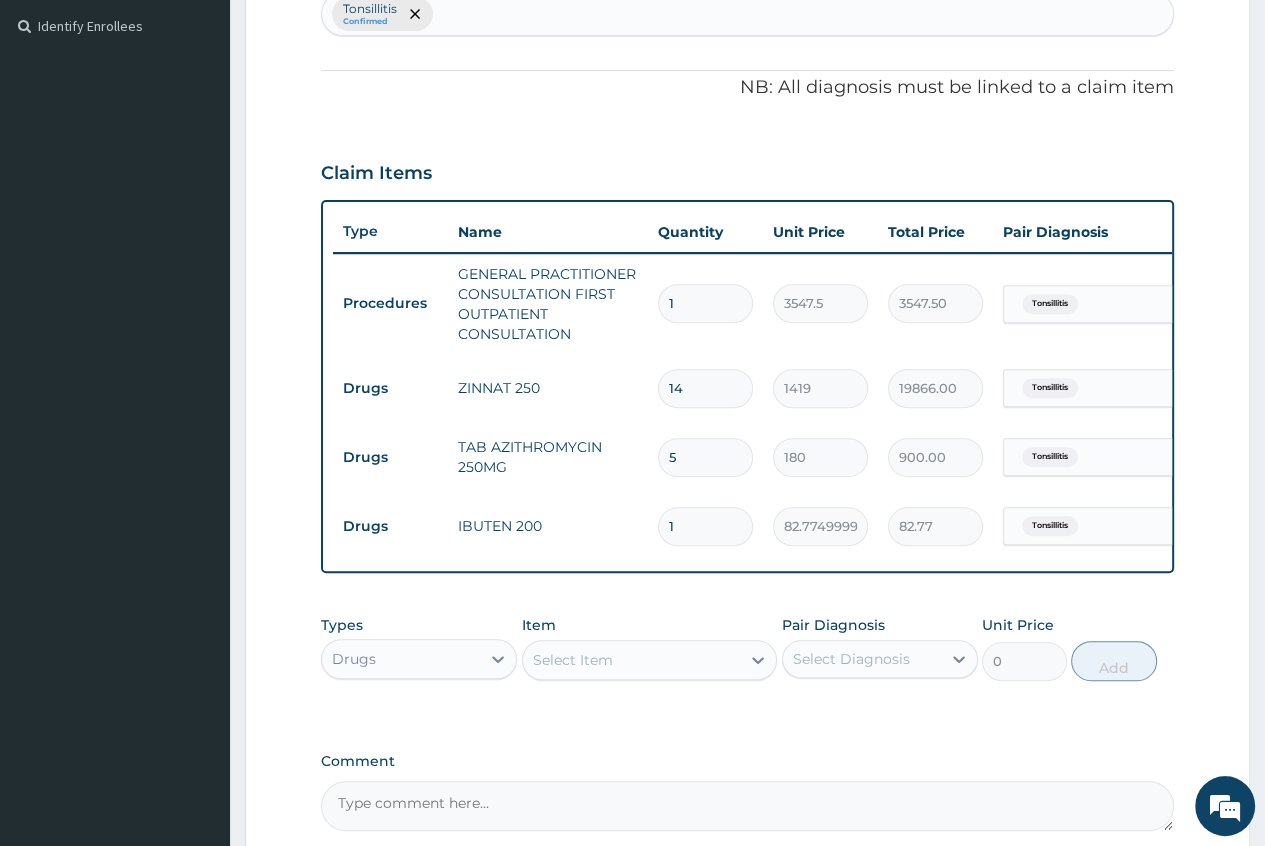 type 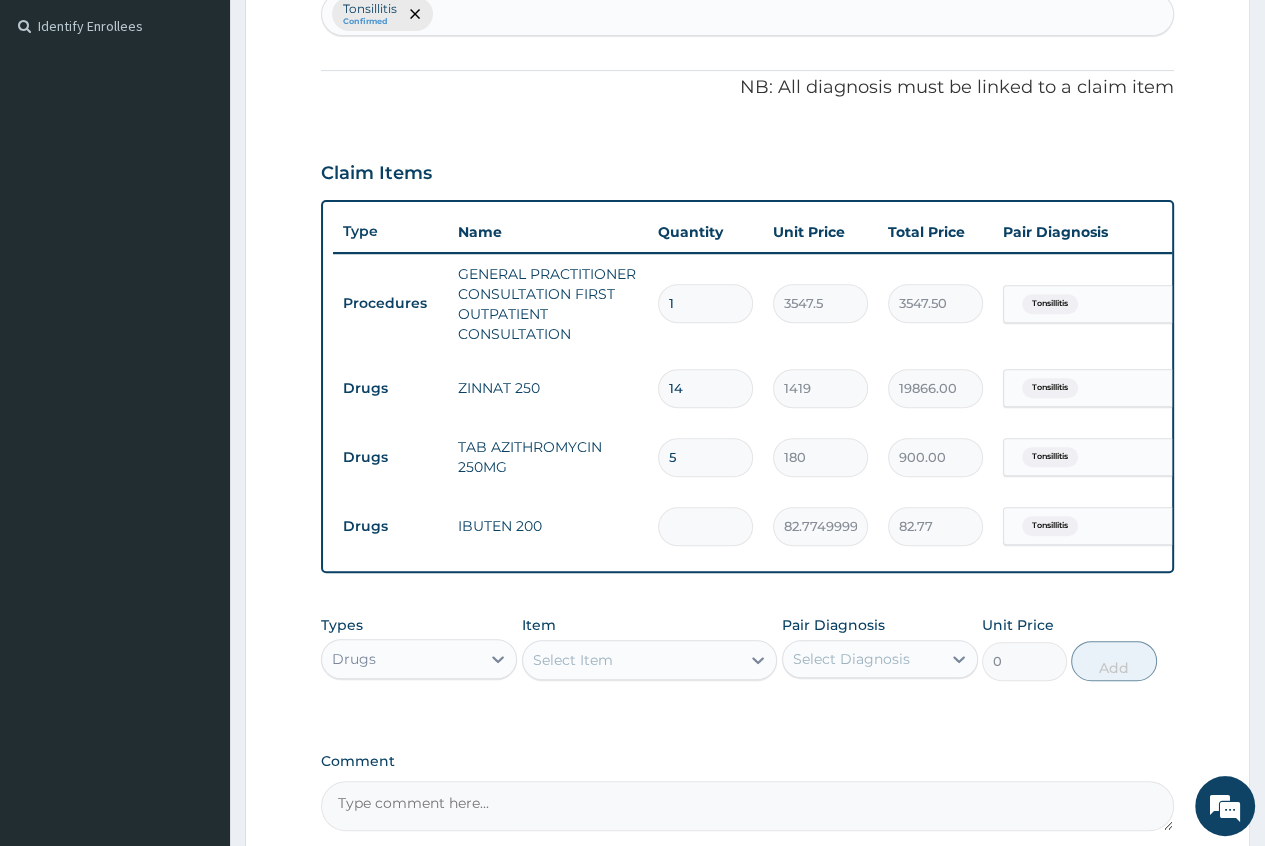 type on "0.00" 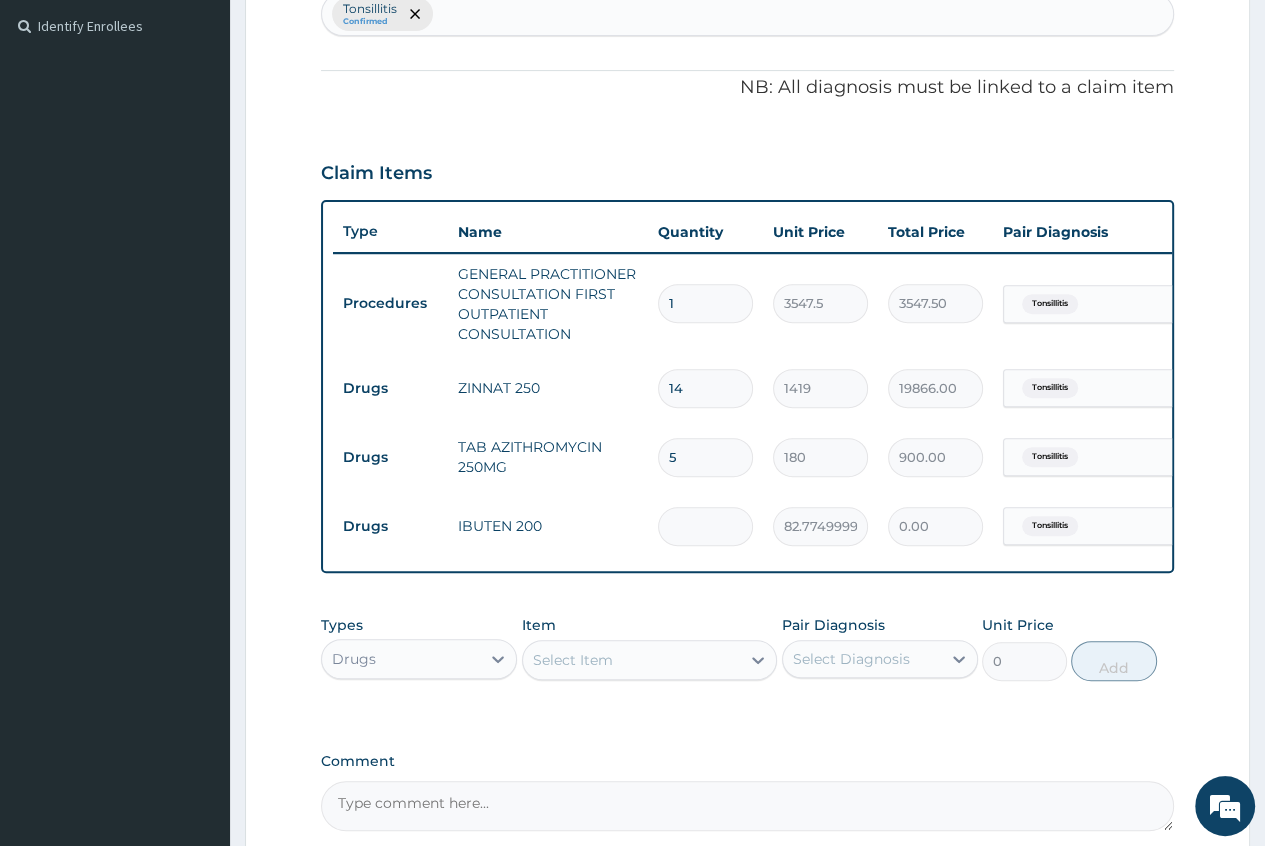 type on "9" 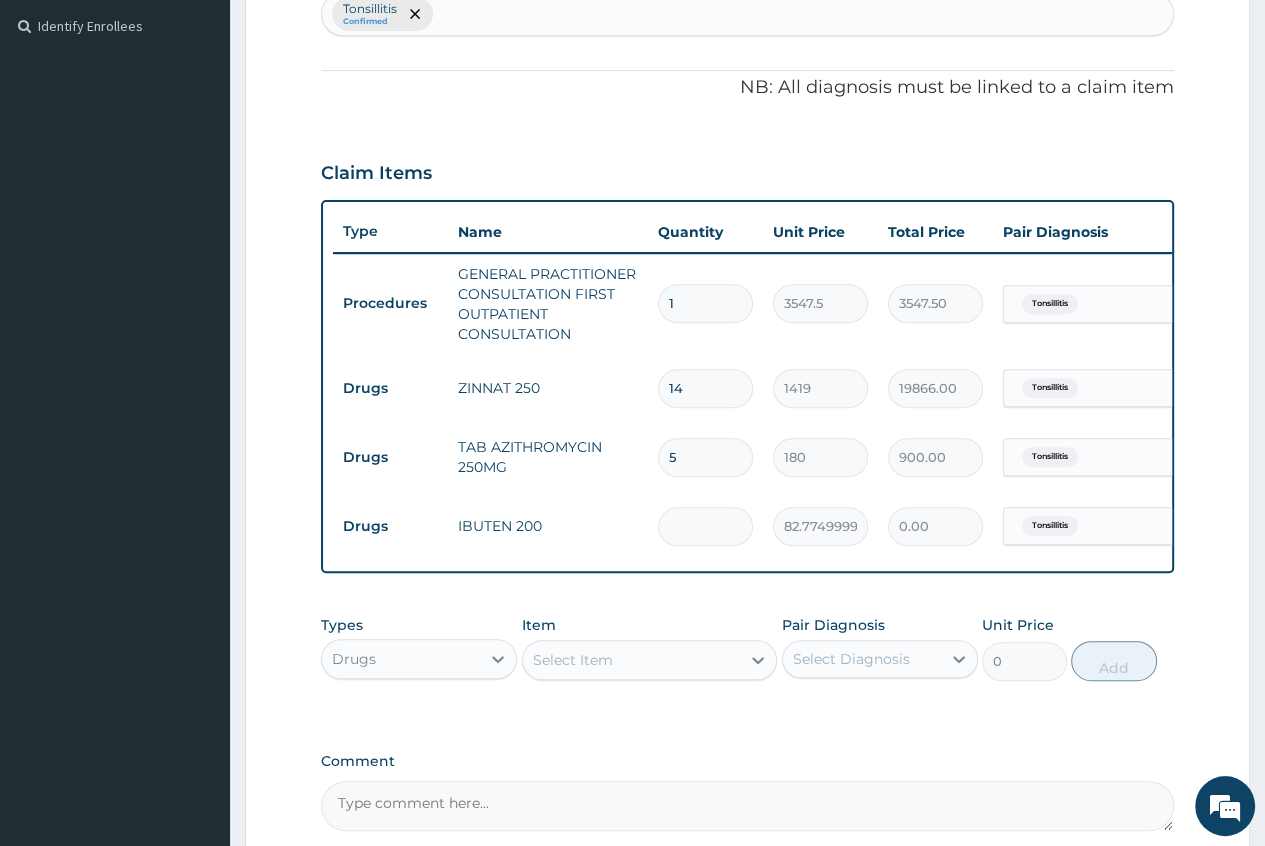 type on "744.97" 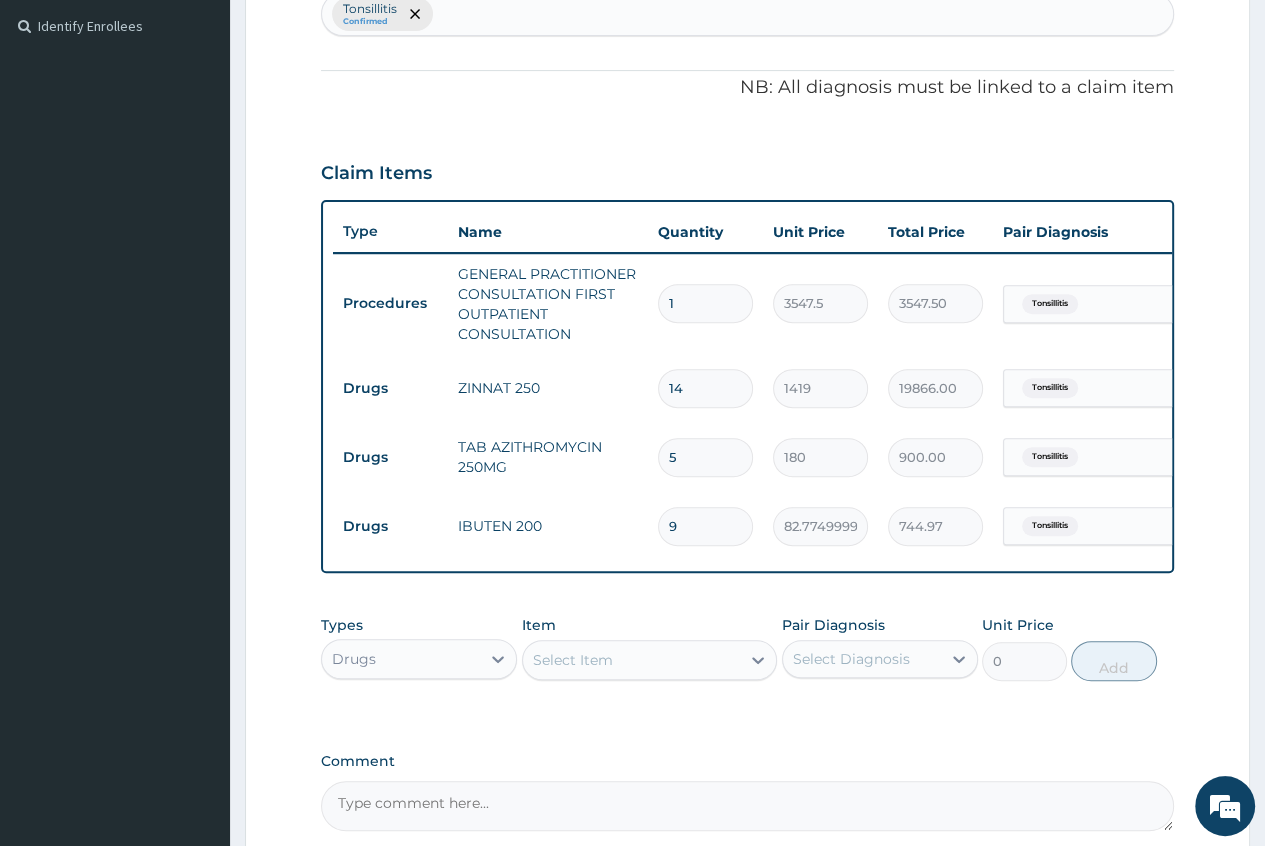 type on "9" 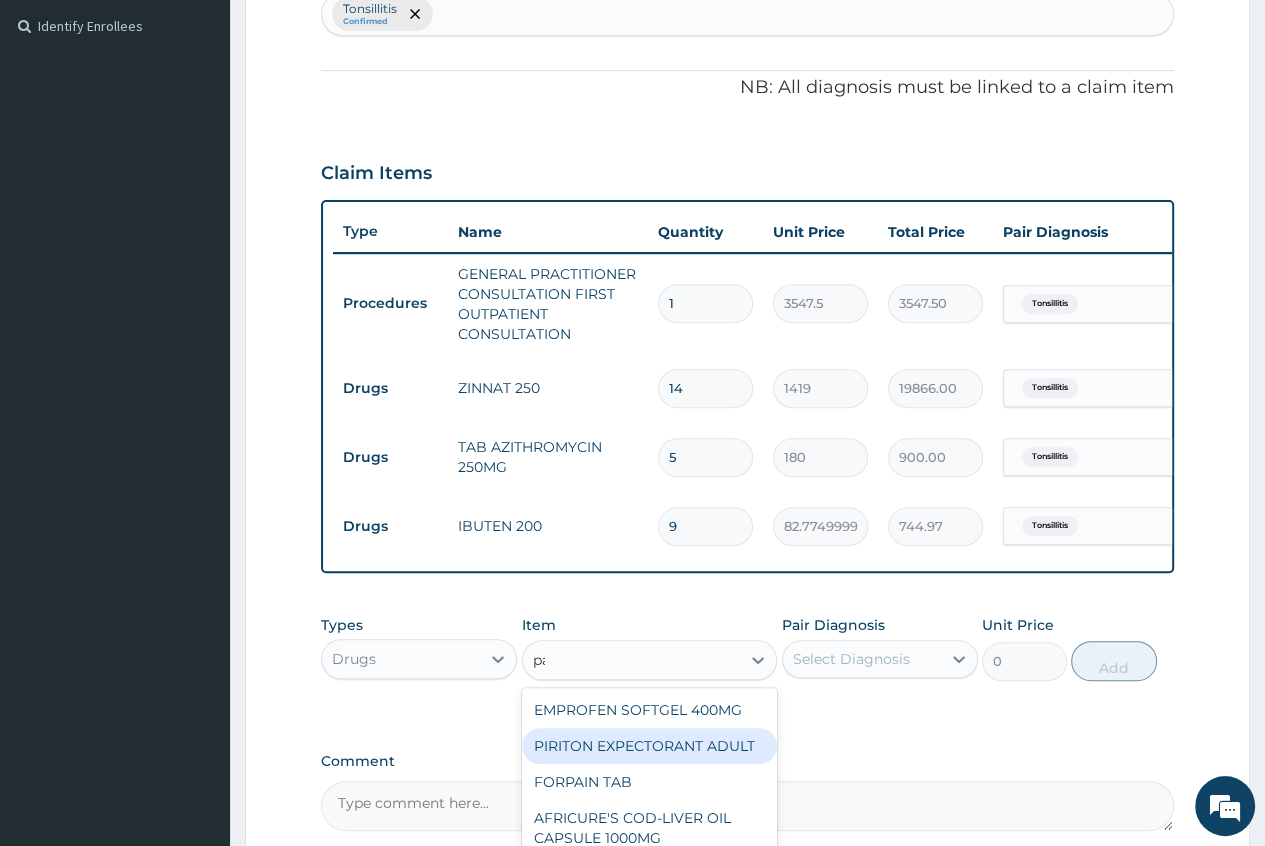 scroll, scrollTop: 0, scrollLeft: 0, axis: both 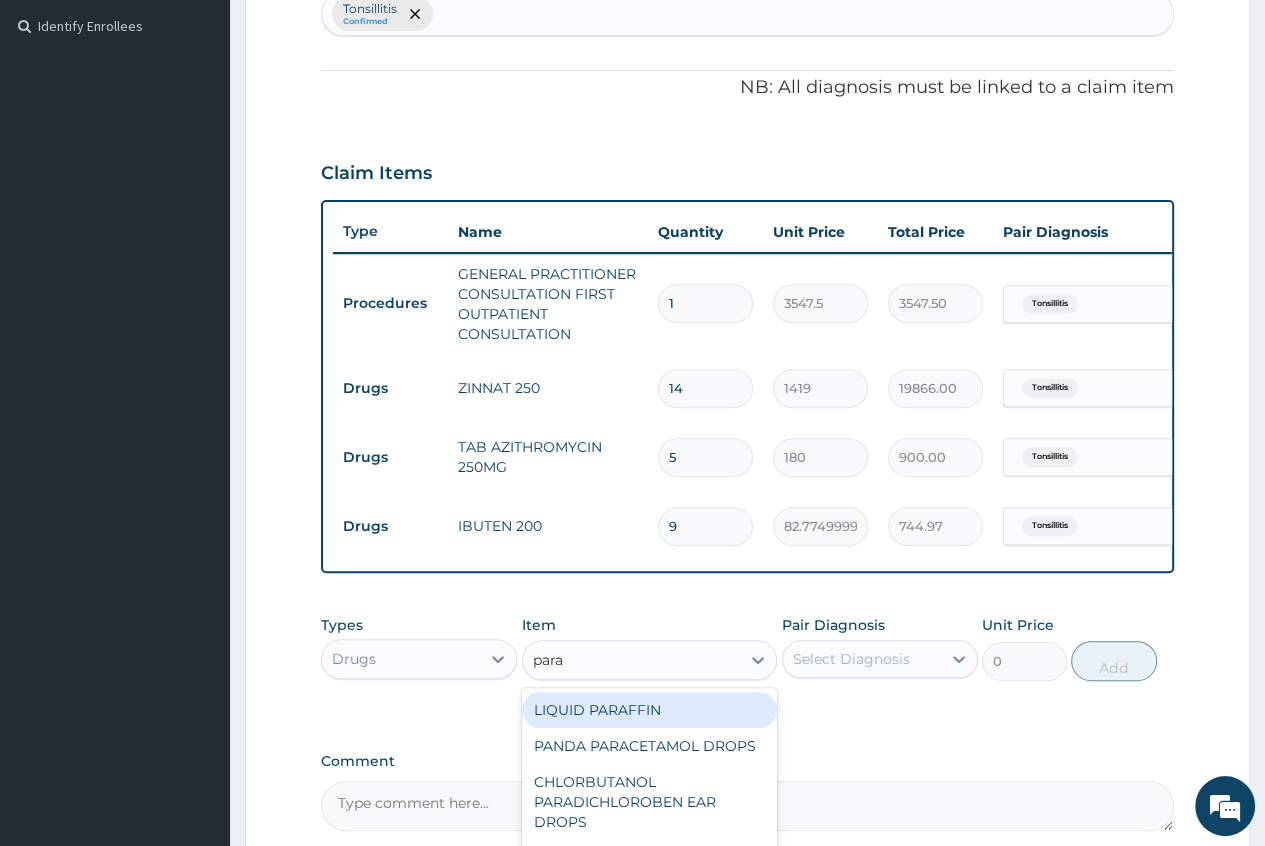 type on "parac" 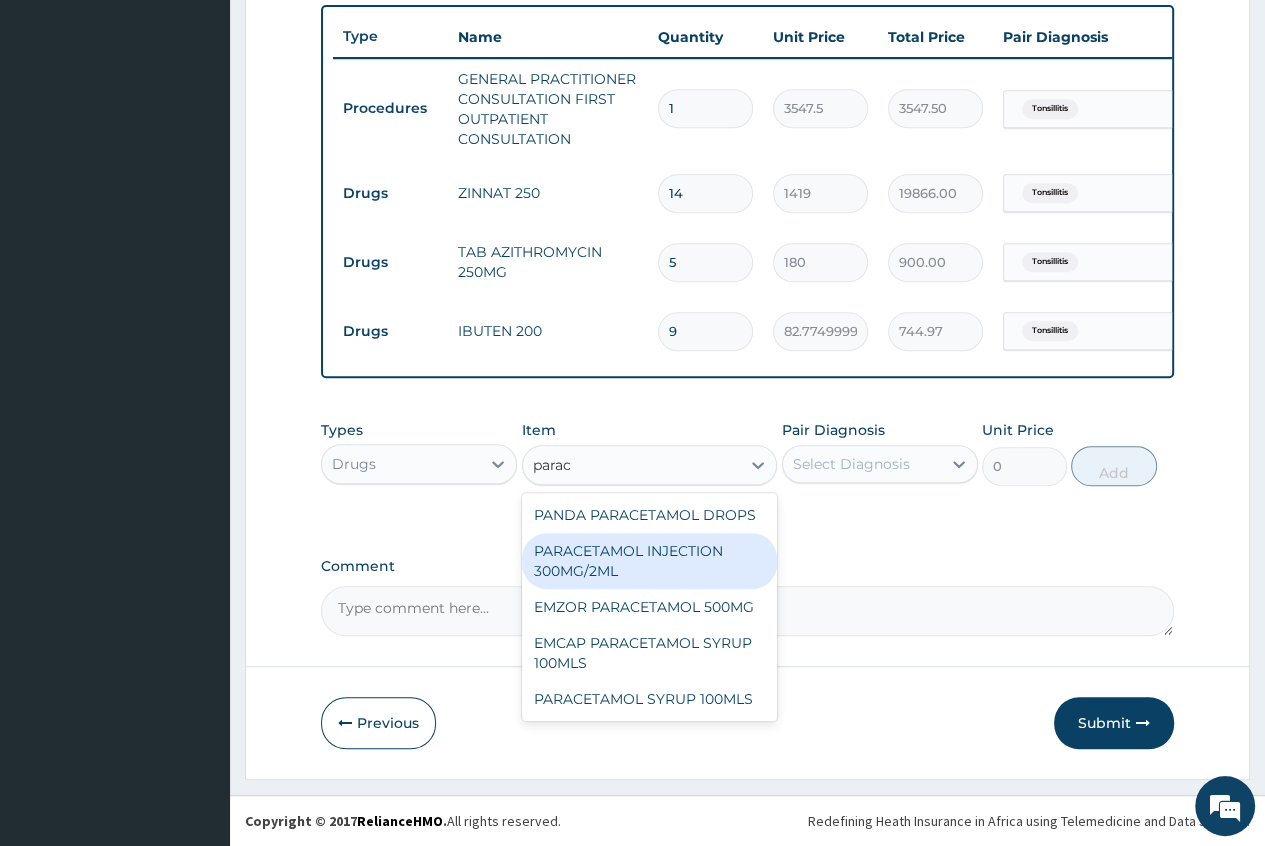 scroll, scrollTop: 744, scrollLeft: 0, axis: vertical 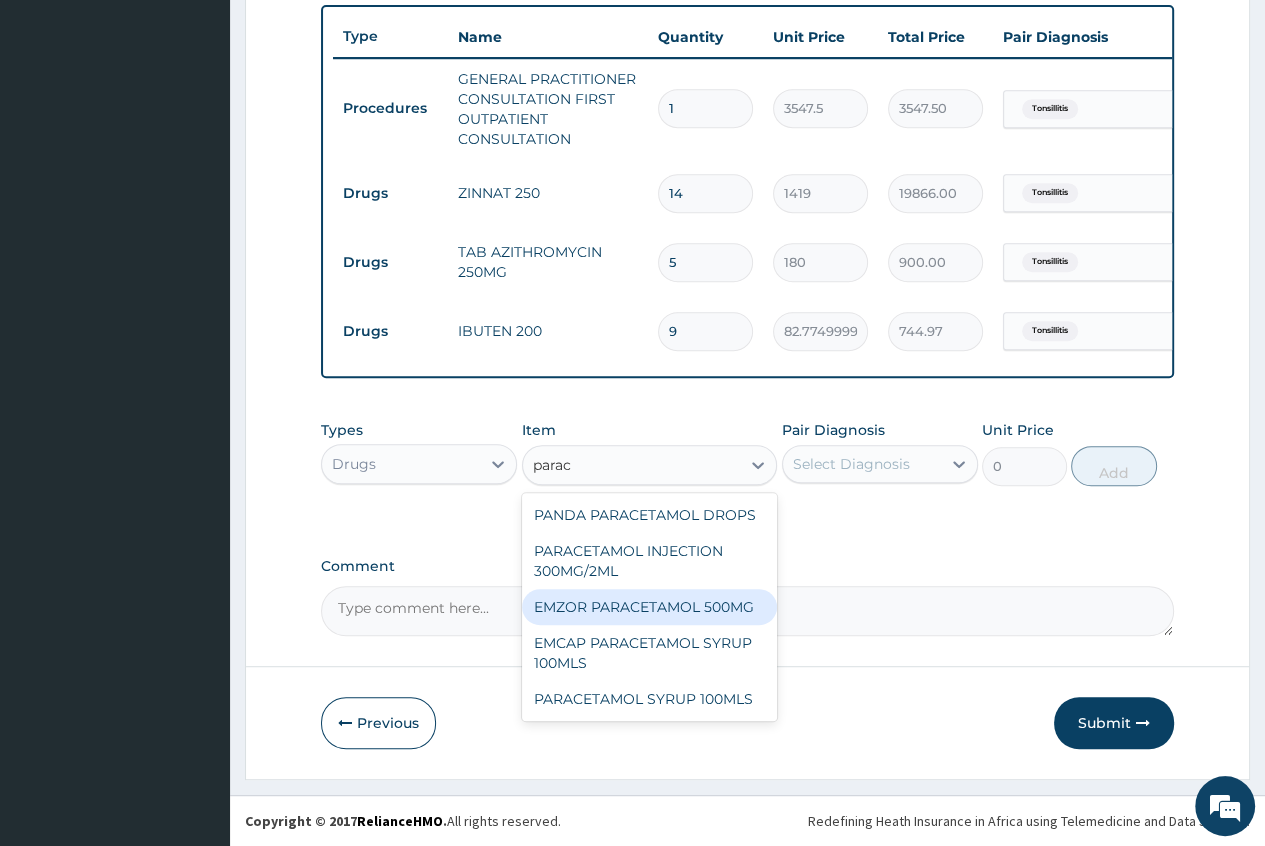 click on "EMZOR PARACETAMOL 500MG" at bounding box center (650, 607) 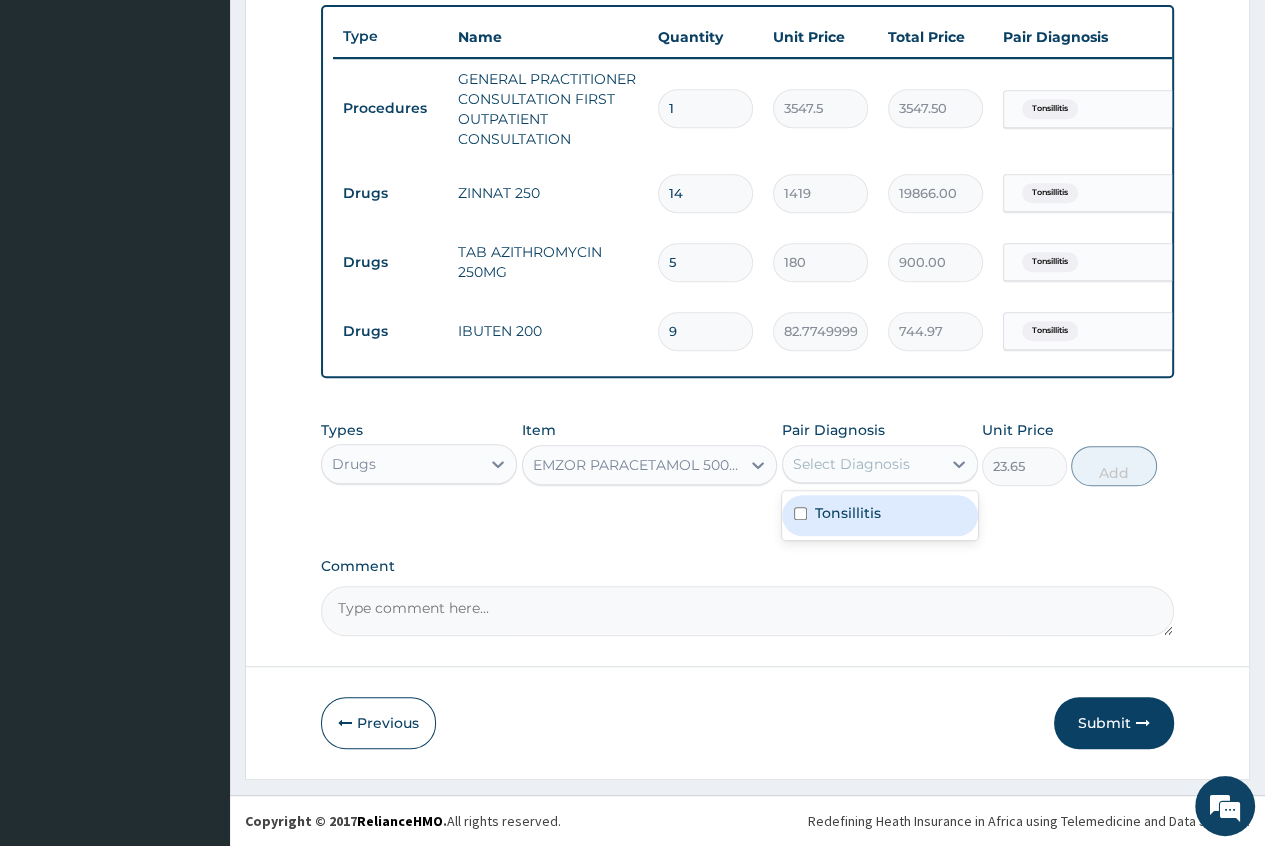 click on "Select Diagnosis" at bounding box center (851, 464) 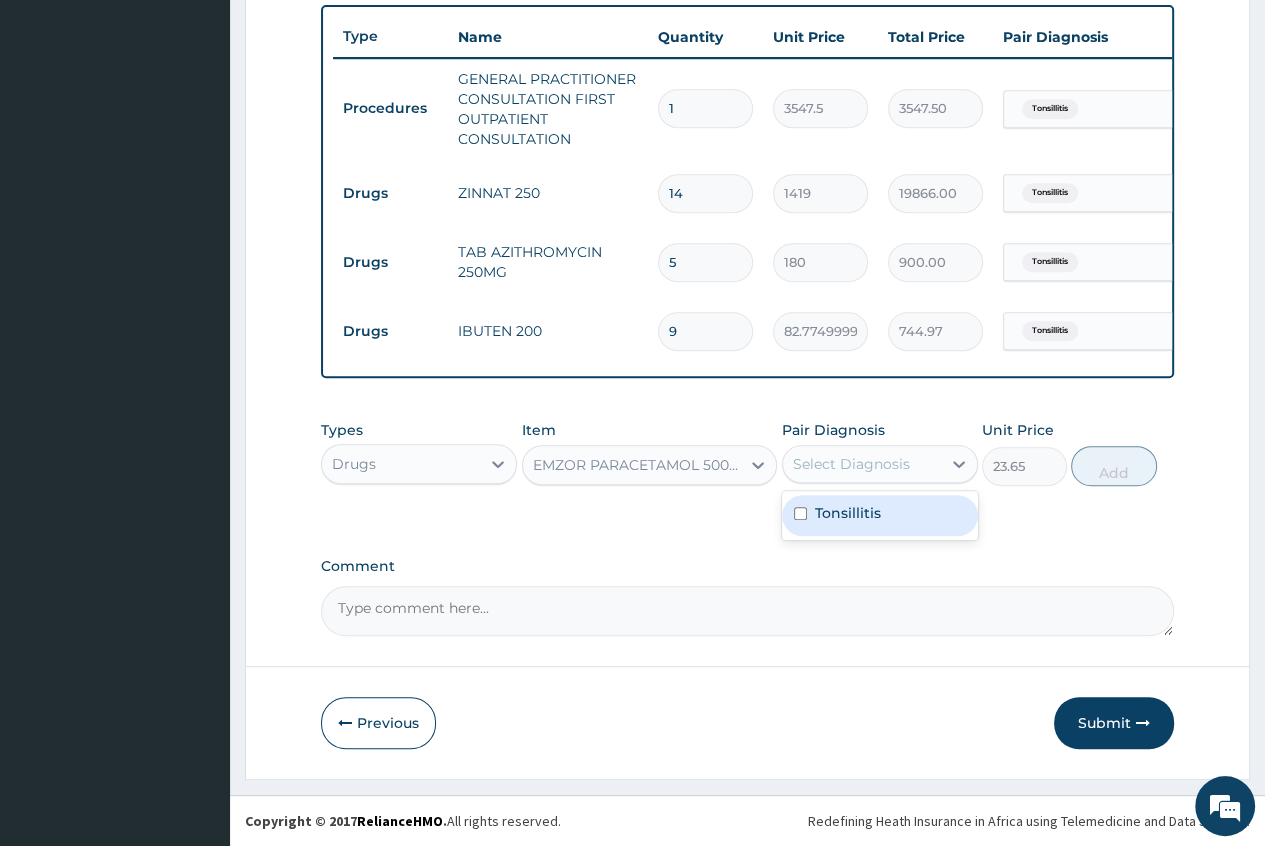 click on "Tonsillitis" at bounding box center (848, 513) 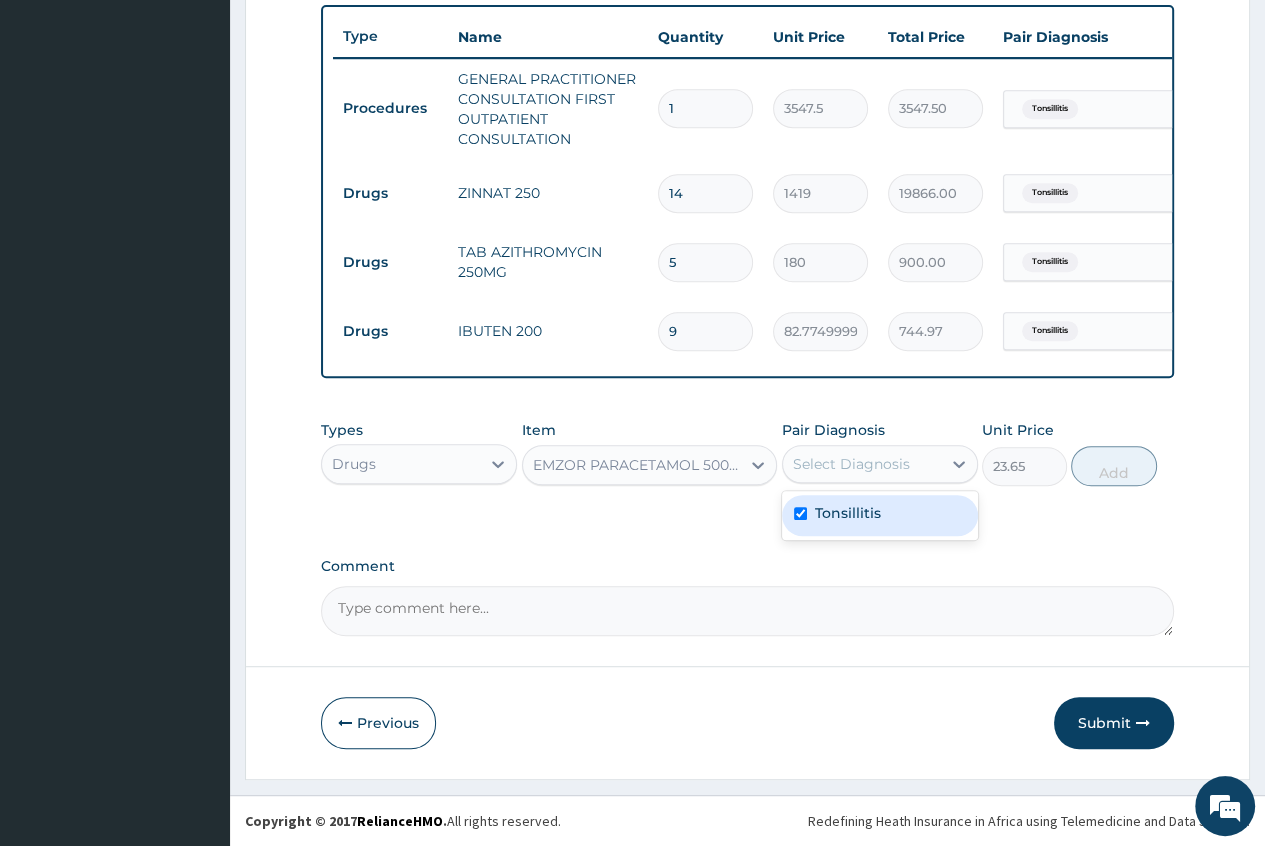 checkbox on "true" 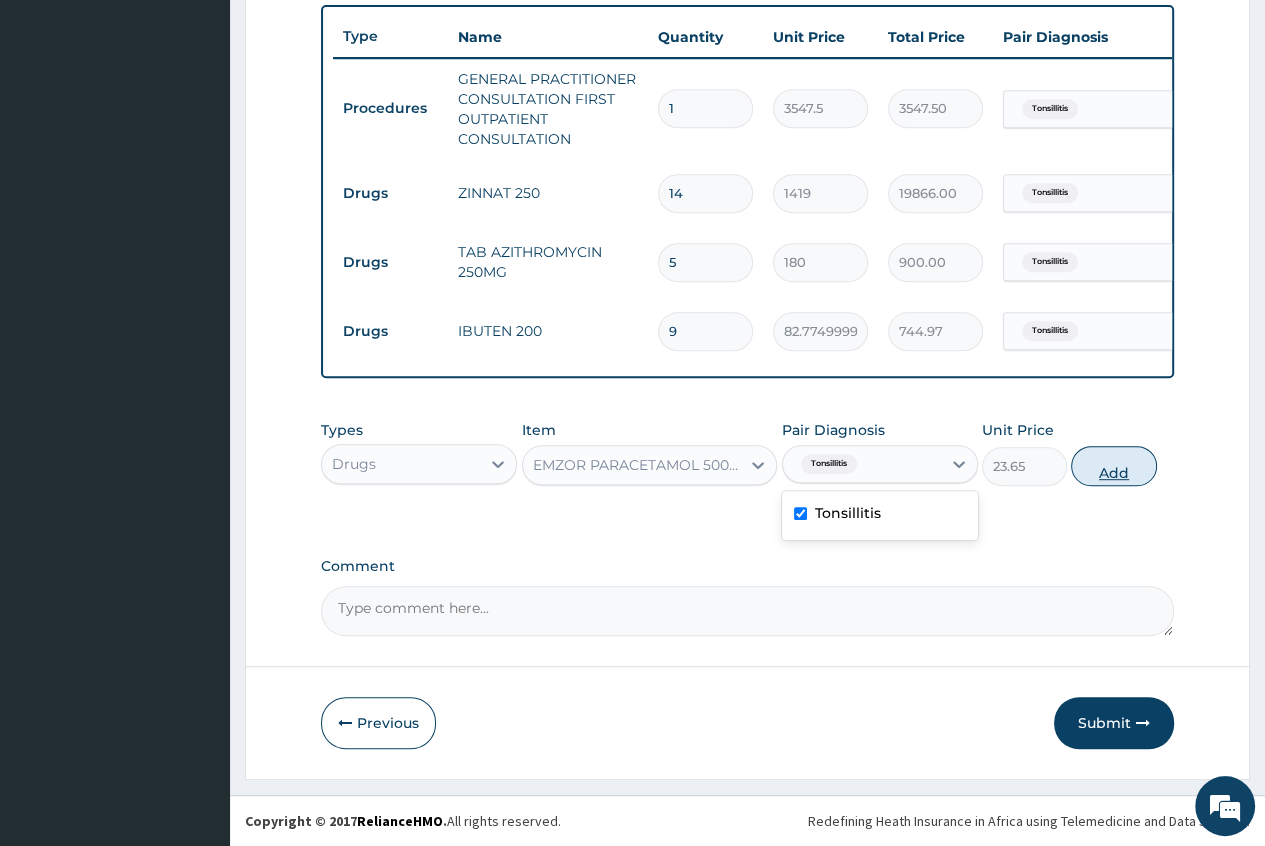 click on "Add" at bounding box center [1113, 466] 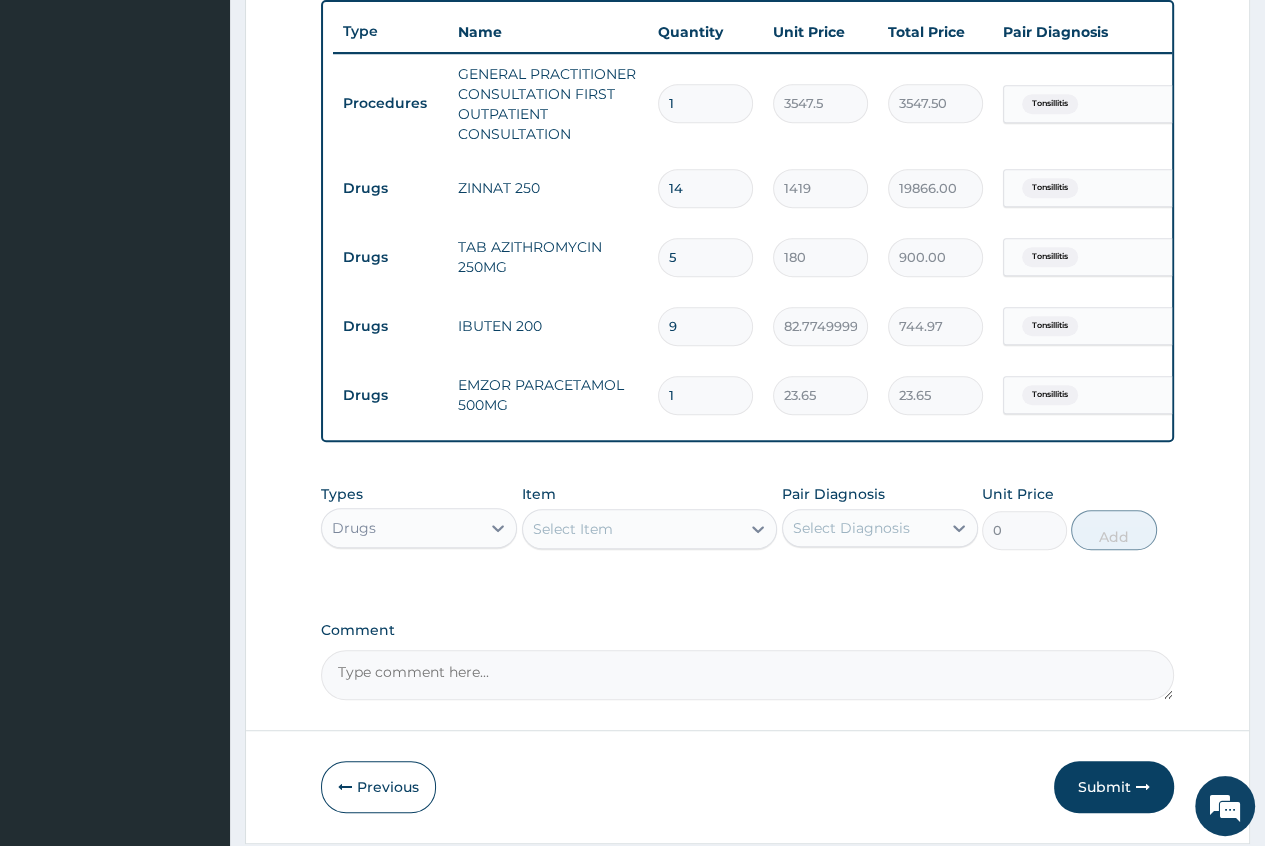 type 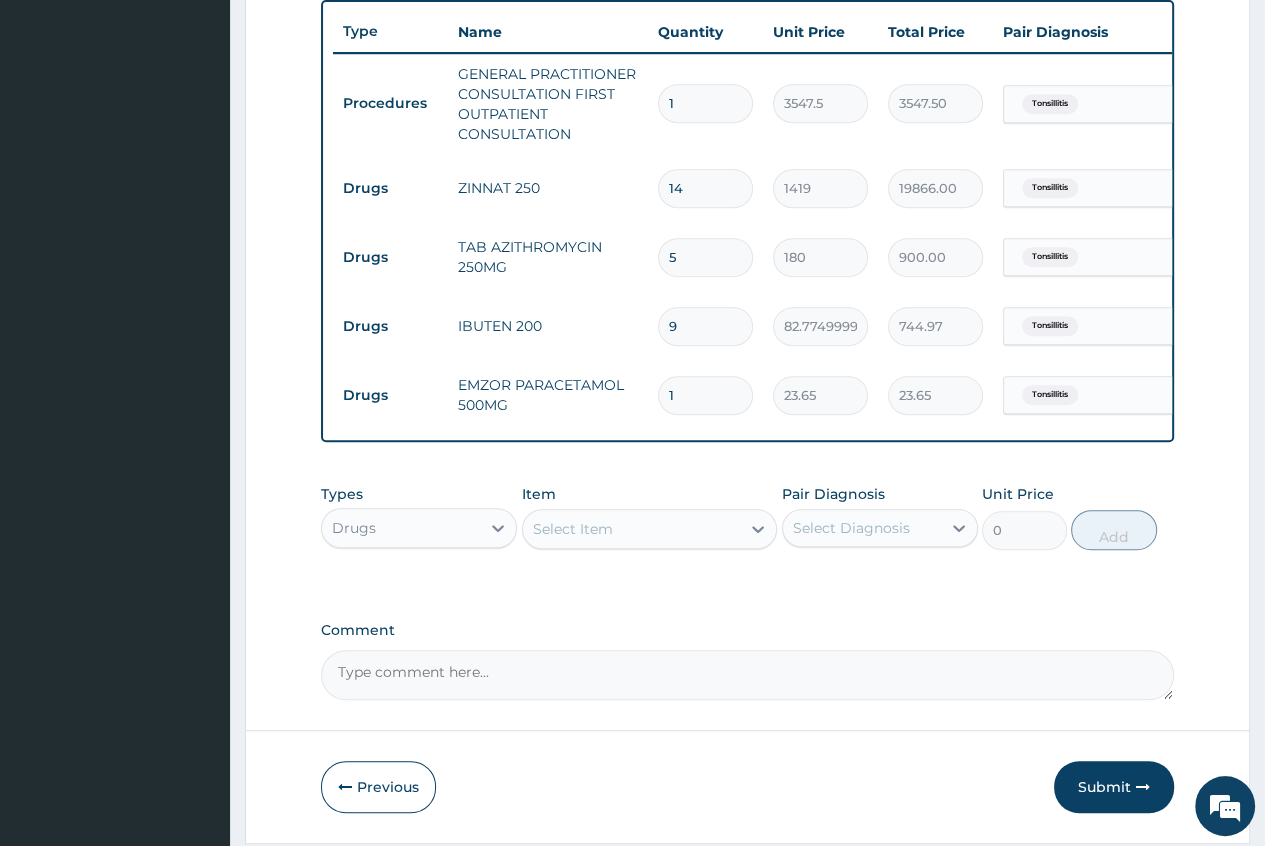 type on "0.00" 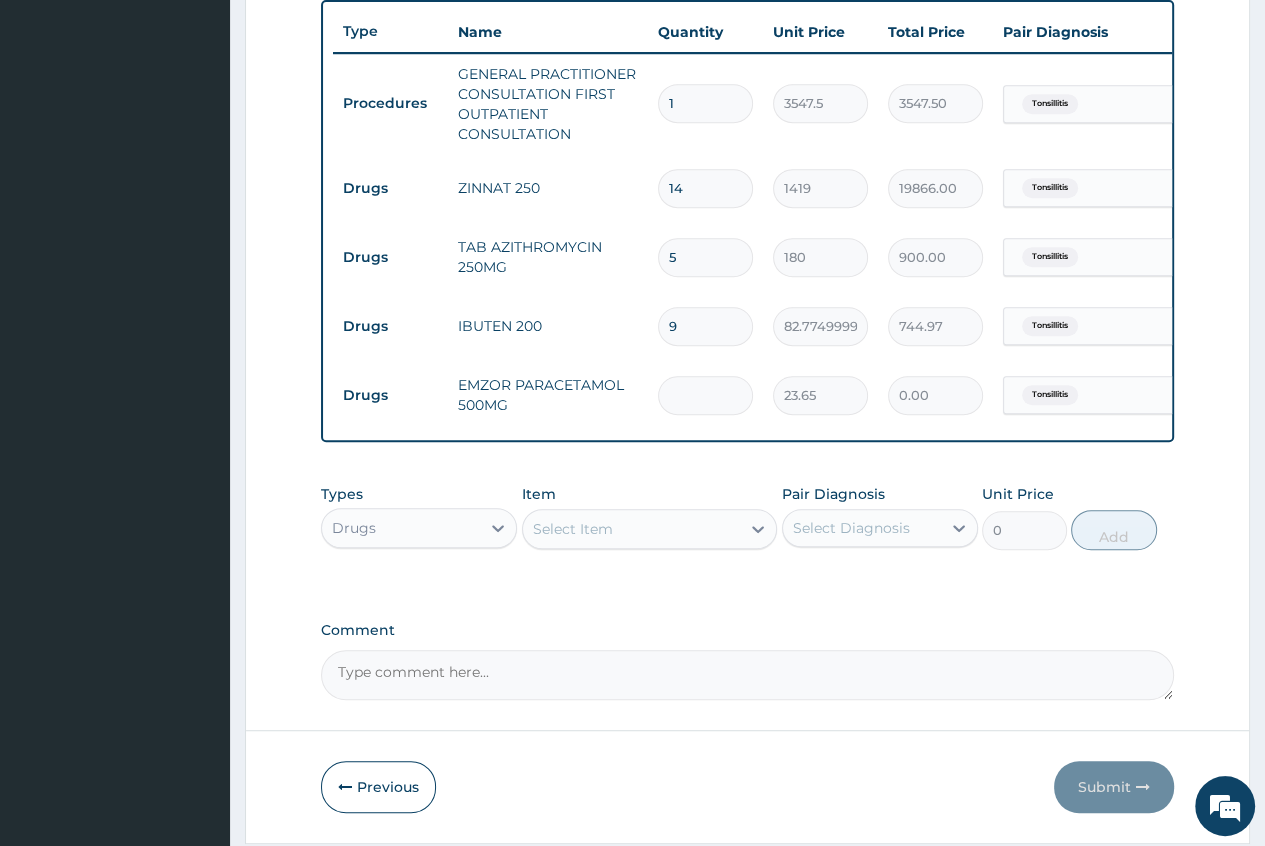 type on "9" 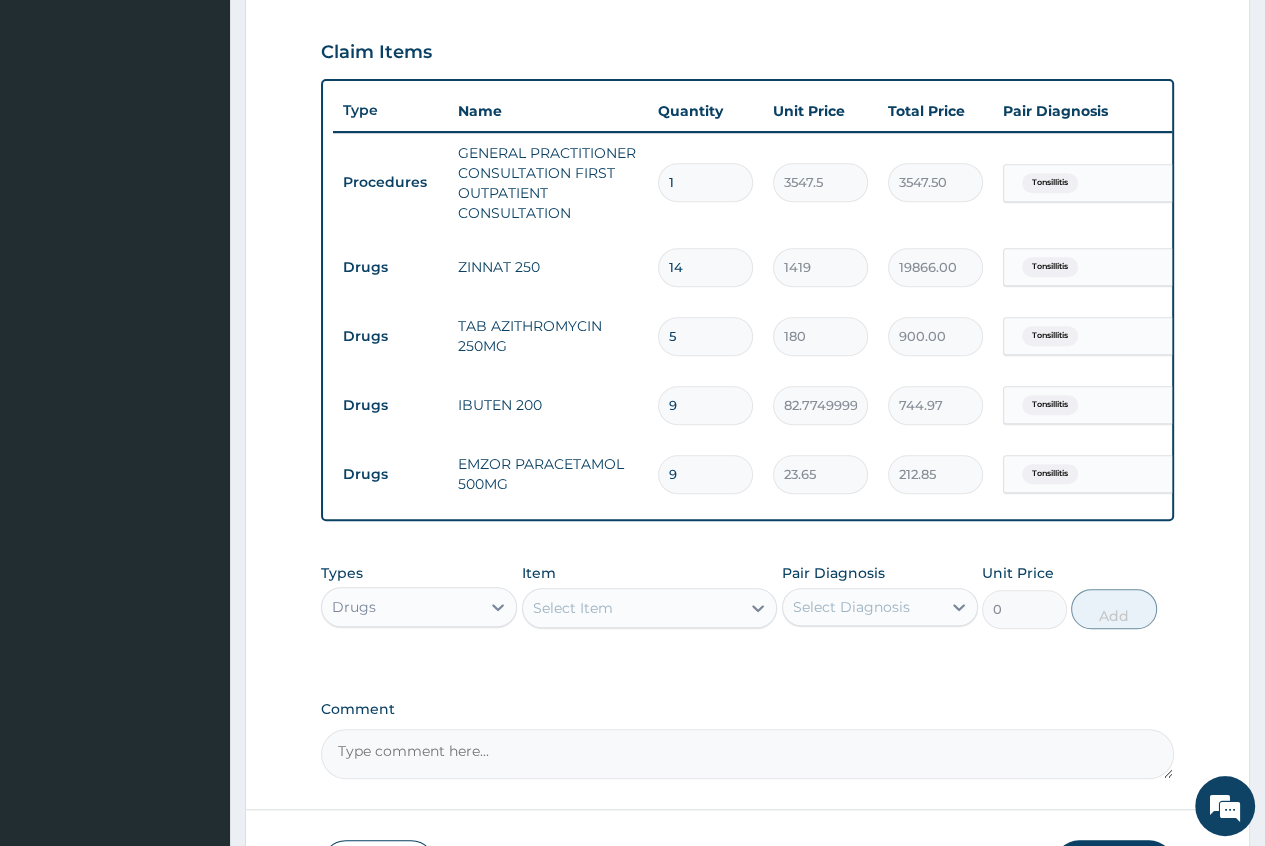 scroll, scrollTop: 820, scrollLeft: 0, axis: vertical 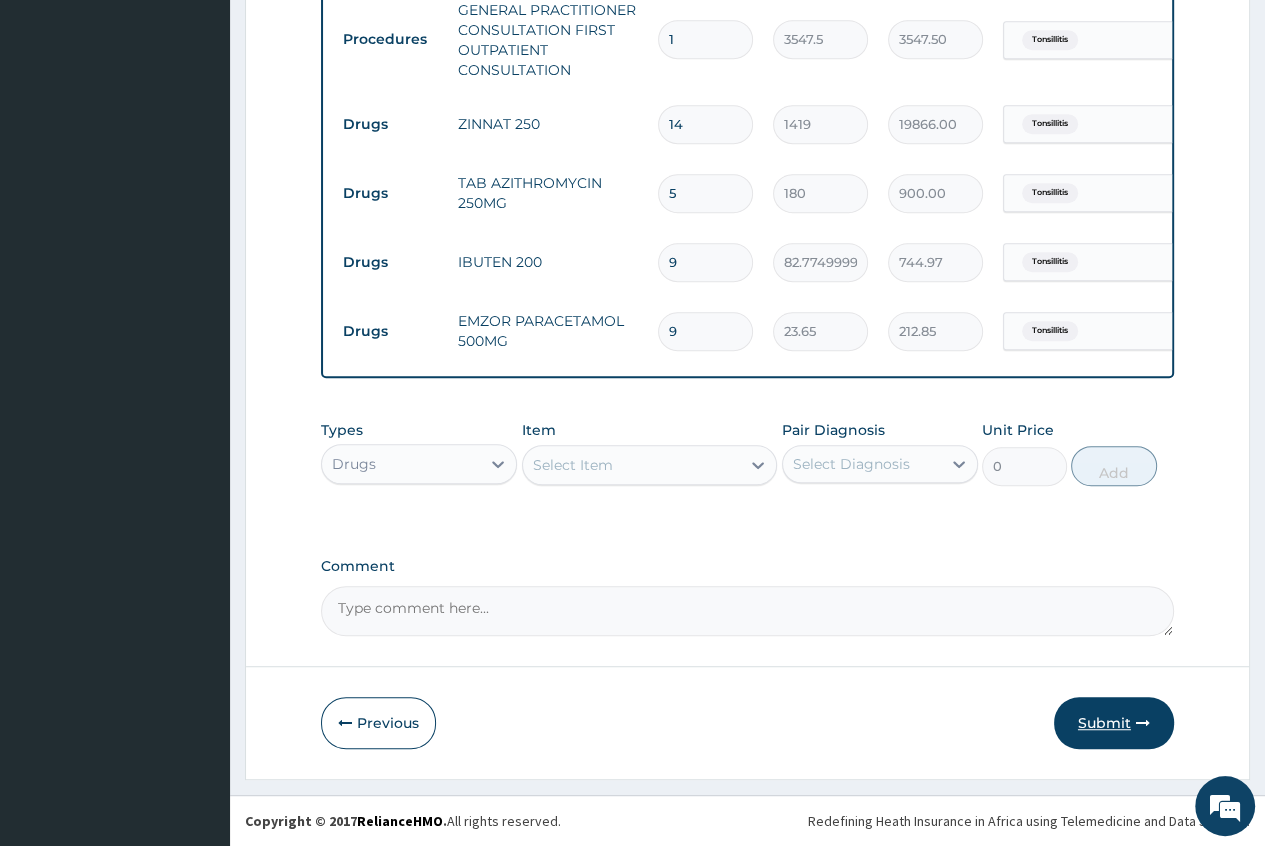 type on "9" 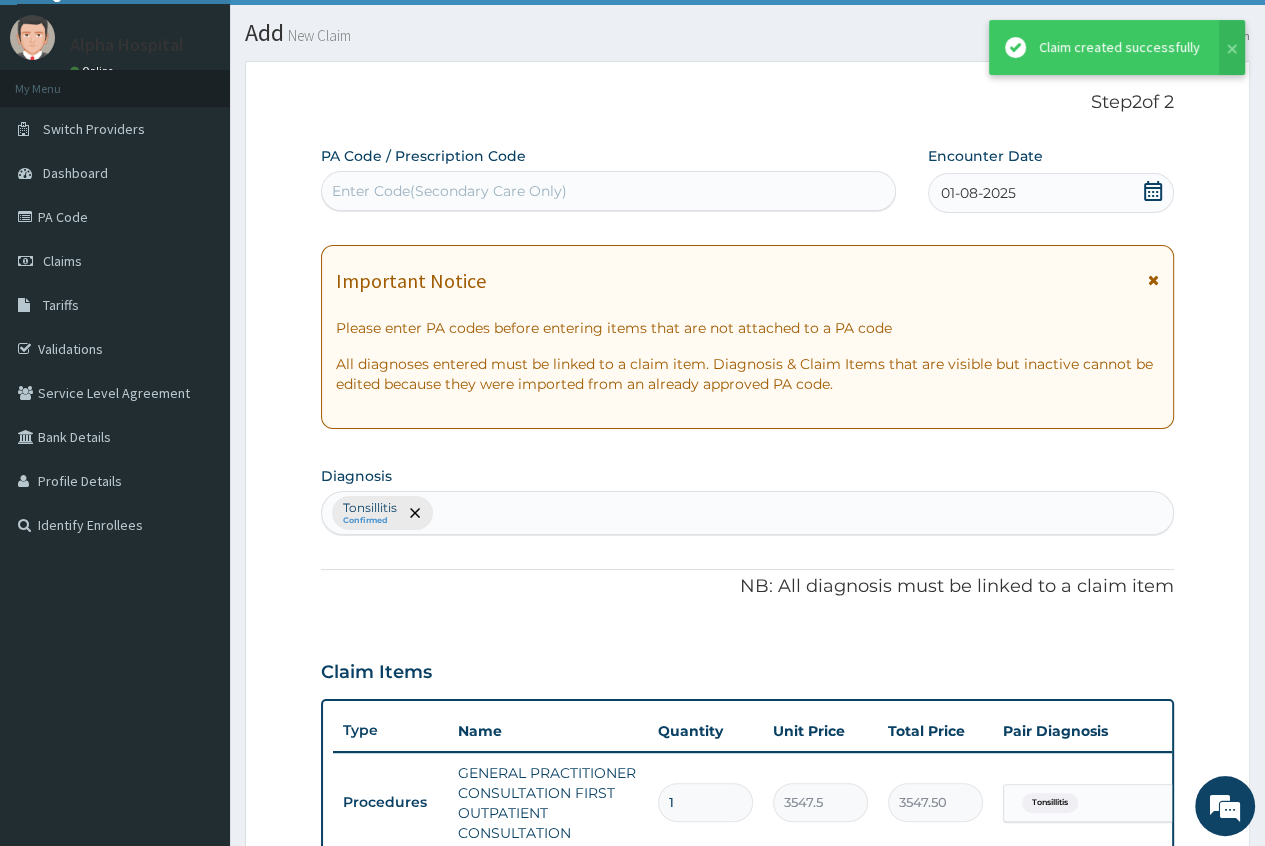 scroll, scrollTop: 820, scrollLeft: 0, axis: vertical 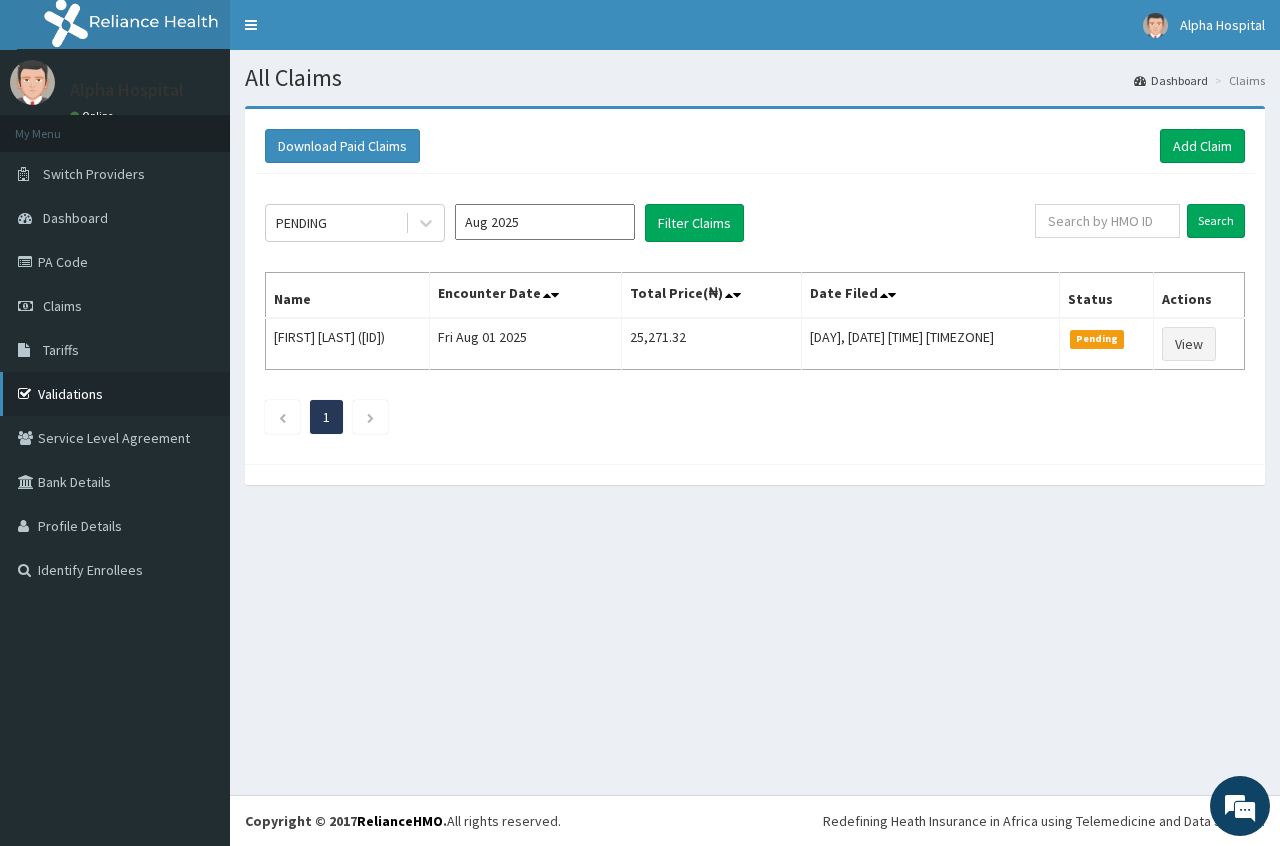 click on "Validations" at bounding box center (115, 394) 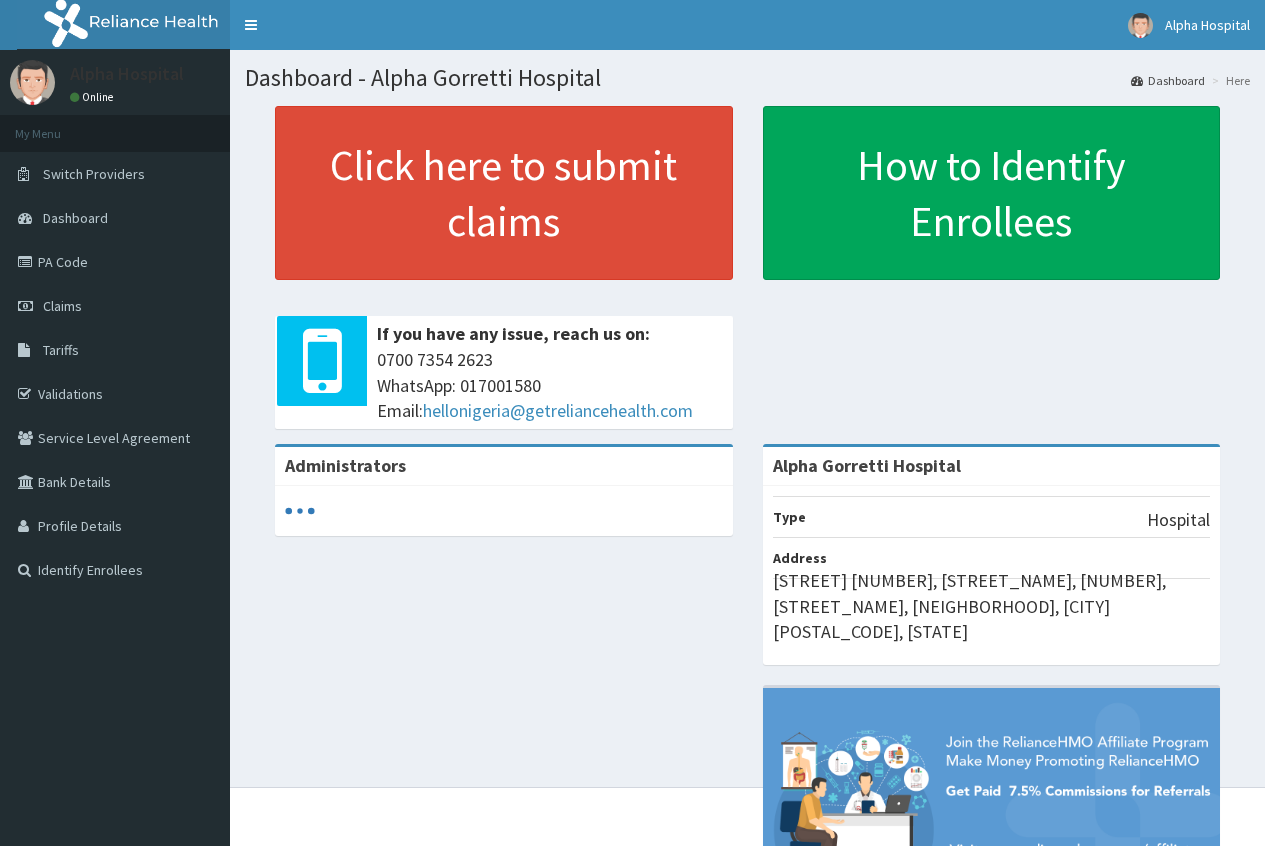scroll, scrollTop: 0, scrollLeft: 0, axis: both 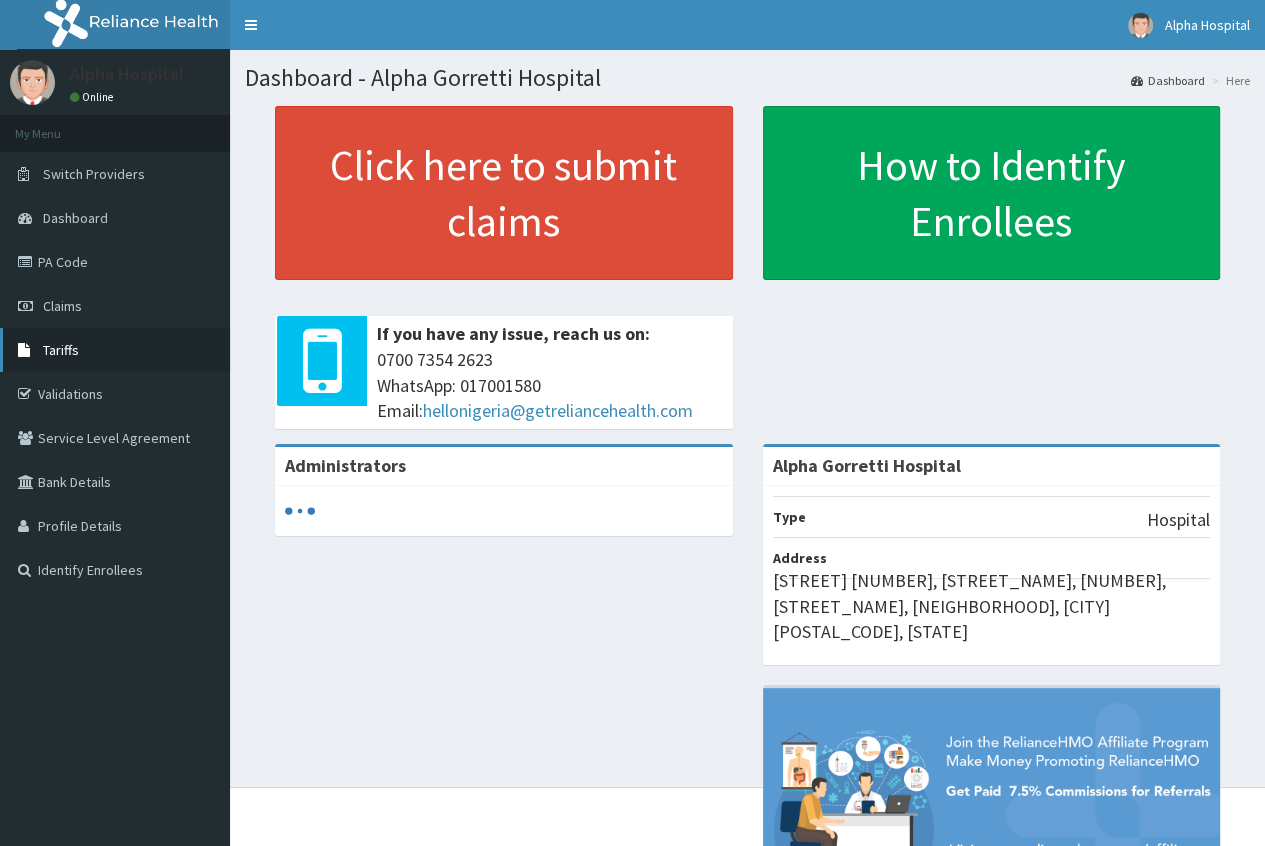 click on "Tariffs" at bounding box center (61, 350) 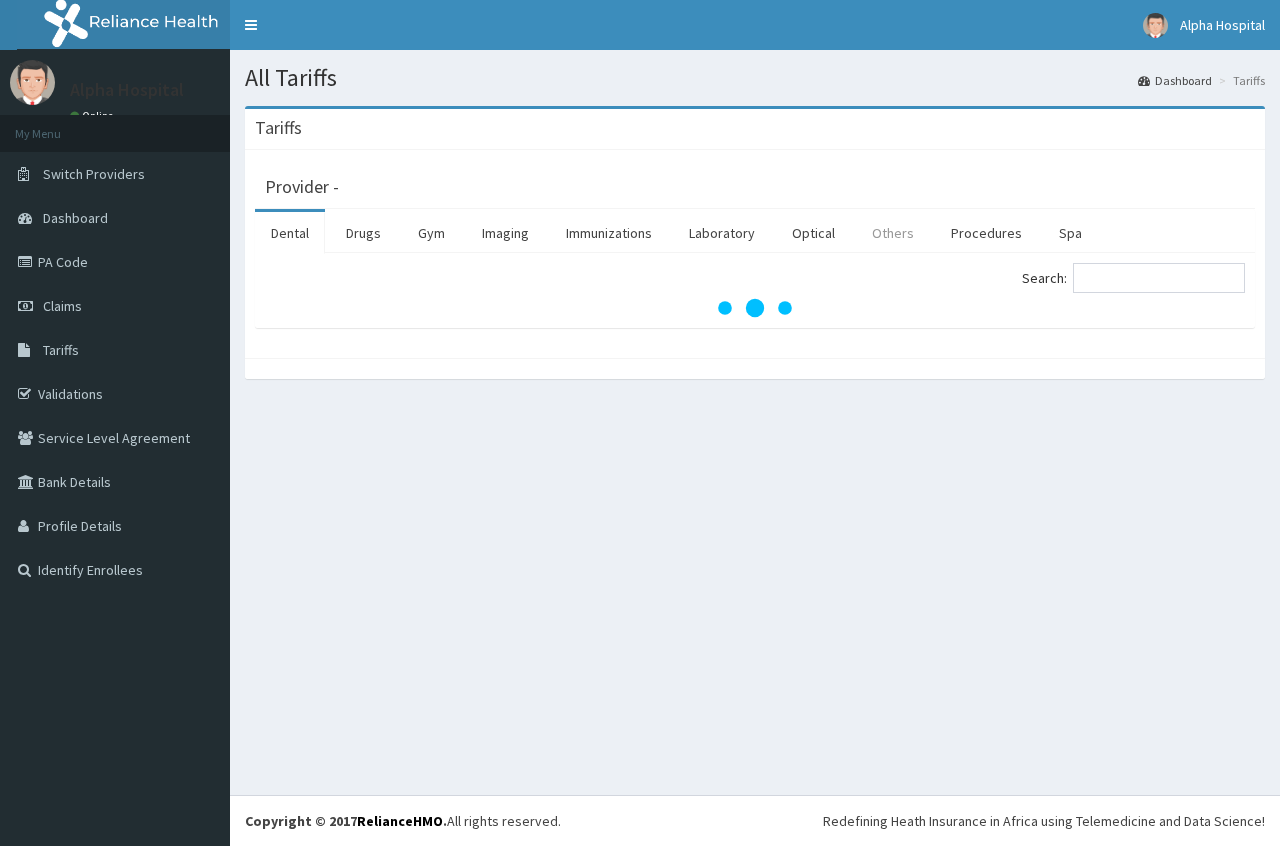 scroll, scrollTop: 0, scrollLeft: 0, axis: both 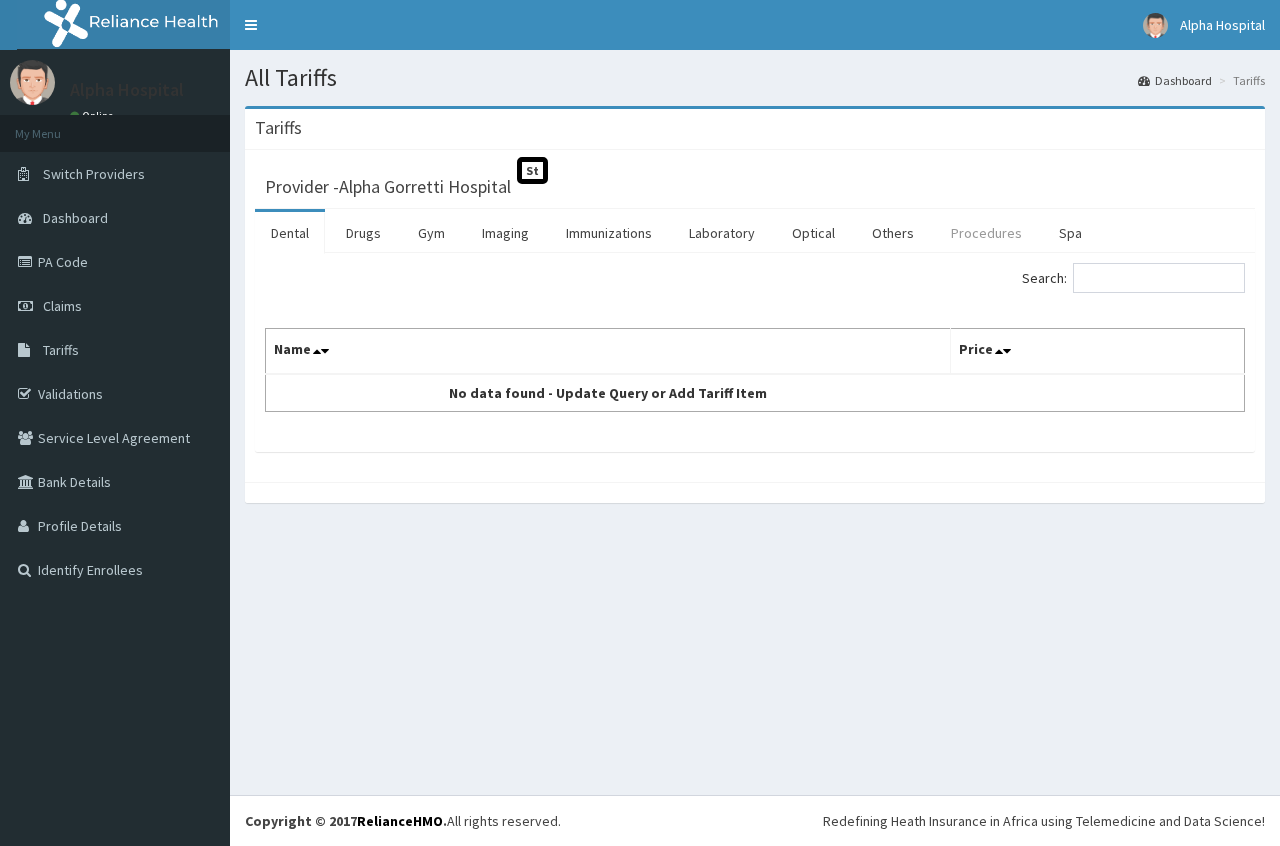click on "Procedures" at bounding box center [986, 233] 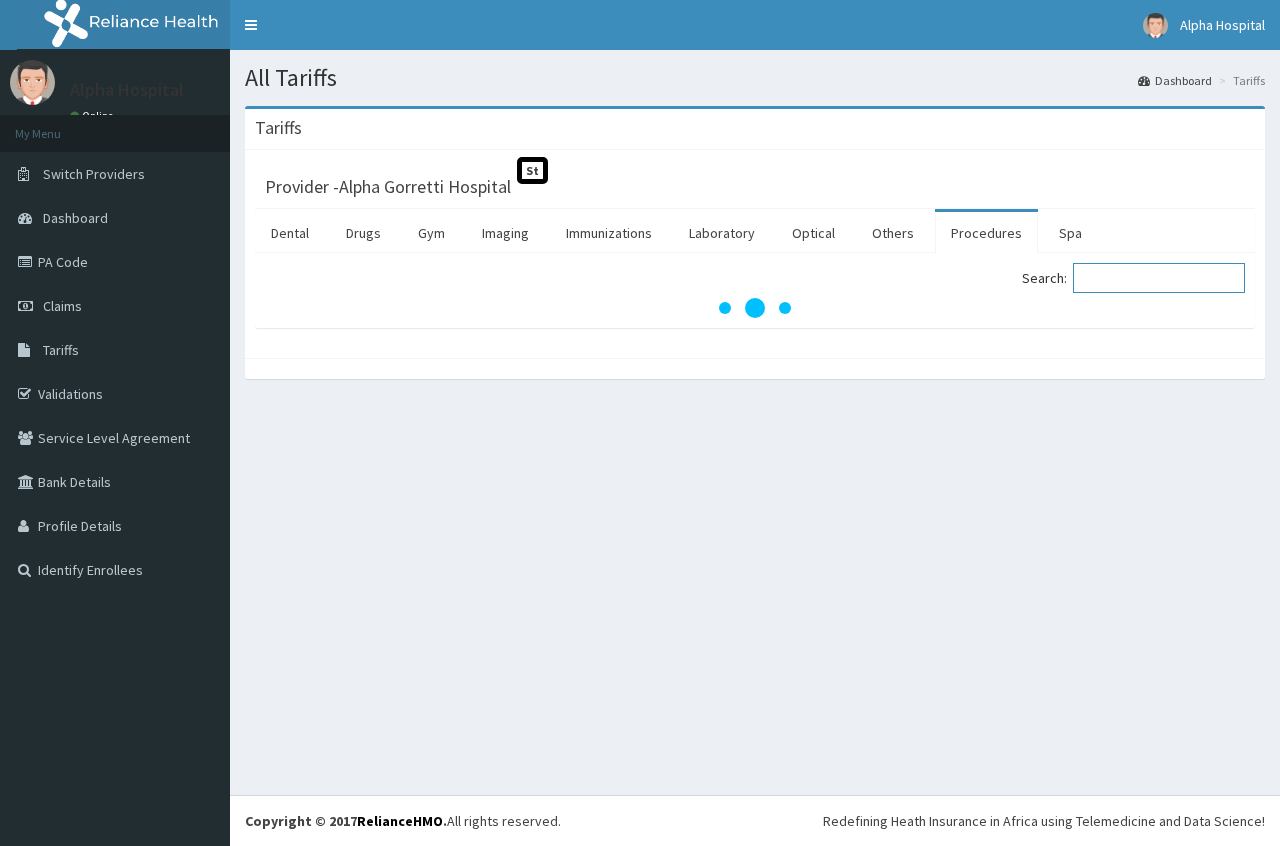 click on "Search:" at bounding box center (1159, 278) 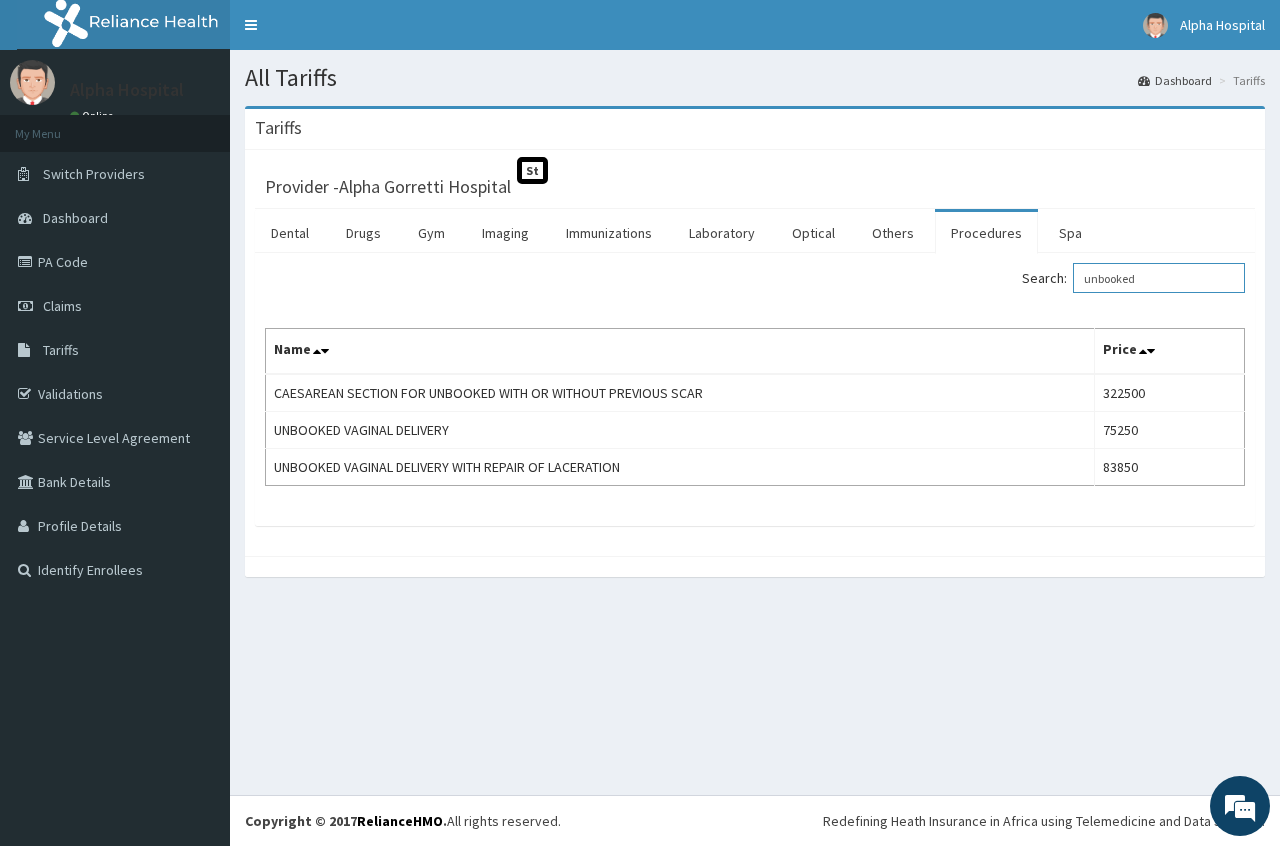 scroll, scrollTop: 0, scrollLeft: 0, axis: both 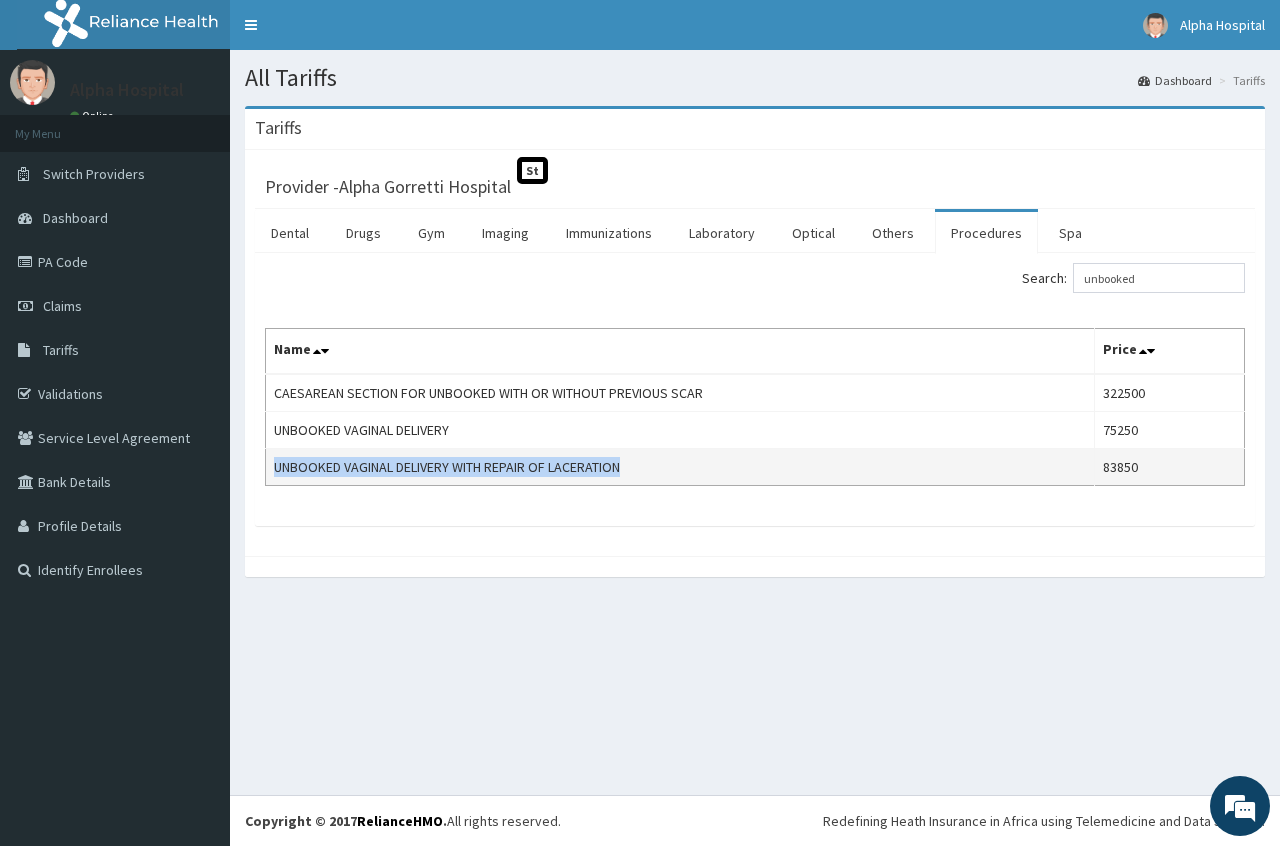 drag, startPoint x: 651, startPoint y: 465, endPoint x: 272, endPoint y: 461, distance: 379.02112 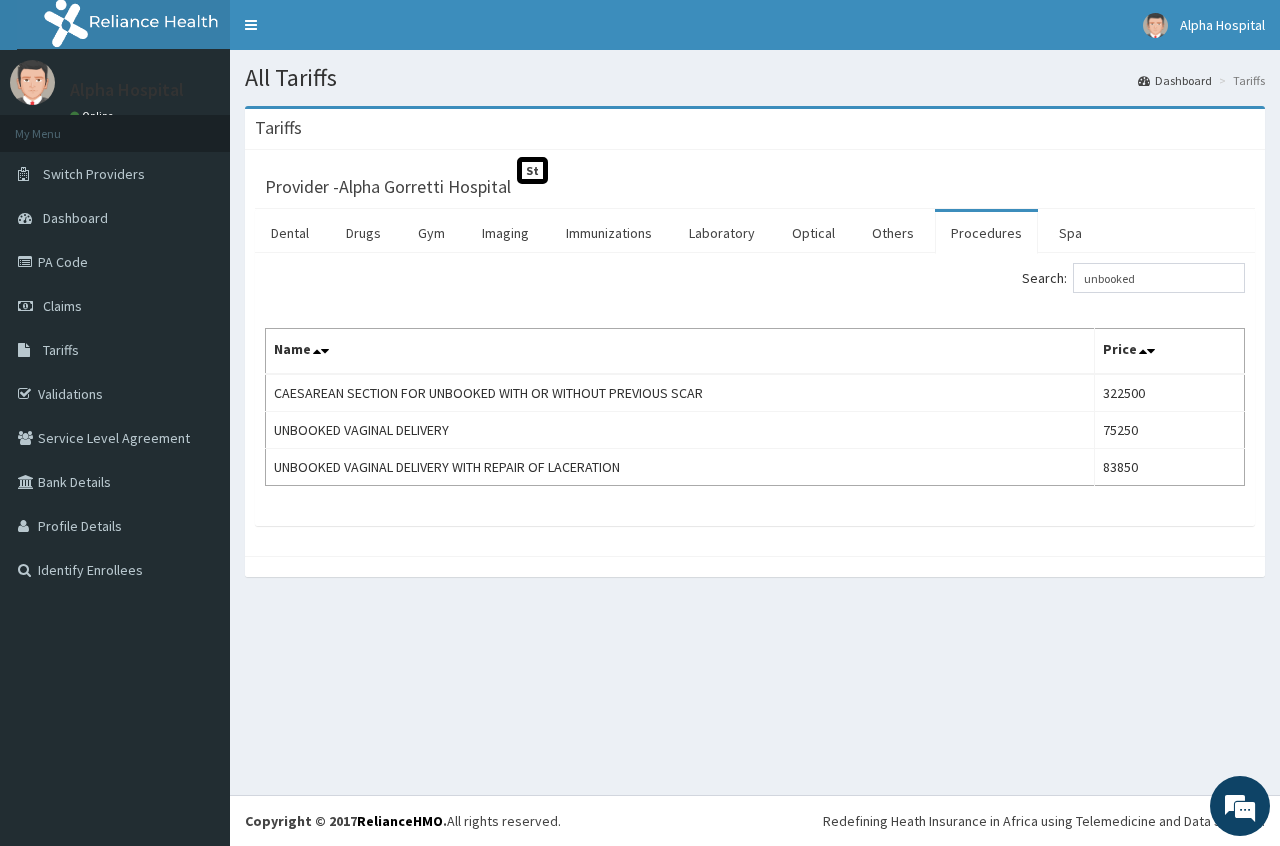 drag, startPoint x: 1165, startPoint y: 241, endPoint x: 1123, endPoint y: 253, distance: 43.68066 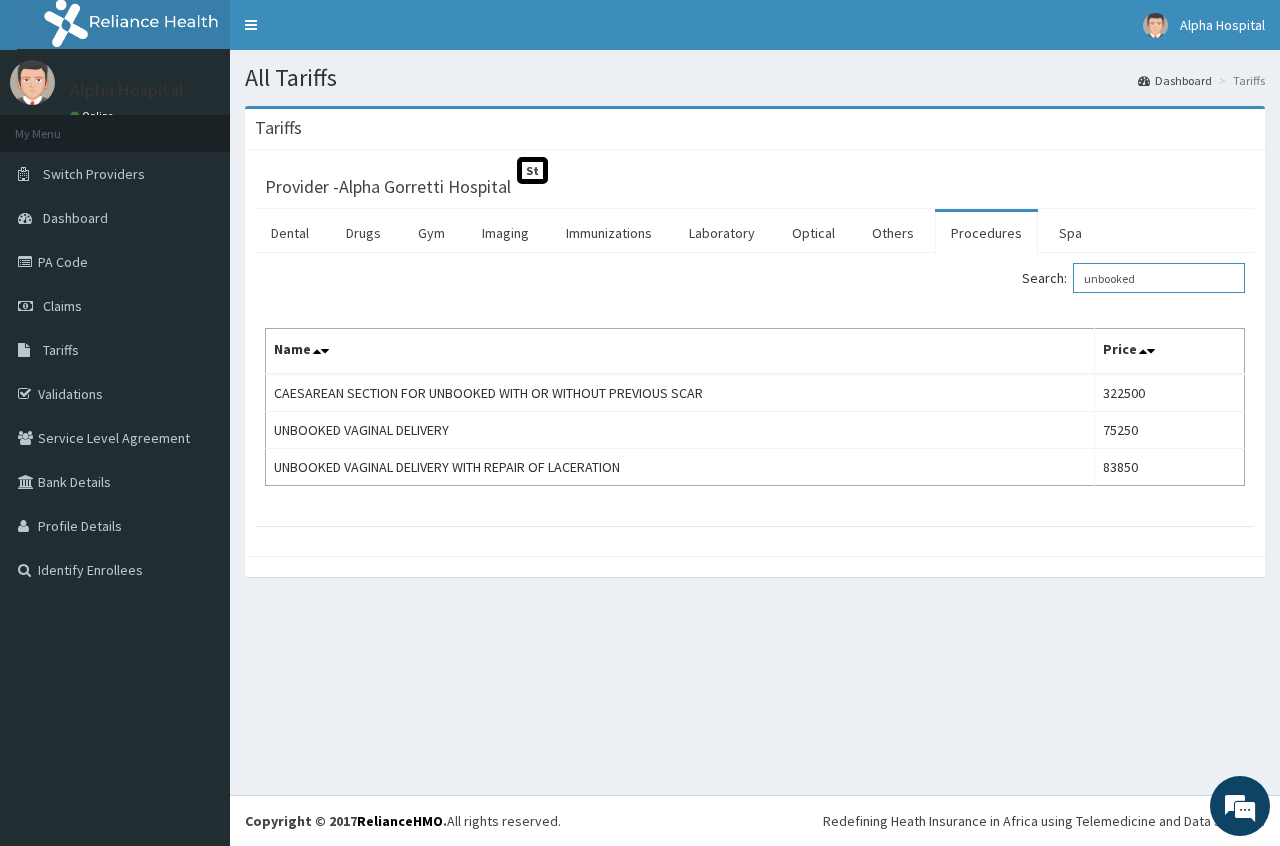 drag, startPoint x: 1152, startPoint y: 285, endPoint x: 1010, endPoint y: 288, distance: 142.0317 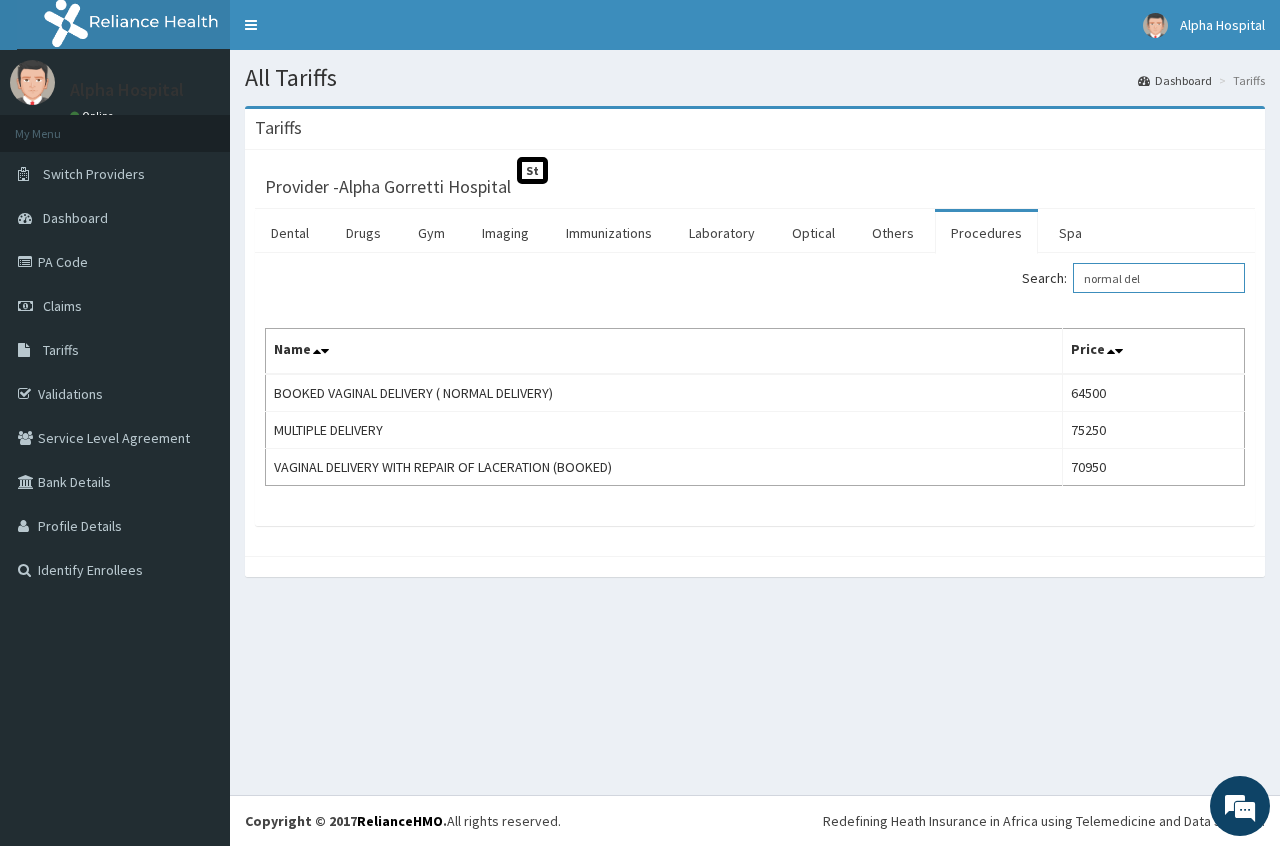 type on "normal del" 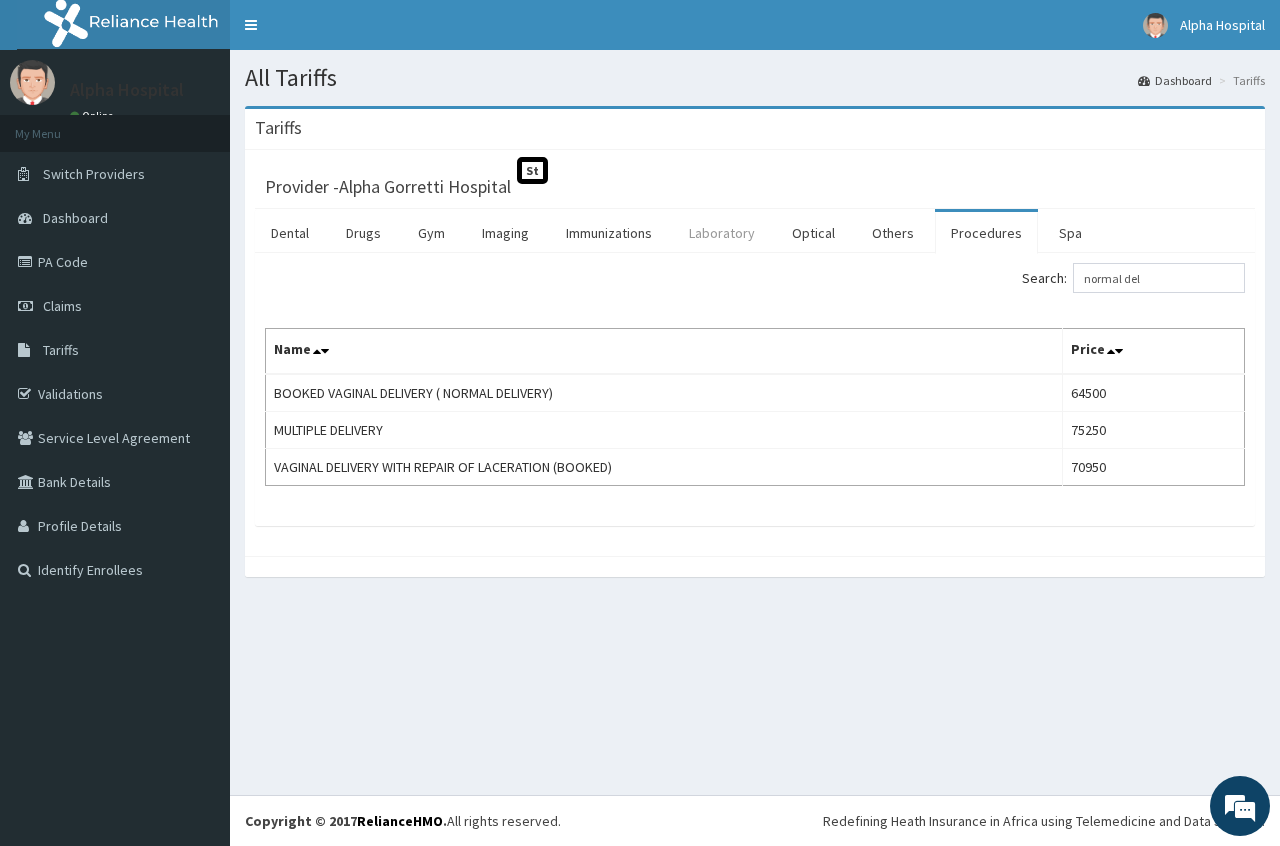 drag, startPoint x: 628, startPoint y: 238, endPoint x: 680, endPoint y: 229, distance: 52.773098 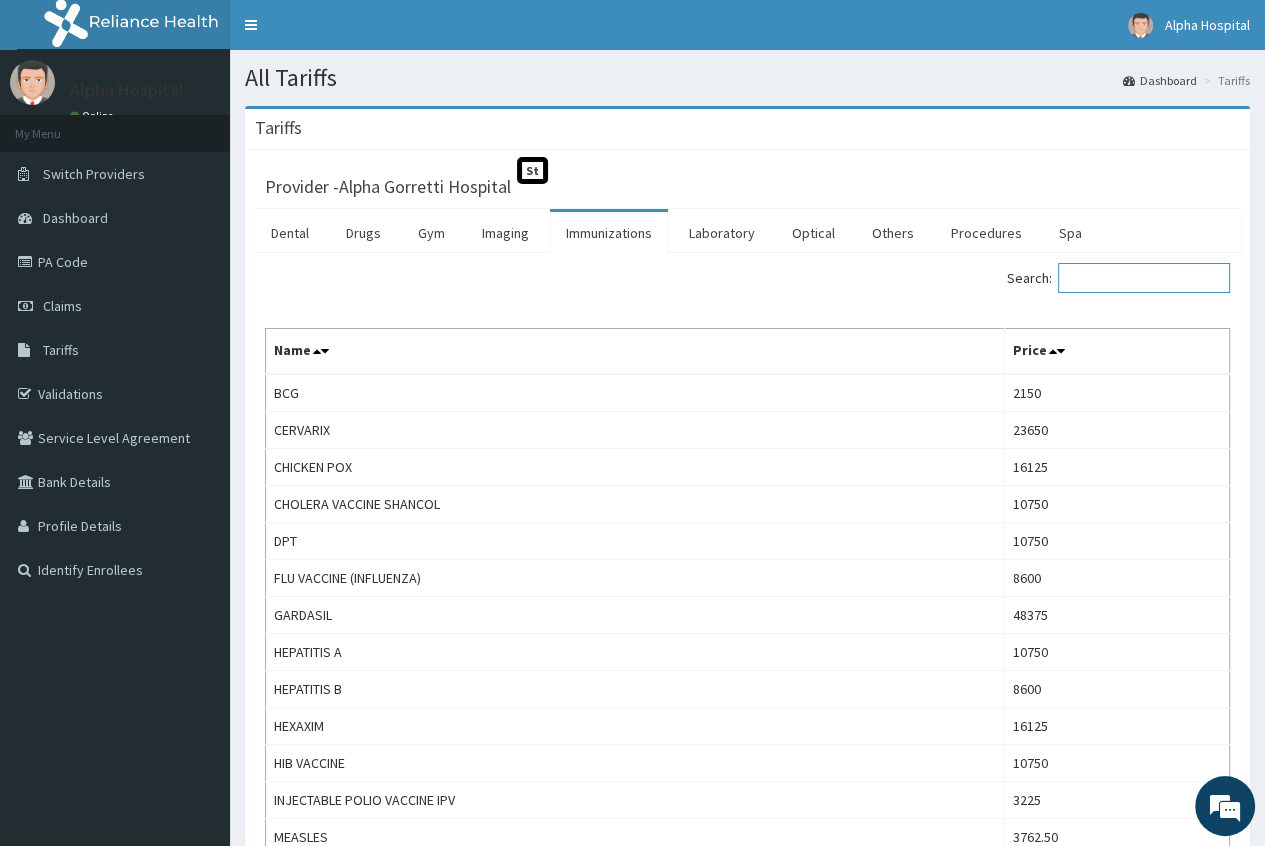 click on "Search:" at bounding box center [1144, 278] 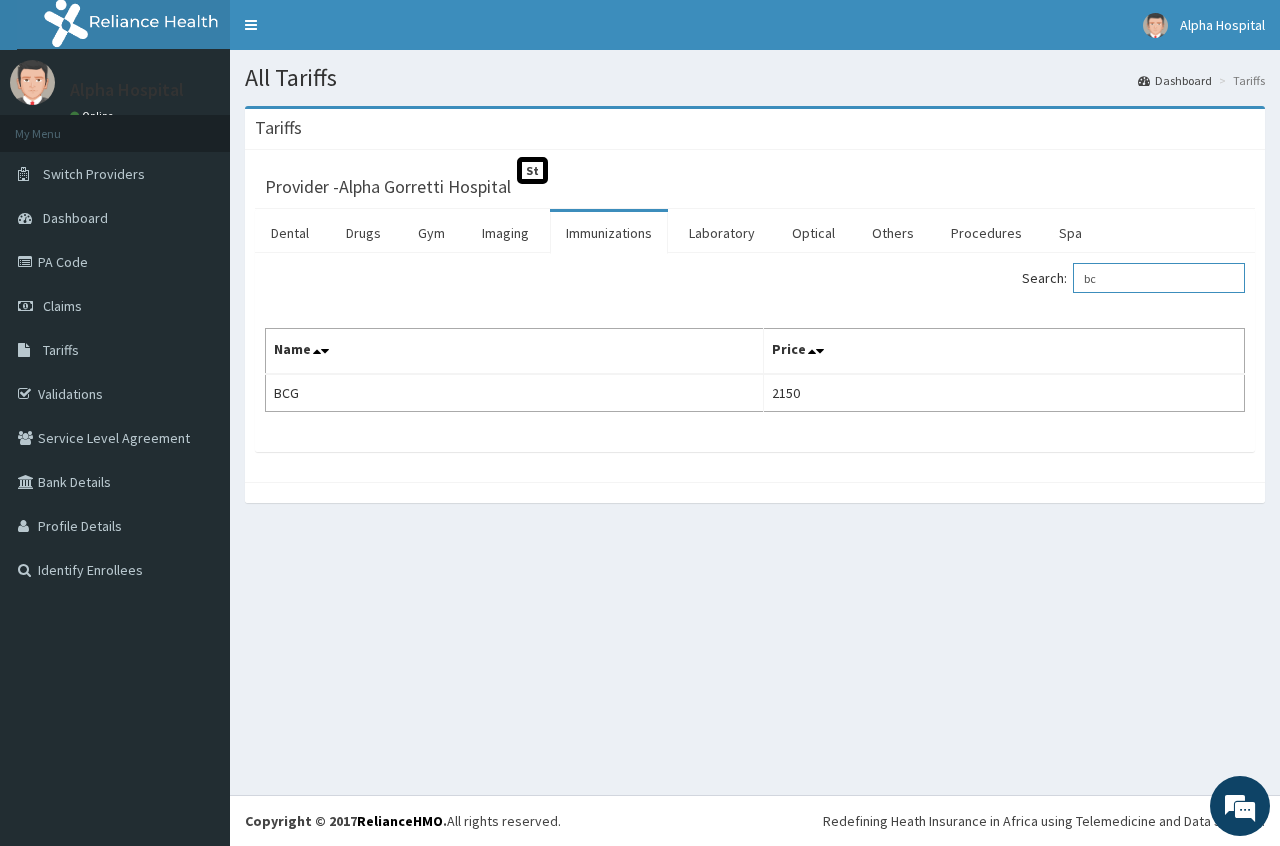 type on "b" 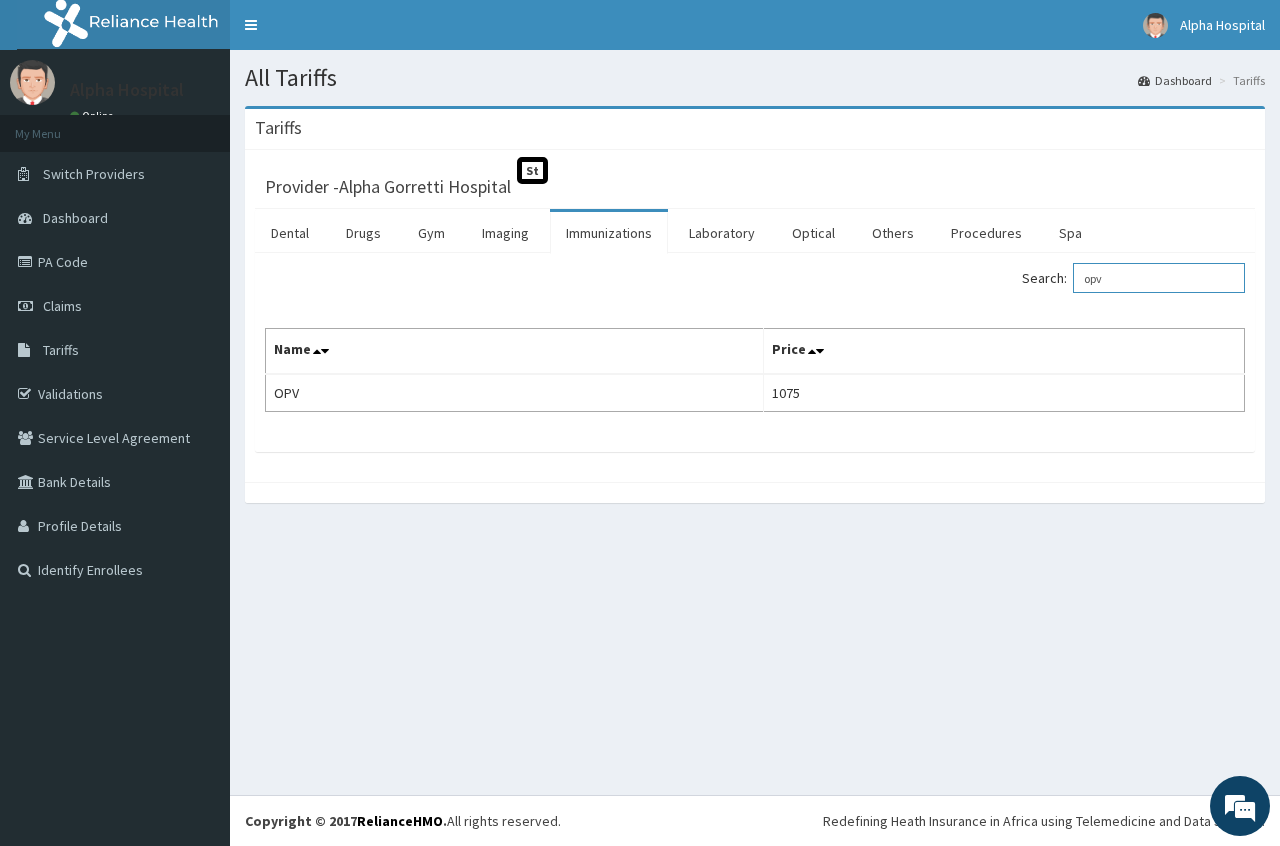 drag, startPoint x: 1130, startPoint y: 279, endPoint x: 900, endPoint y: 297, distance: 230.70328 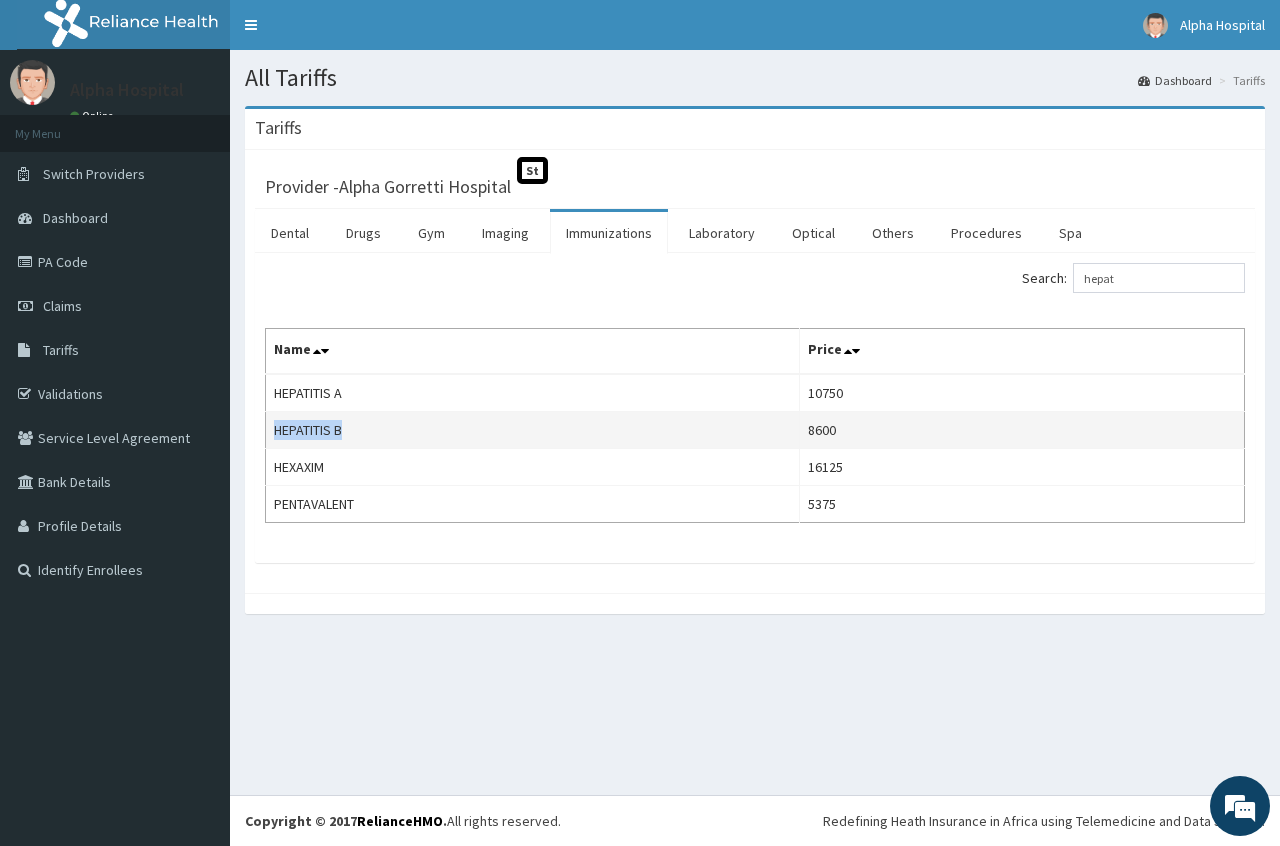 drag, startPoint x: 352, startPoint y: 429, endPoint x: 273, endPoint y: 432, distance: 79.05694 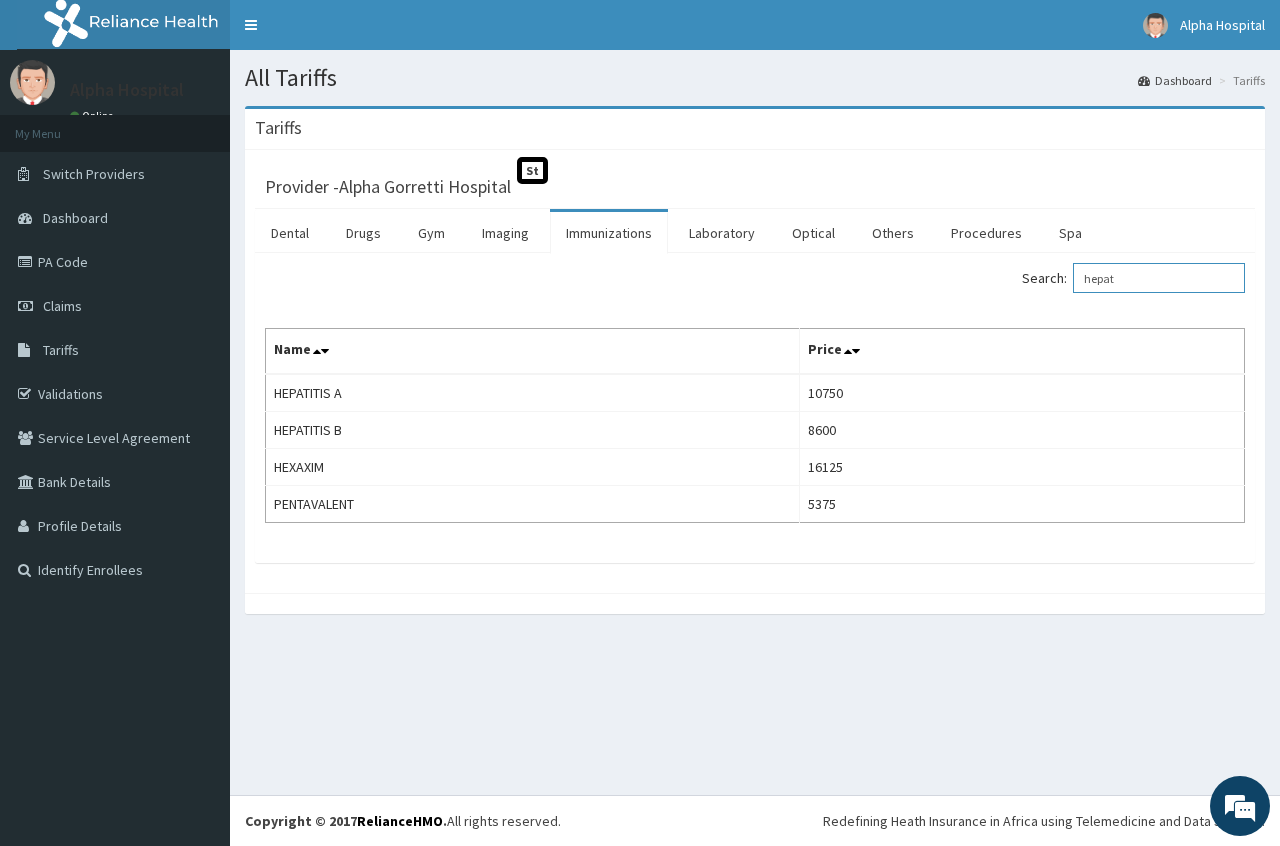 click on "hepat" at bounding box center [1159, 278] 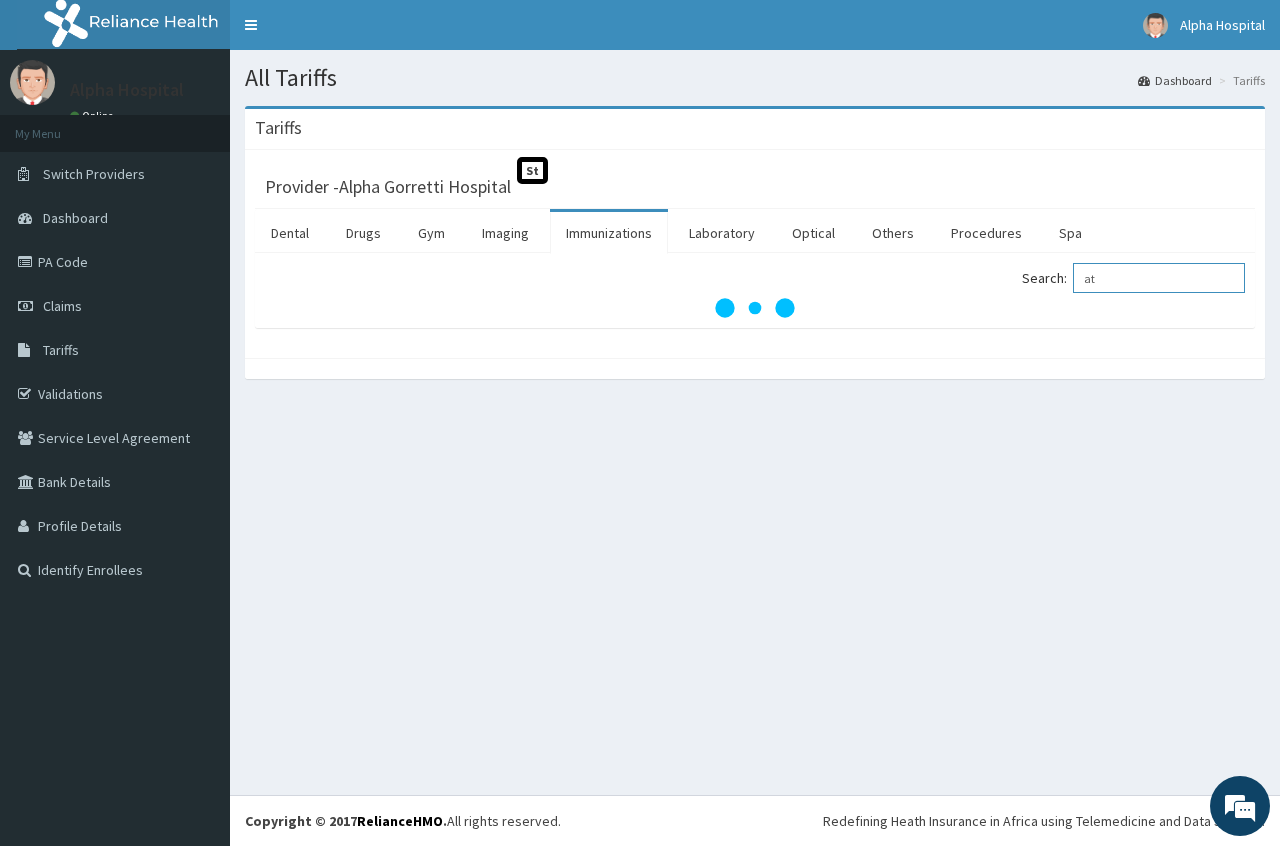 type on "t" 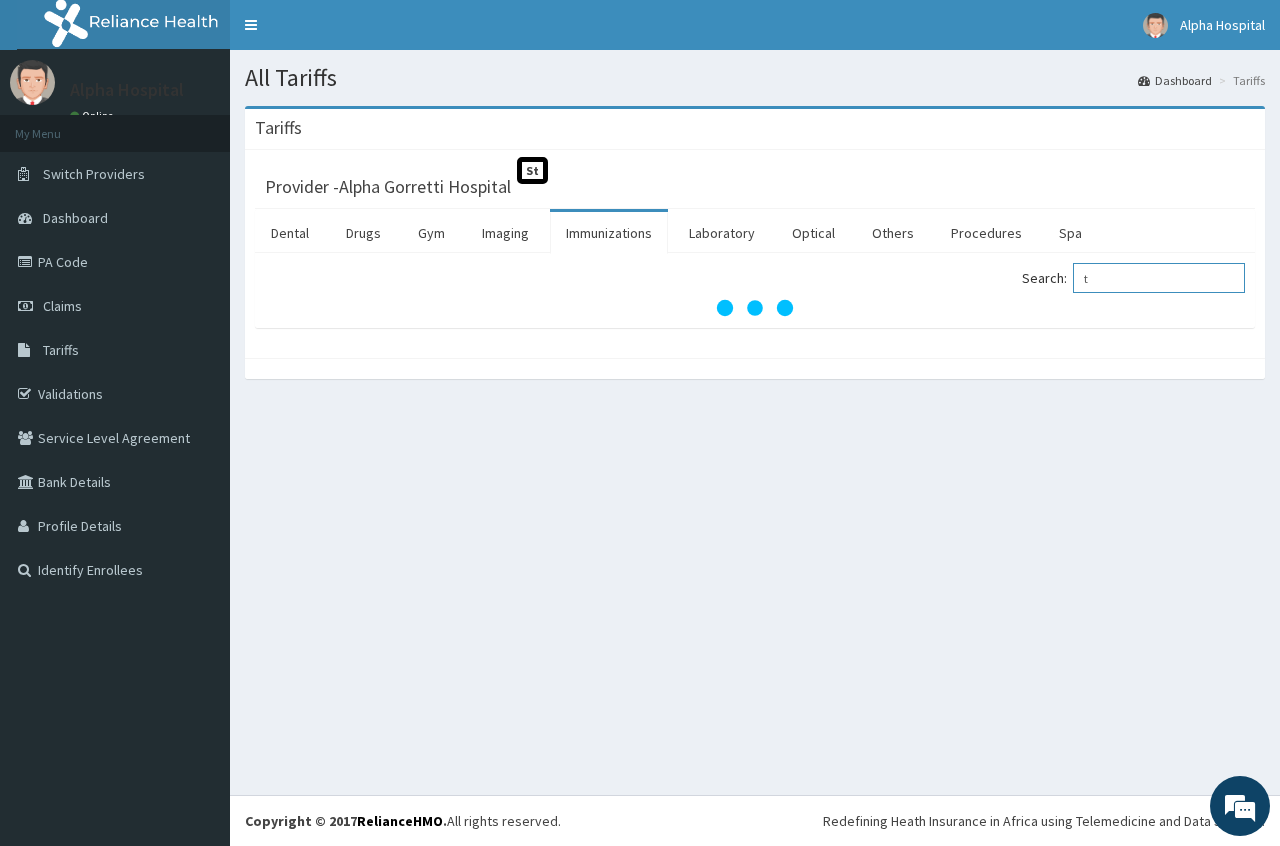 click on "t" at bounding box center (1159, 278) 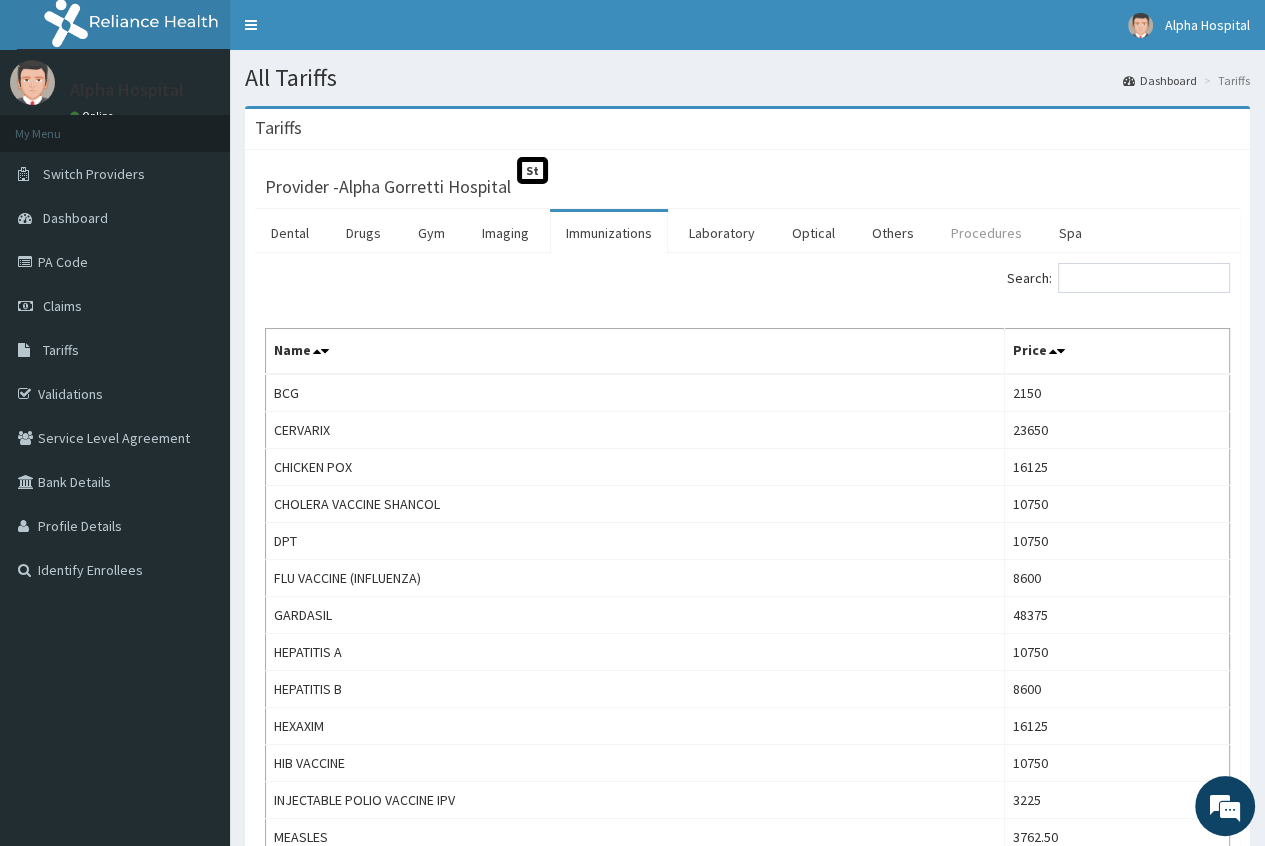 click on "Procedures" at bounding box center (986, 233) 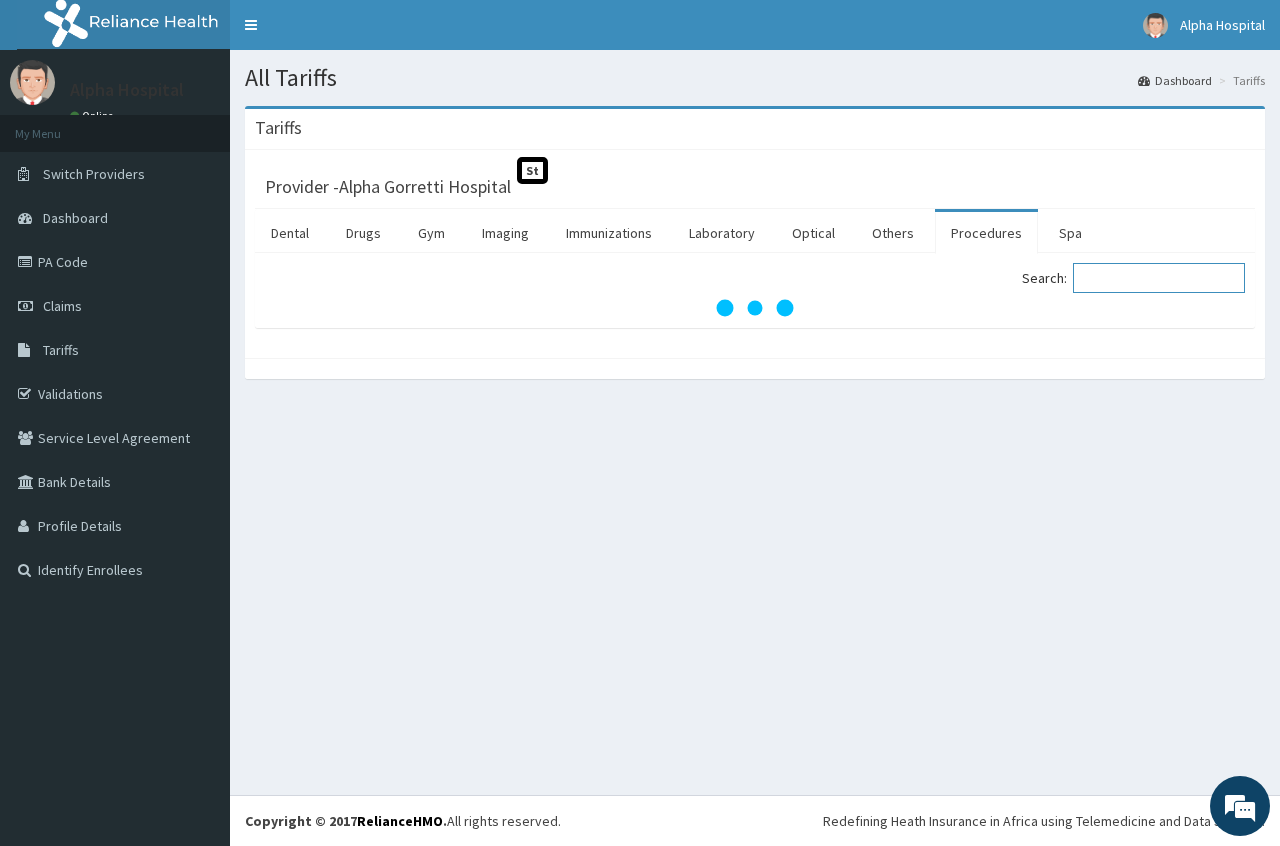 click on "Search:" at bounding box center [1159, 278] 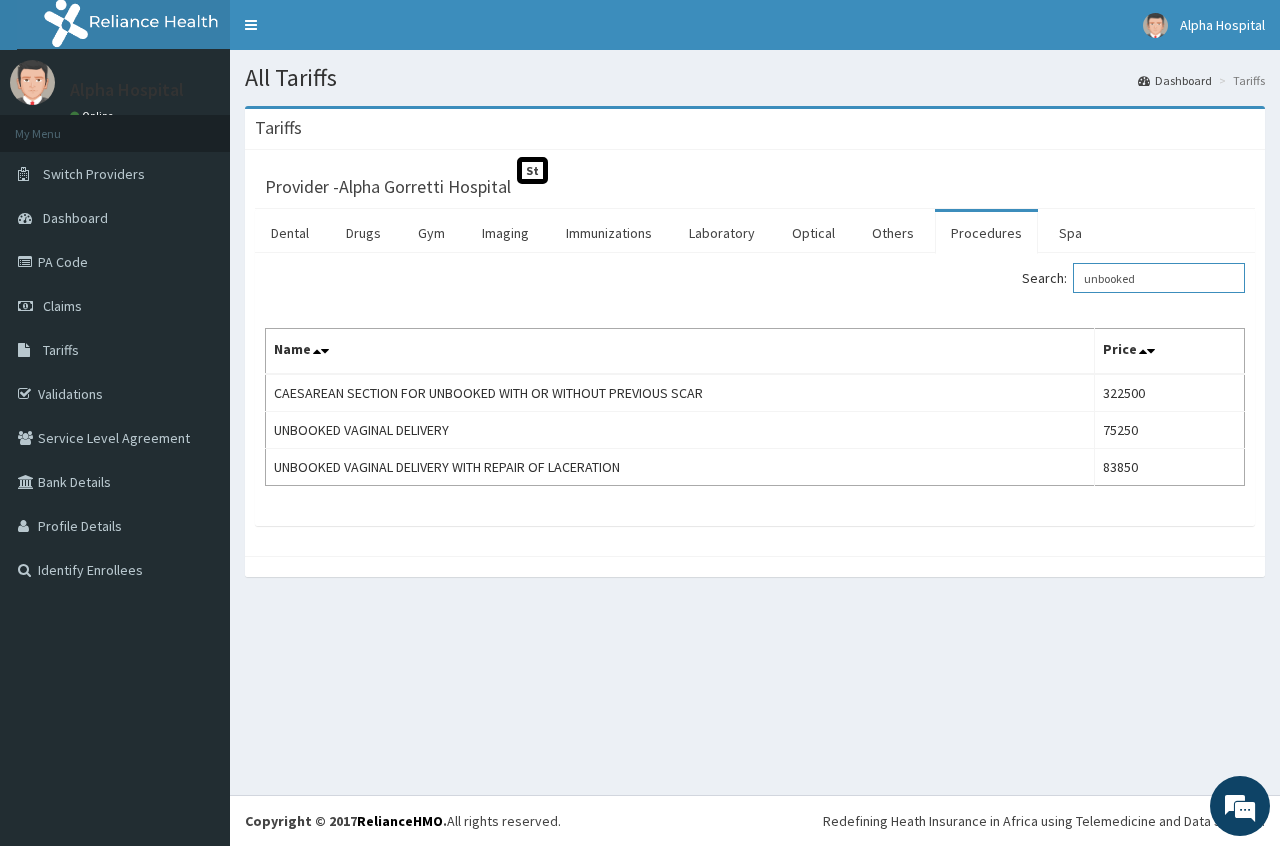 drag, startPoint x: 1182, startPoint y: 272, endPoint x: 928, endPoint y: 286, distance: 254.38553 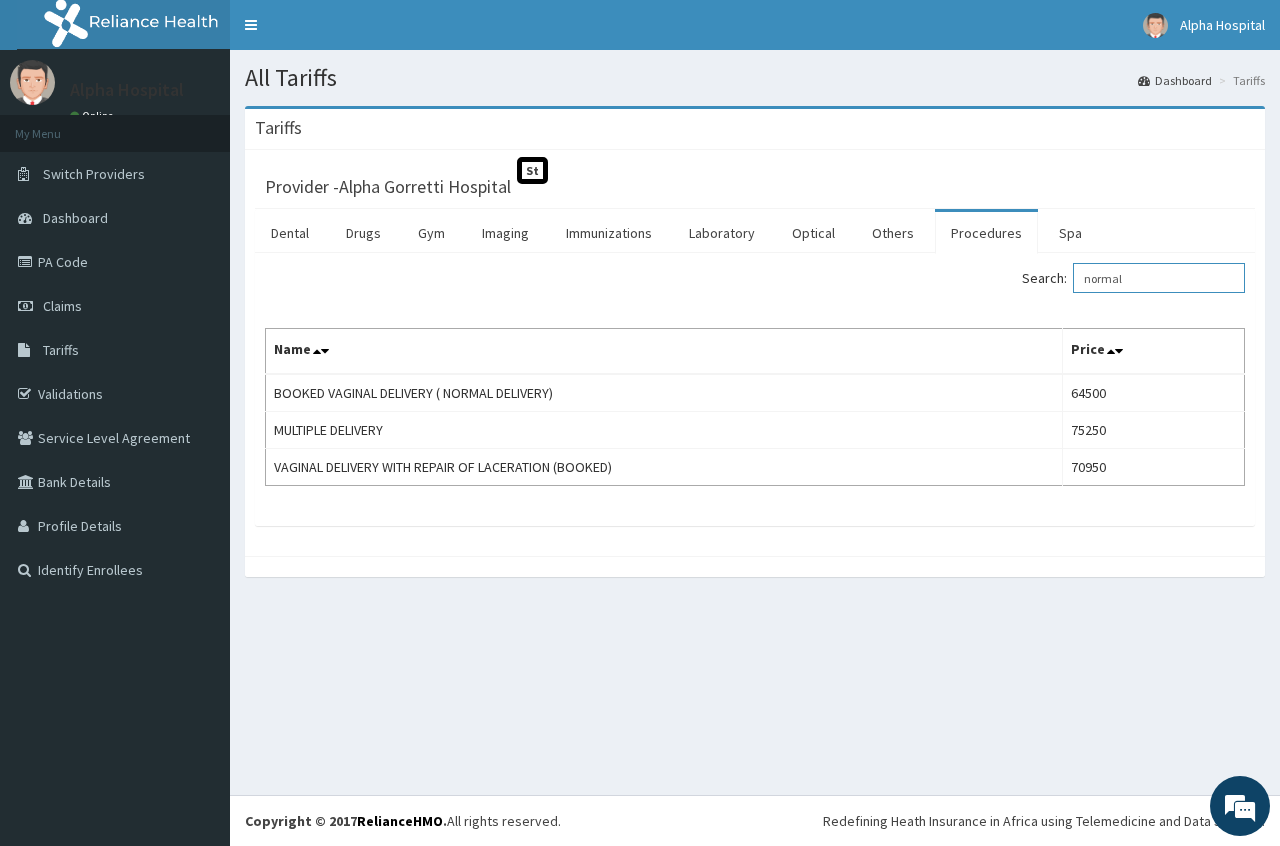 drag, startPoint x: 1153, startPoint y: 270, endPoint x: 1036, endPoint y: 261, distance: 117.34564 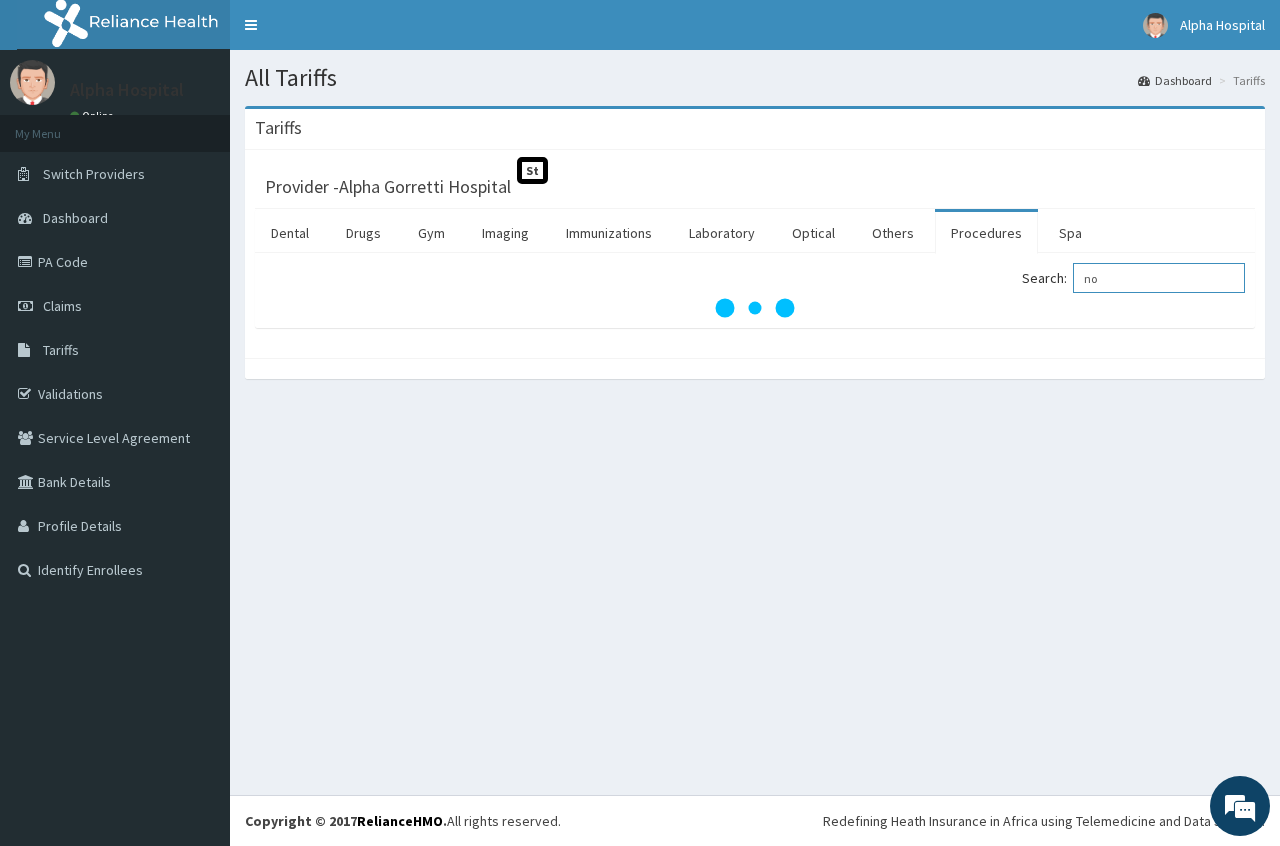 type on "n" 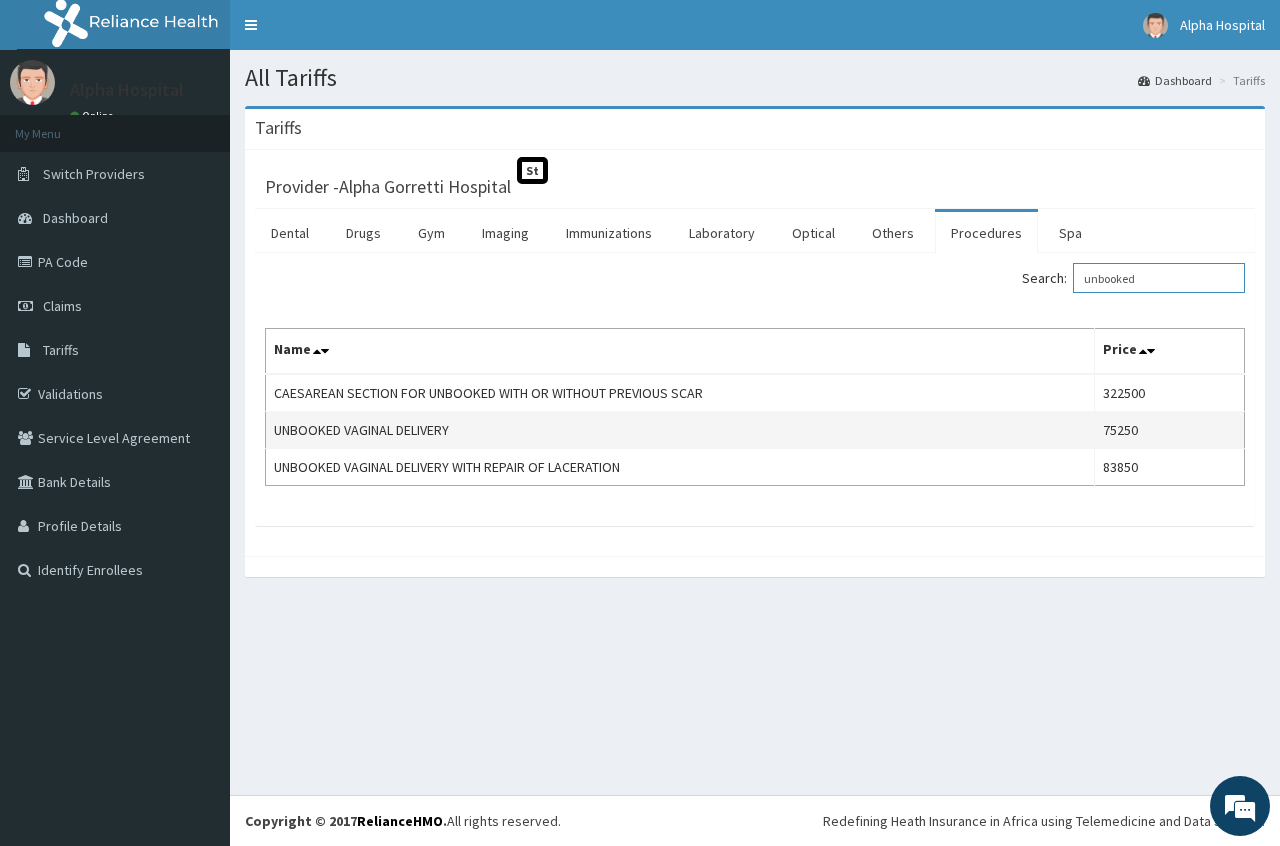 type on "unbooked" 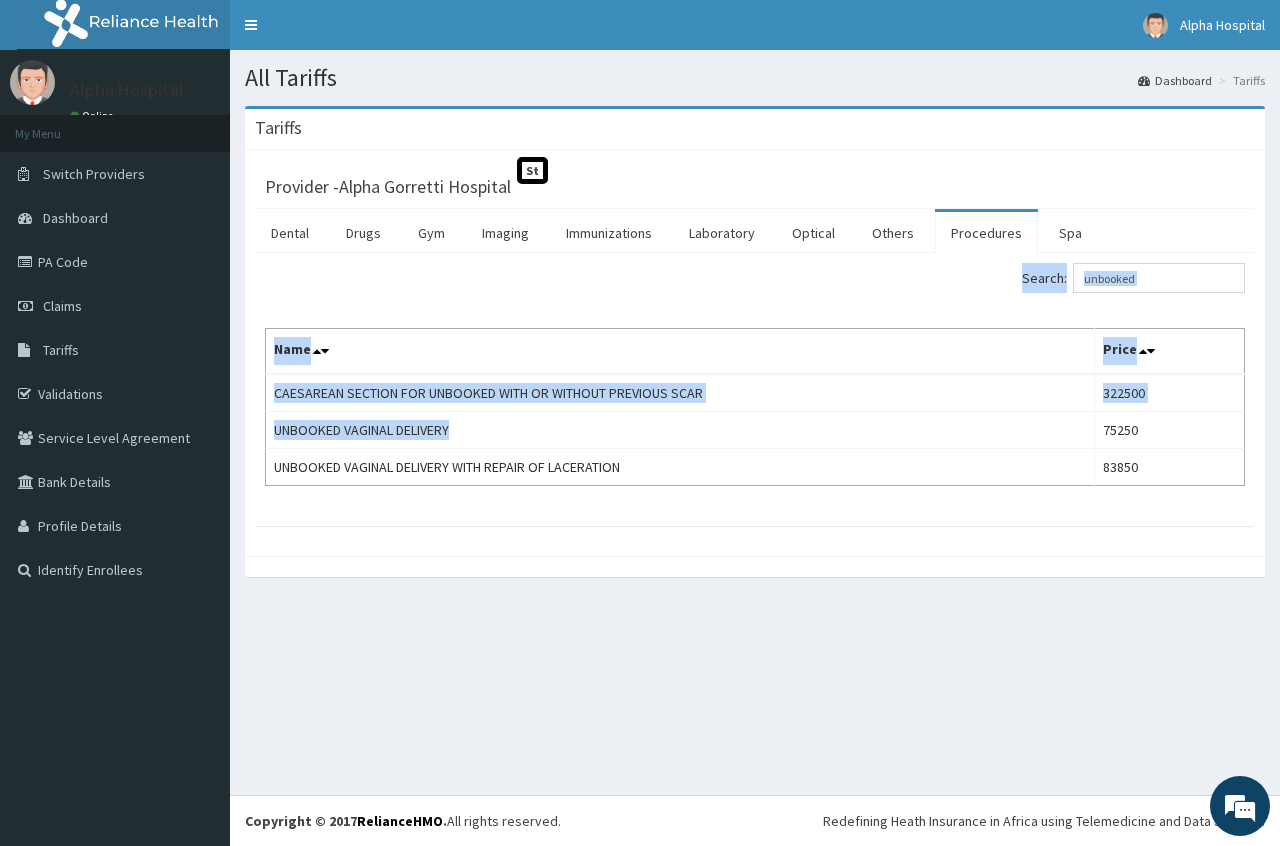 drag, startPoint x: 460, startPoint y: 429, endPoint x: 260, endPoint y: 419, distance: 200.24985 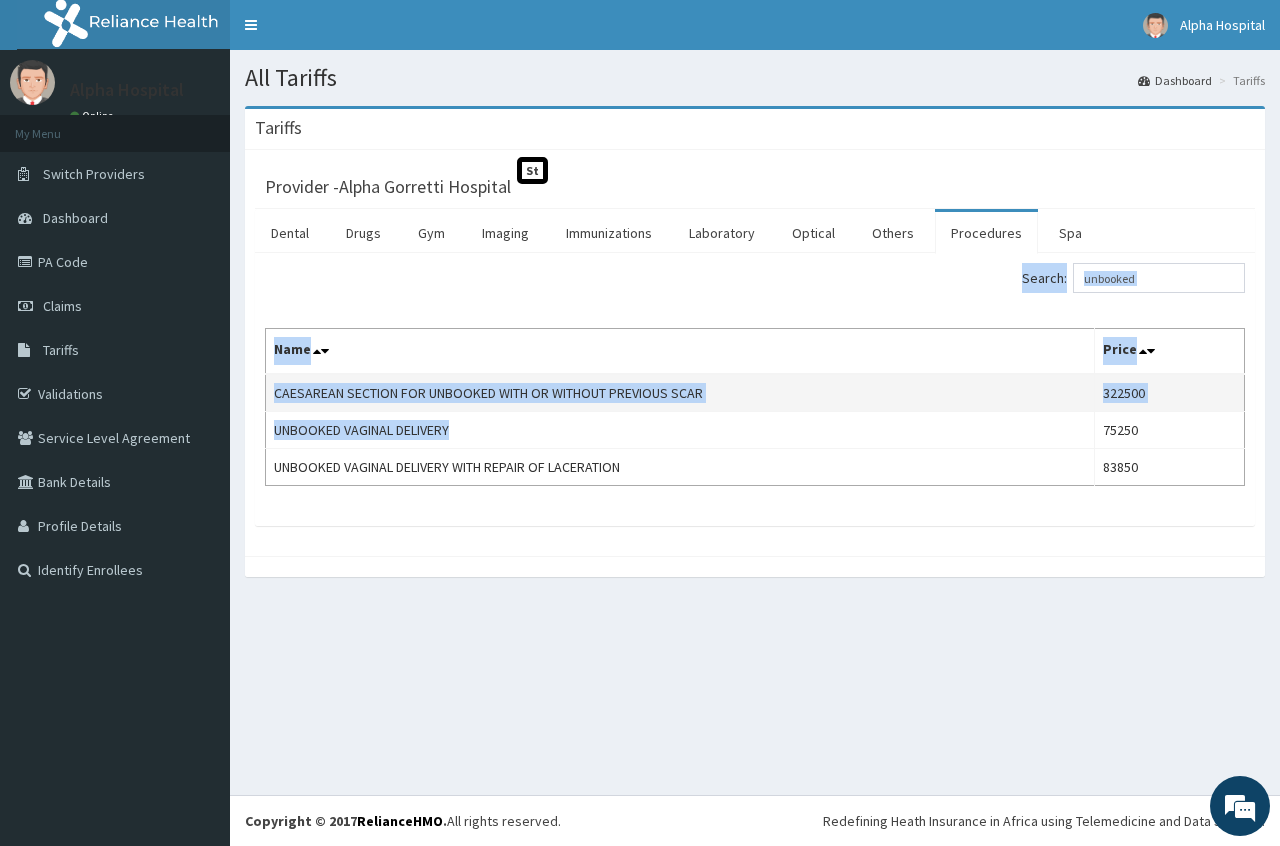 click on "CAESAREAN SECTION FOR UNBOOKED WITH OR WITHOUT PREVIOUS SCAR" at bounding box center (680, 393) 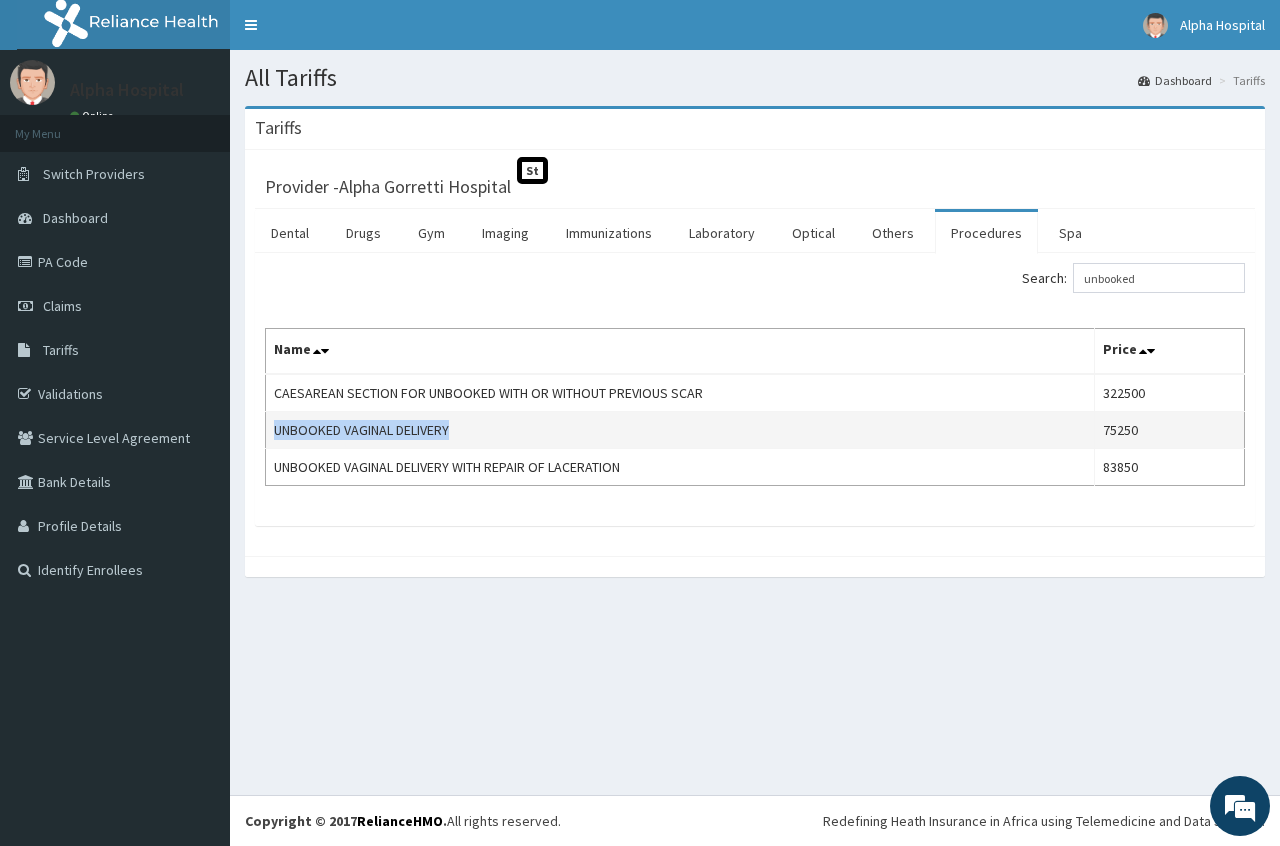 drag, startPoint x: 457, startPoint y: 424, endPoint x: 275, endPoint y: 430, distance: 182.09888 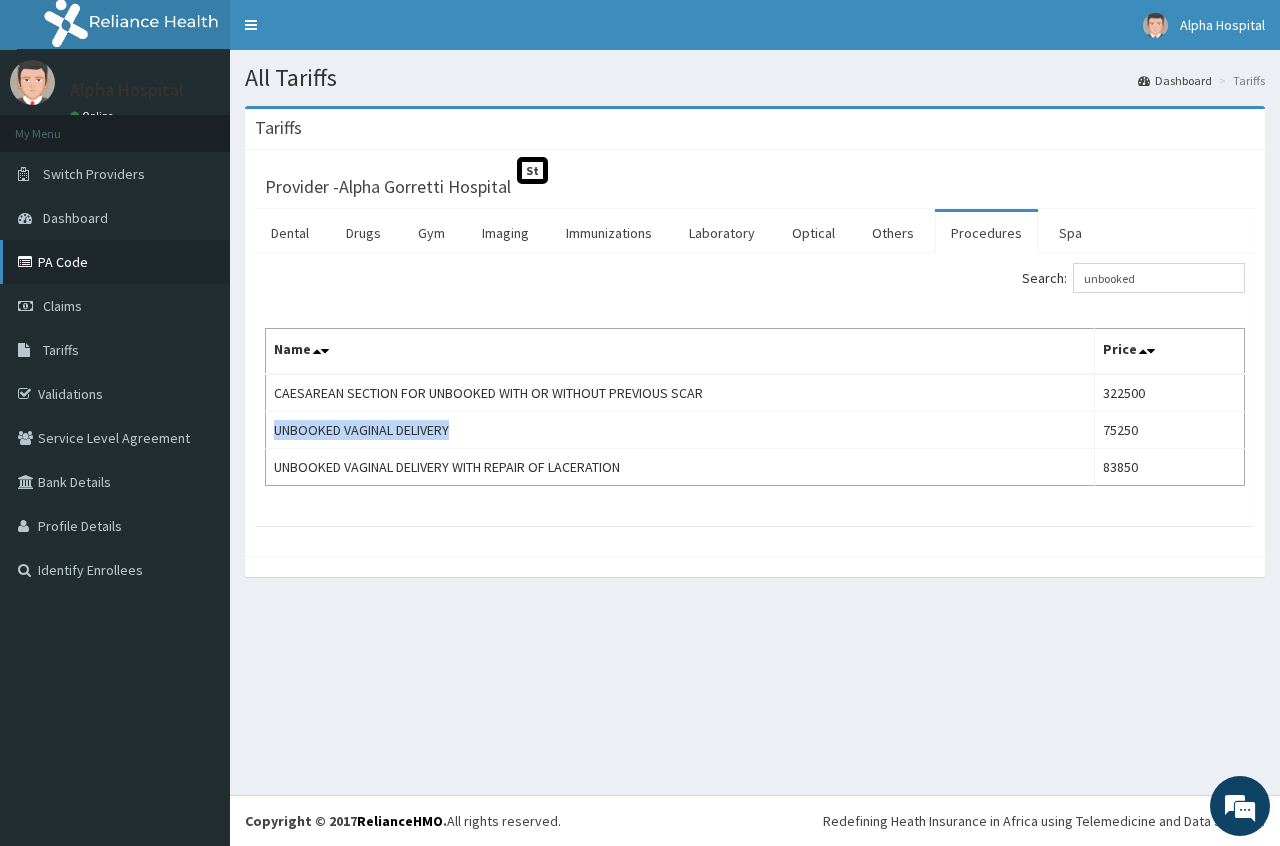 click on "PA Code" at bounding box center [115, 262] 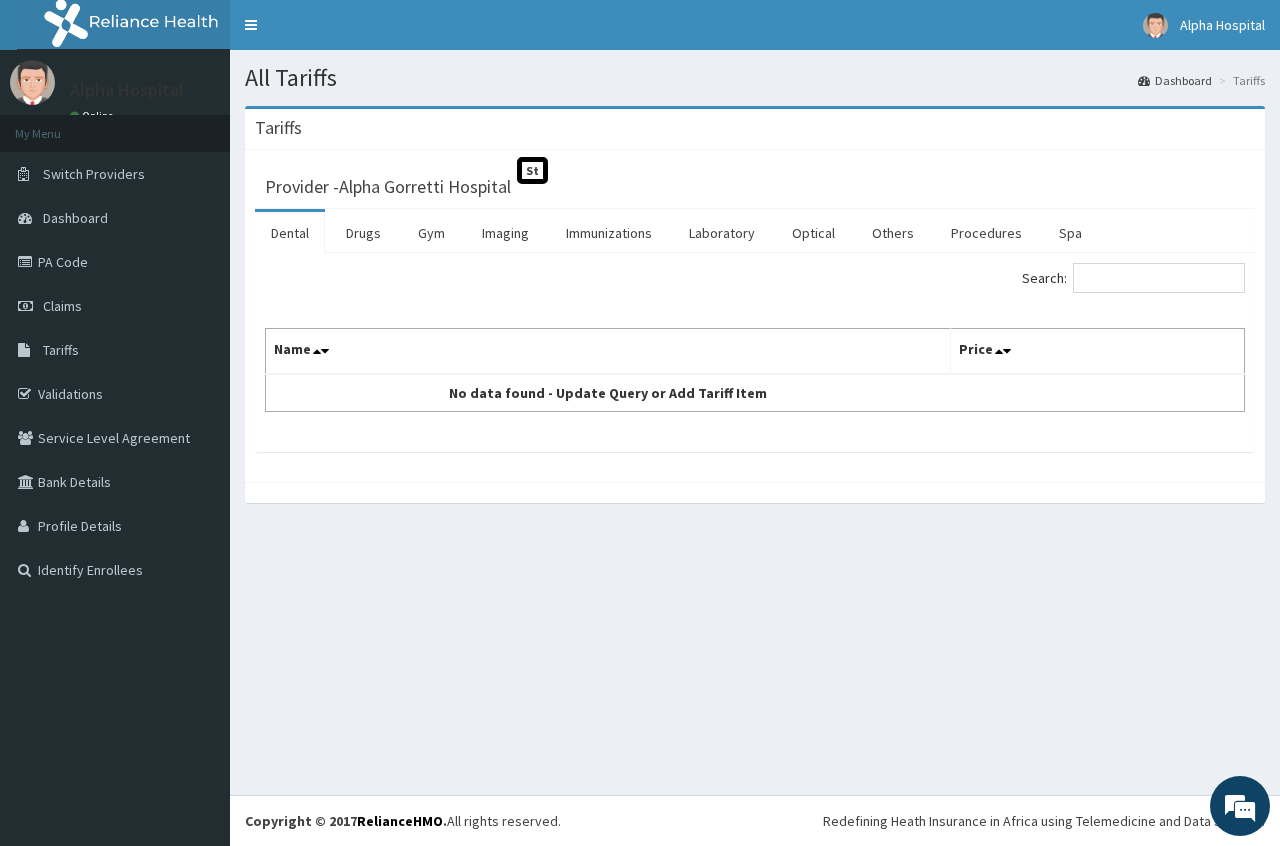 scroll, scrollTop: 0, scrollLeft: 0, axis: both 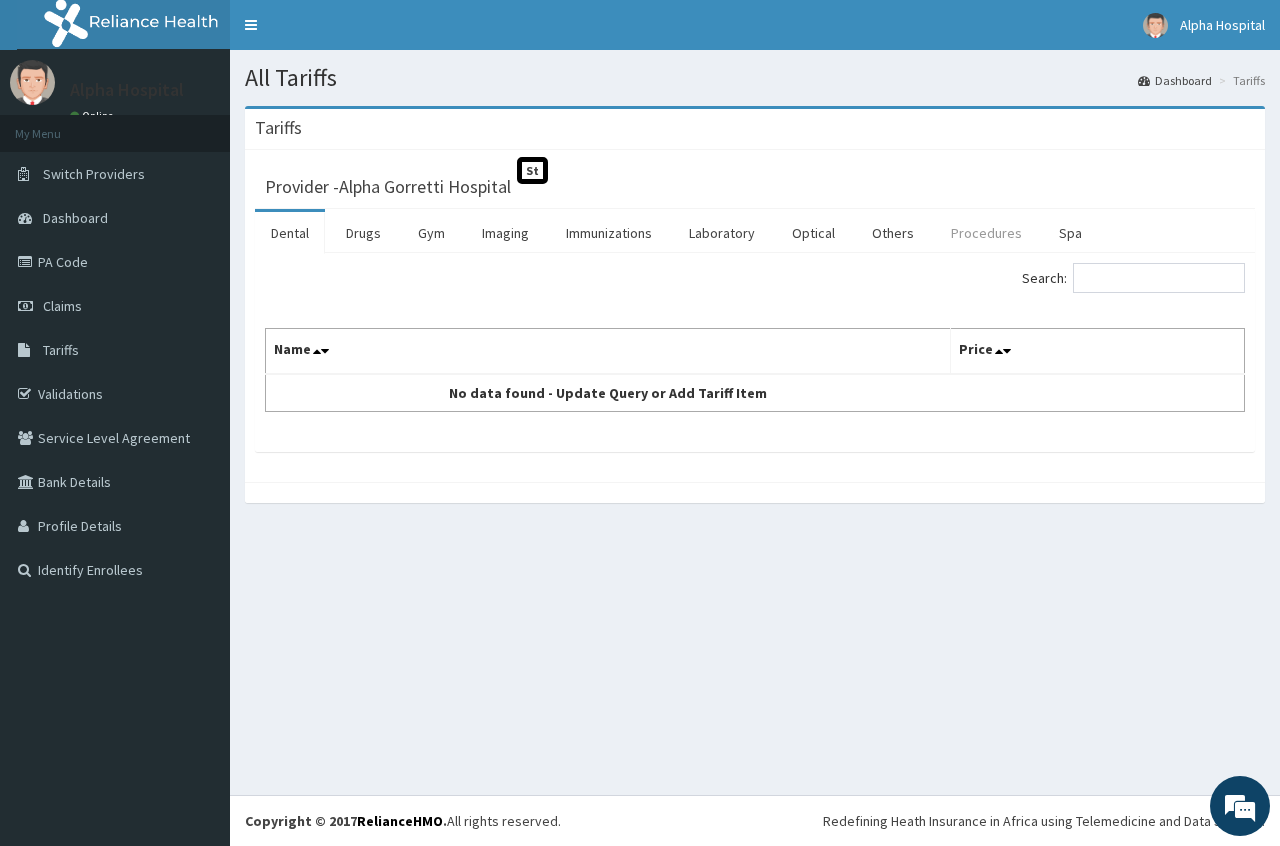 click on "Procedures" at bounding box center (986, 233) 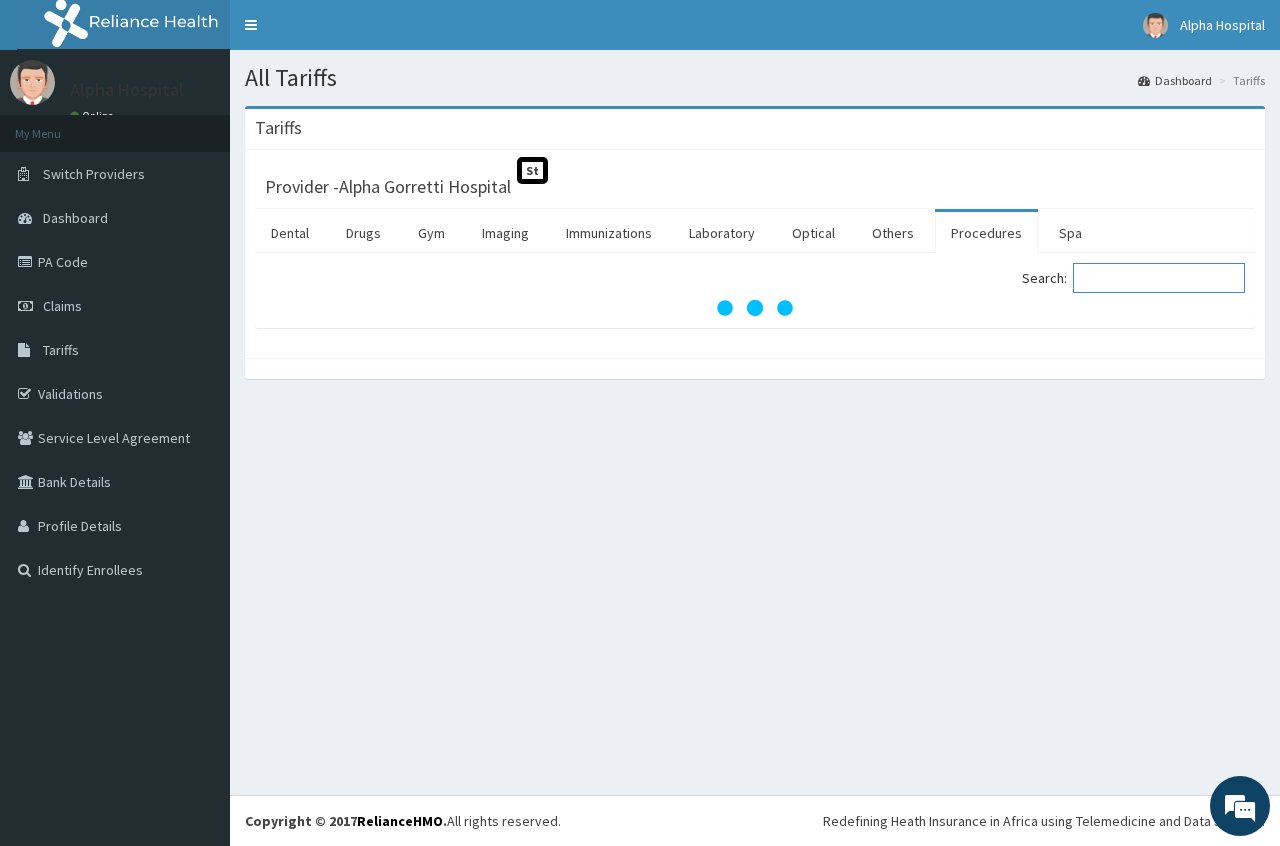 click on "Search:" at bounding box center [1159, 278] 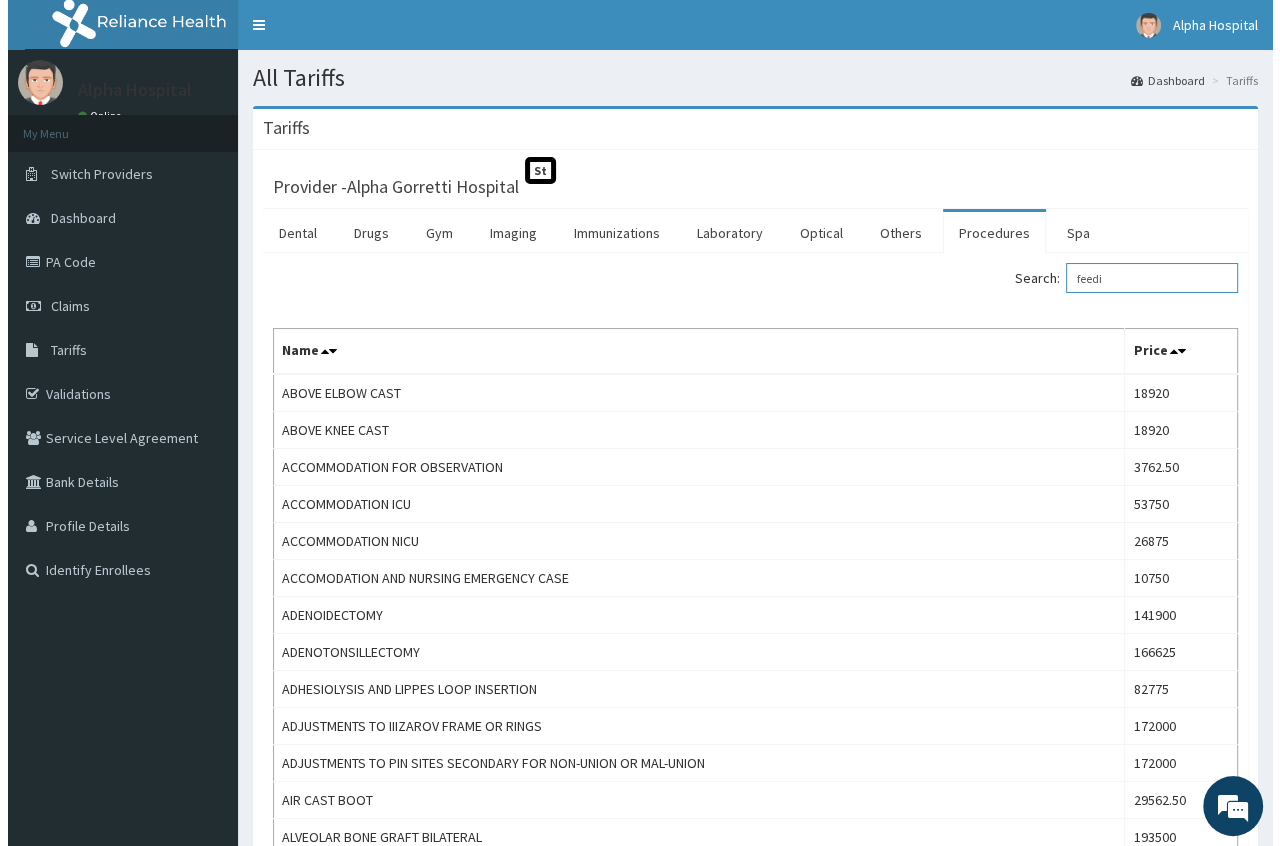 scroll, scrollTop: 0, scrollLeft: 0, axis: both 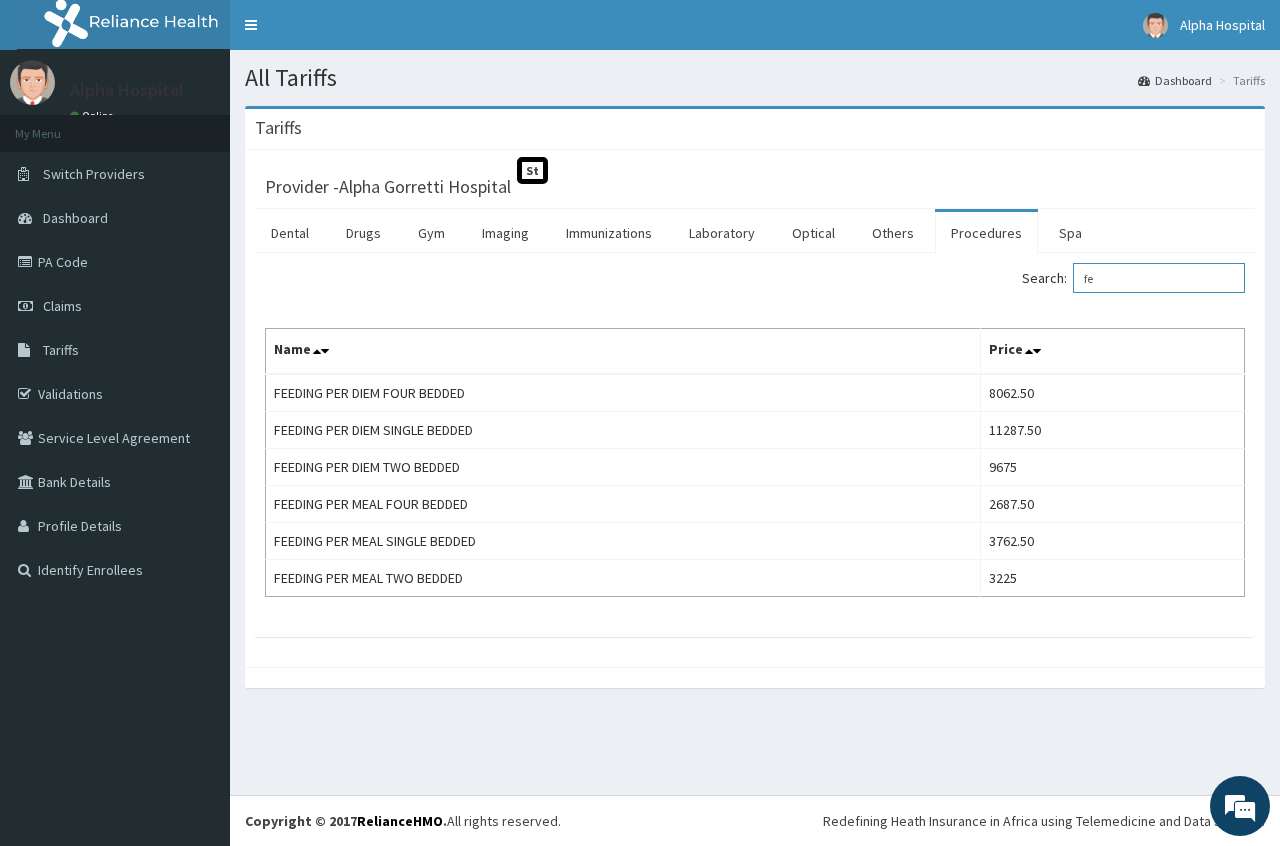 type on "f" 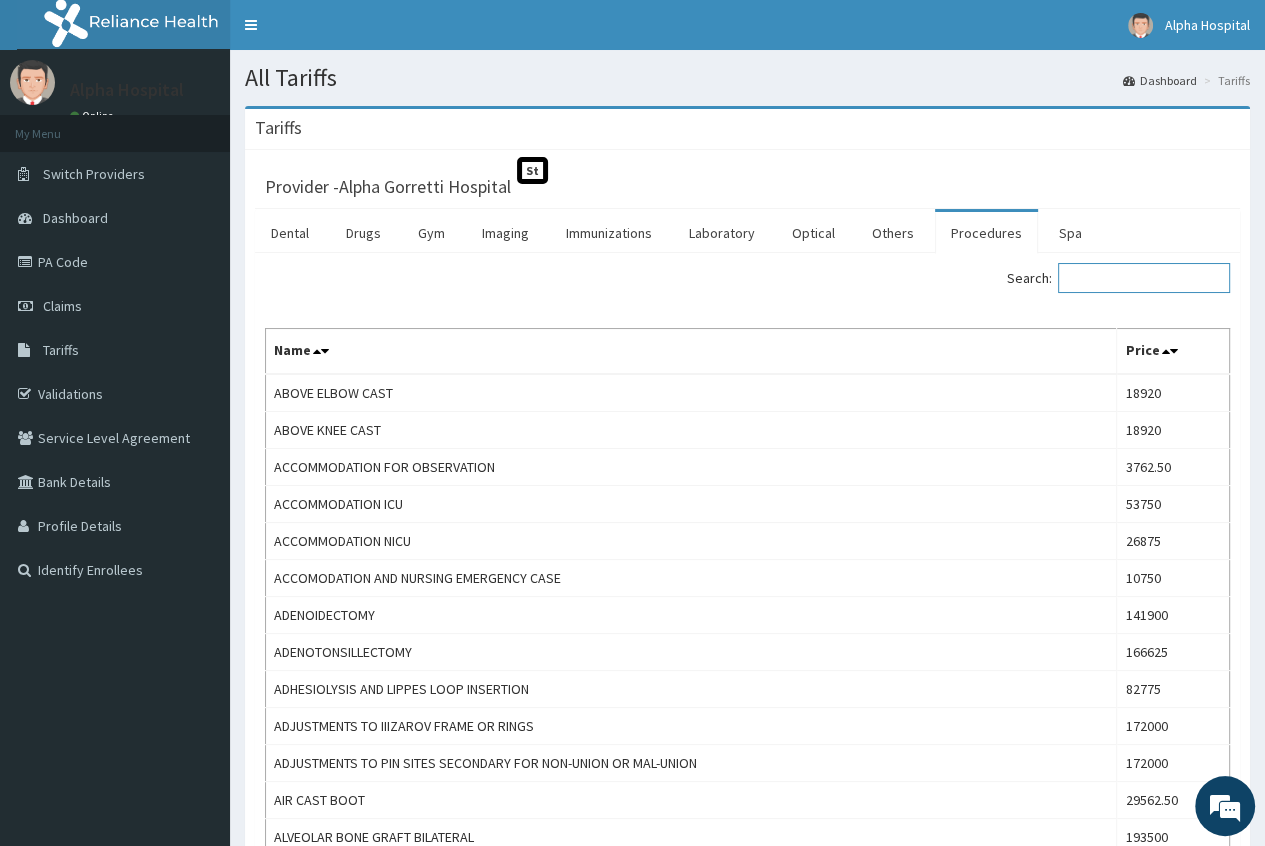 click on "Search:" at bounding box center (1144, 278) 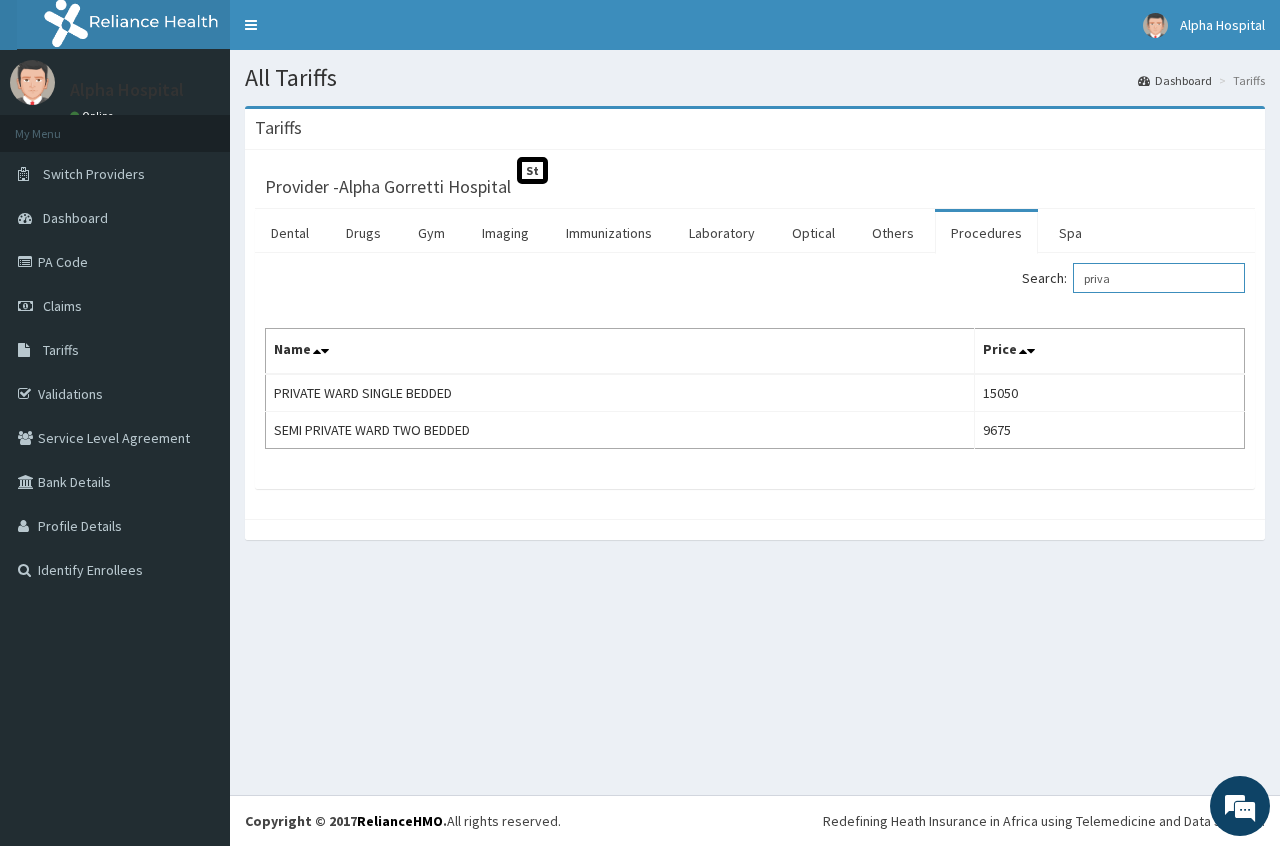 type on "priva" 